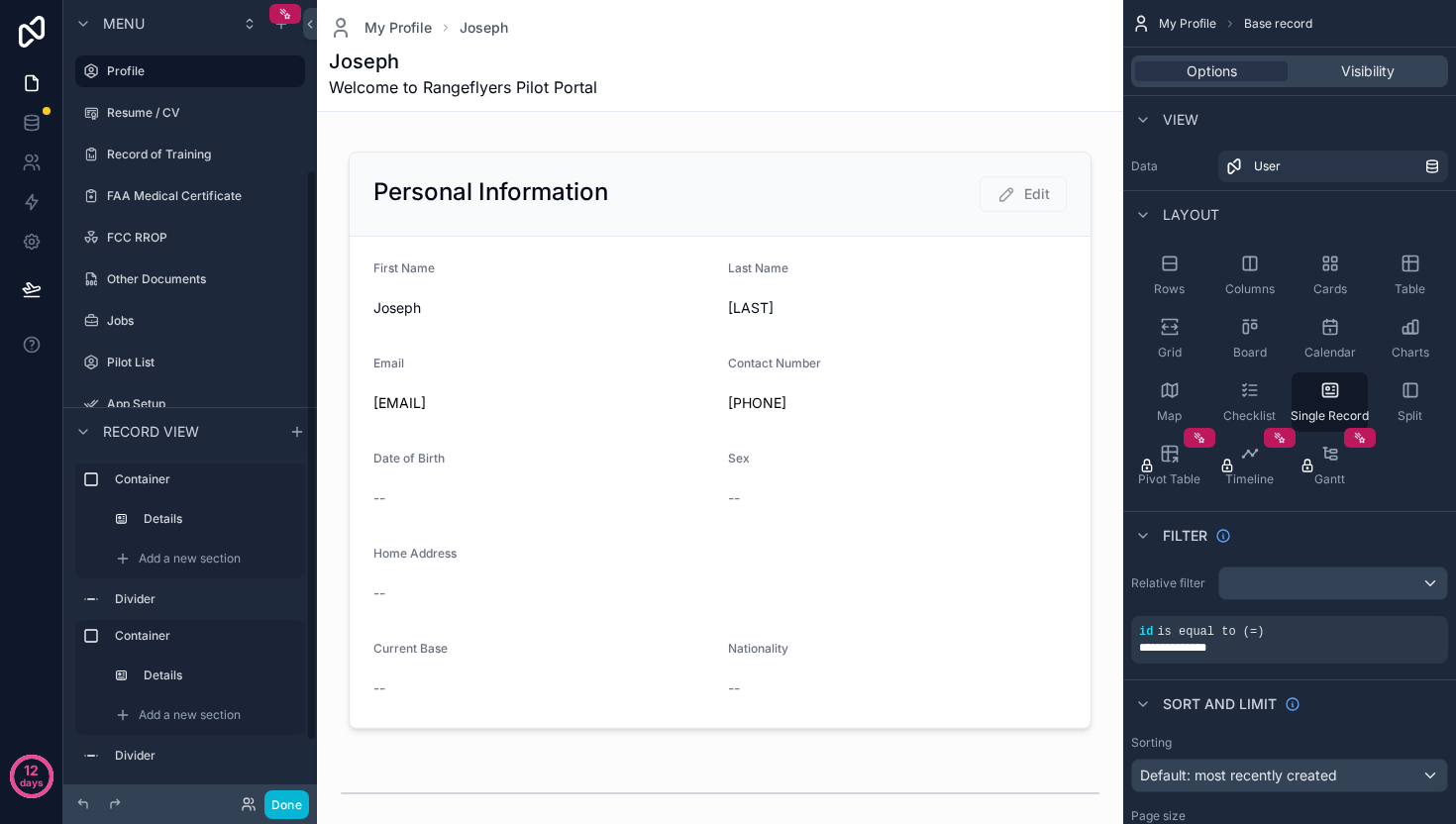 scroll, scrollTop: 0, scrollLeft: 0, axis: both 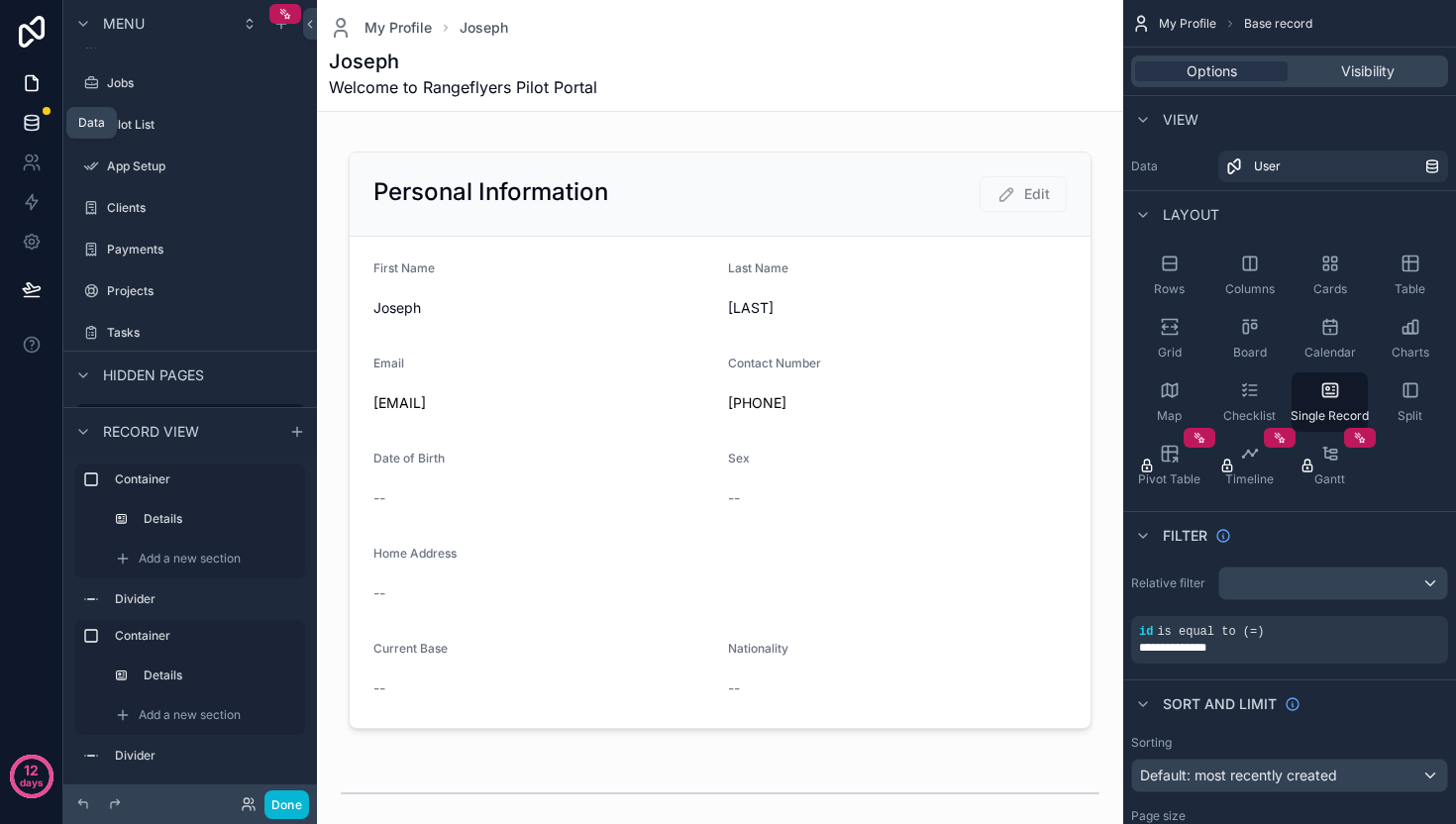 click 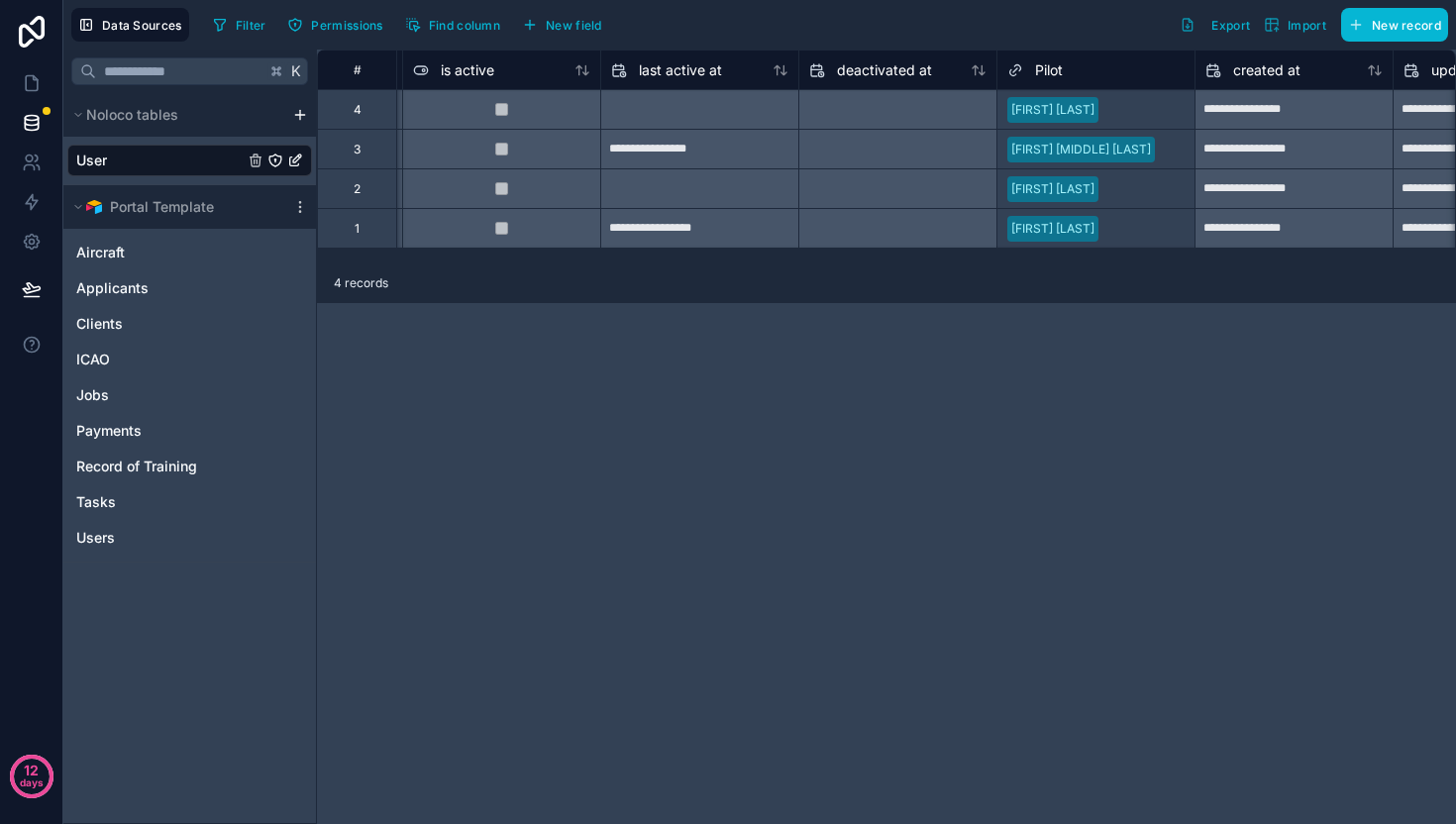 scroll, scrollTop: 0, scrollLeft: 1715, axis: horizontal 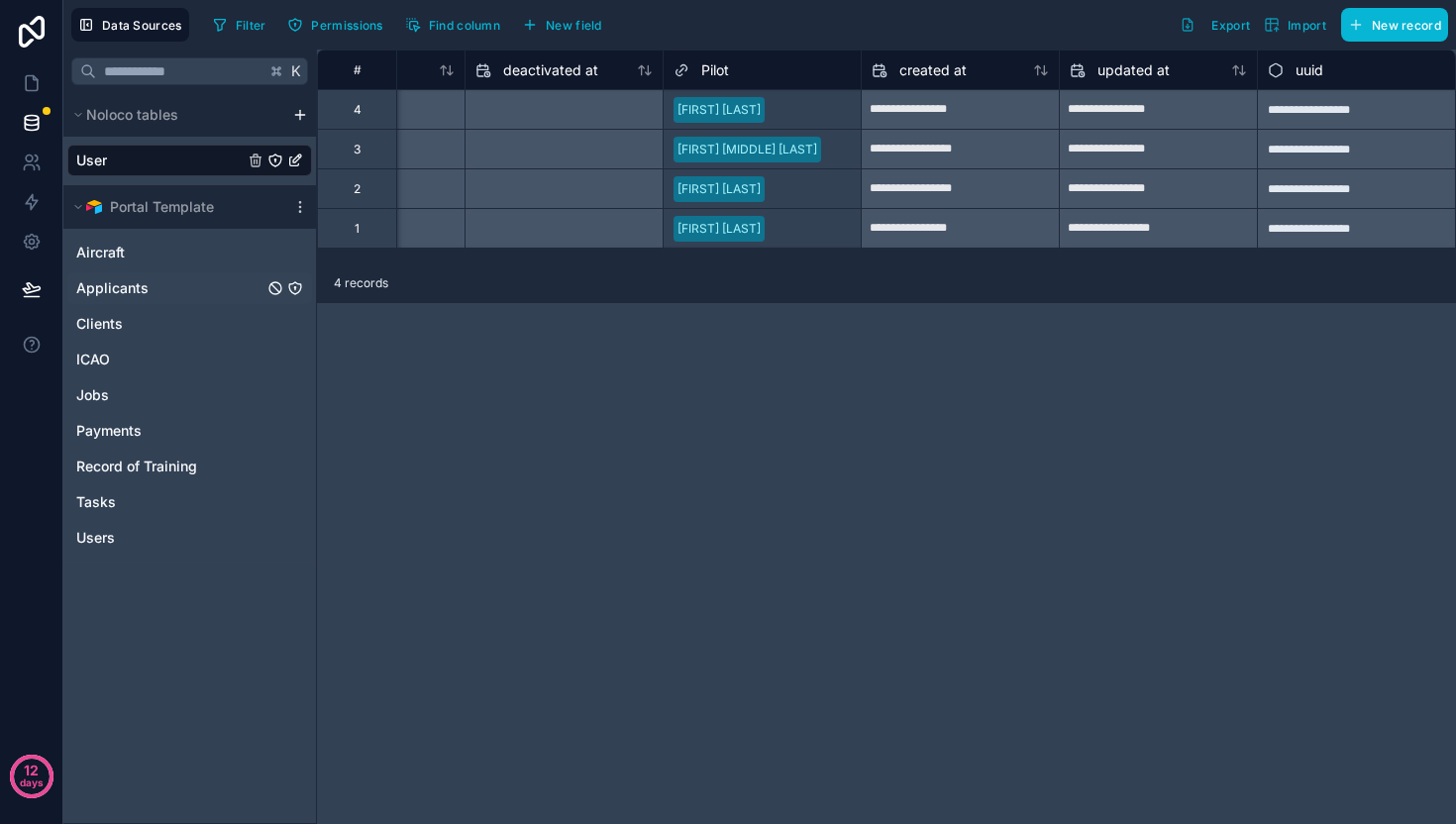 click on "Applicants" at bounding box center (189, 288) 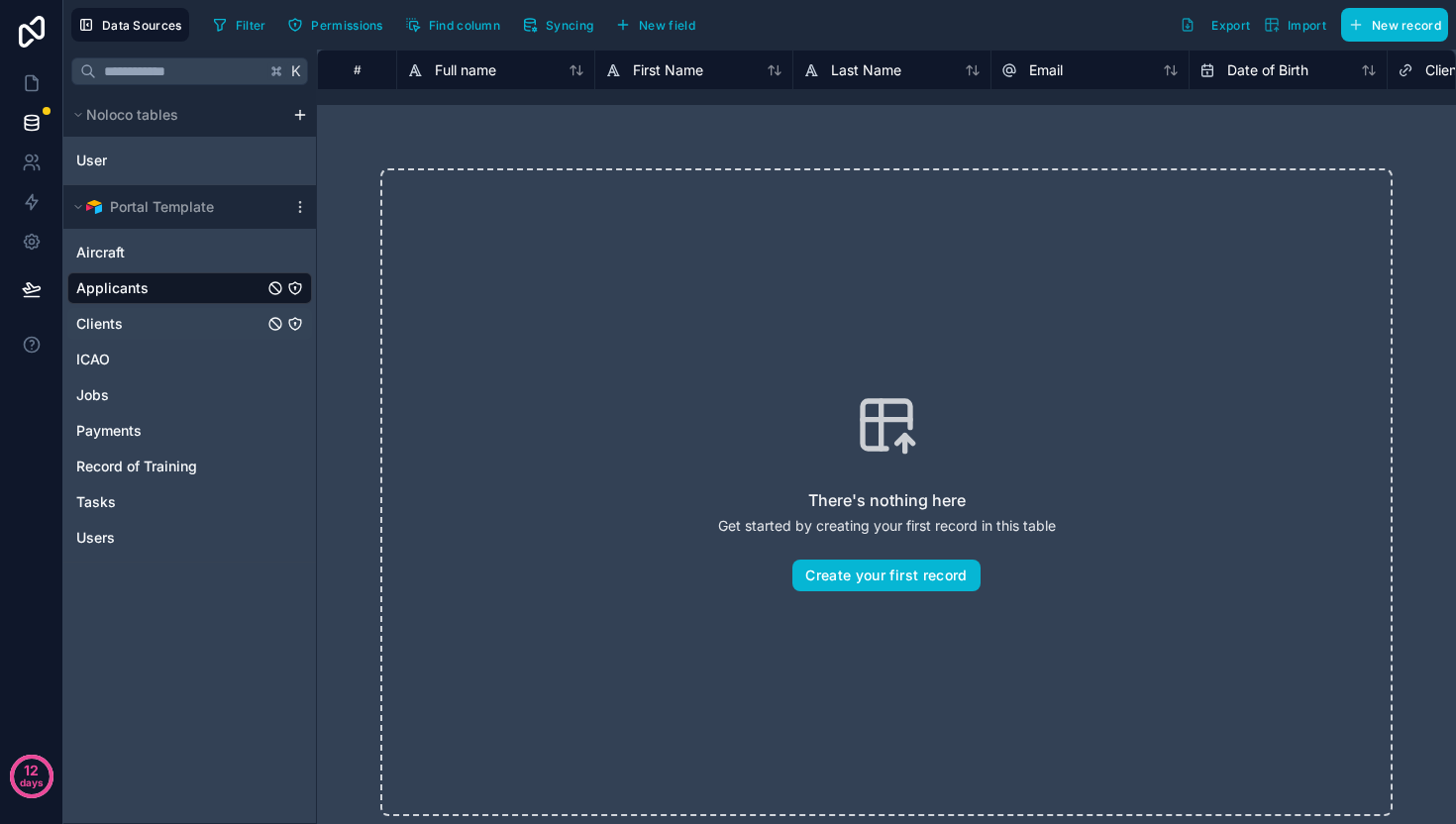 click on "Clients" at bounding box center [189, 324] 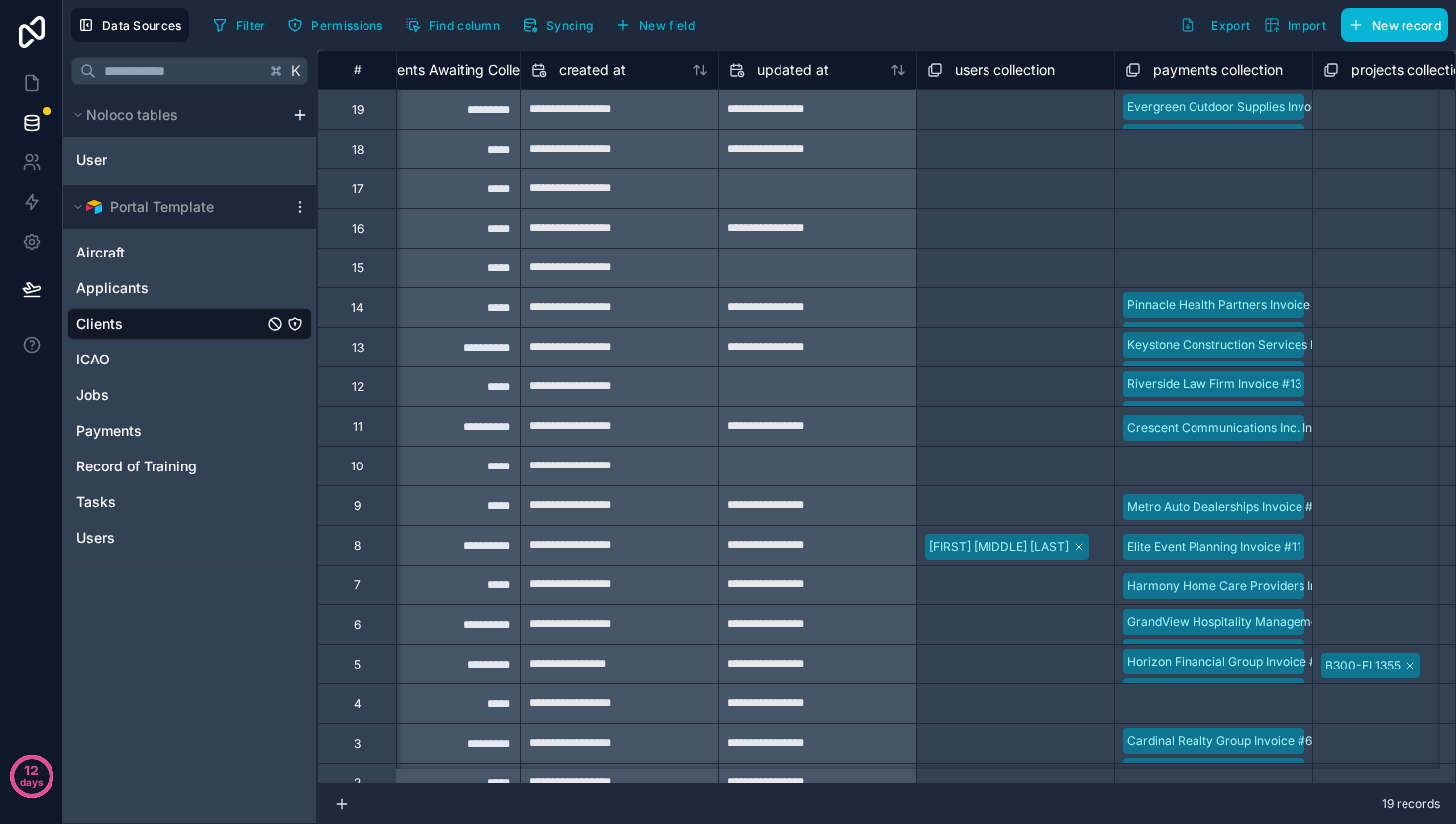 scroll, scrollTop: 0, scrollLeft: 1264, axis: horizontal 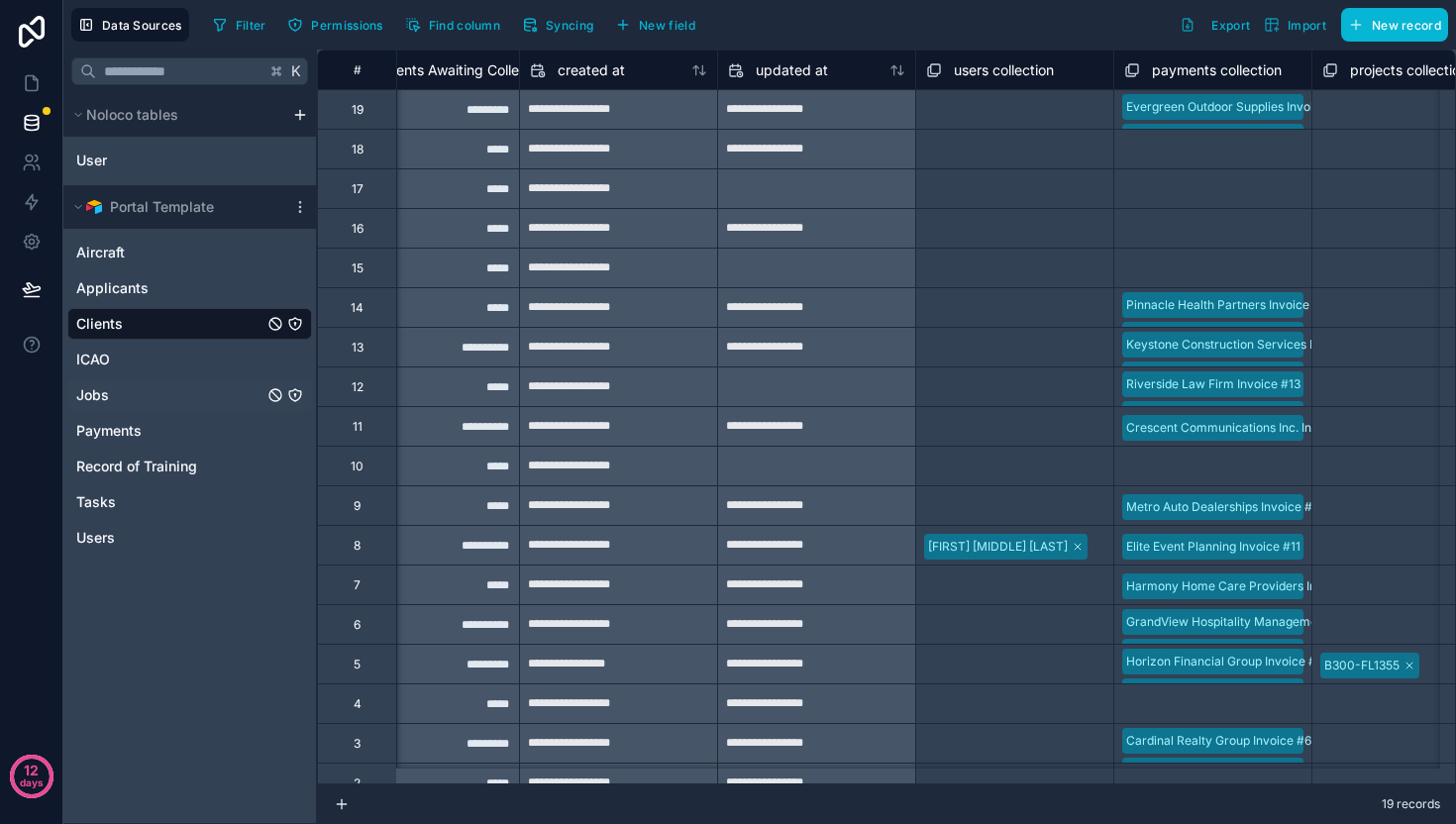 click on "Jobs" at bounding box center (189, 395) 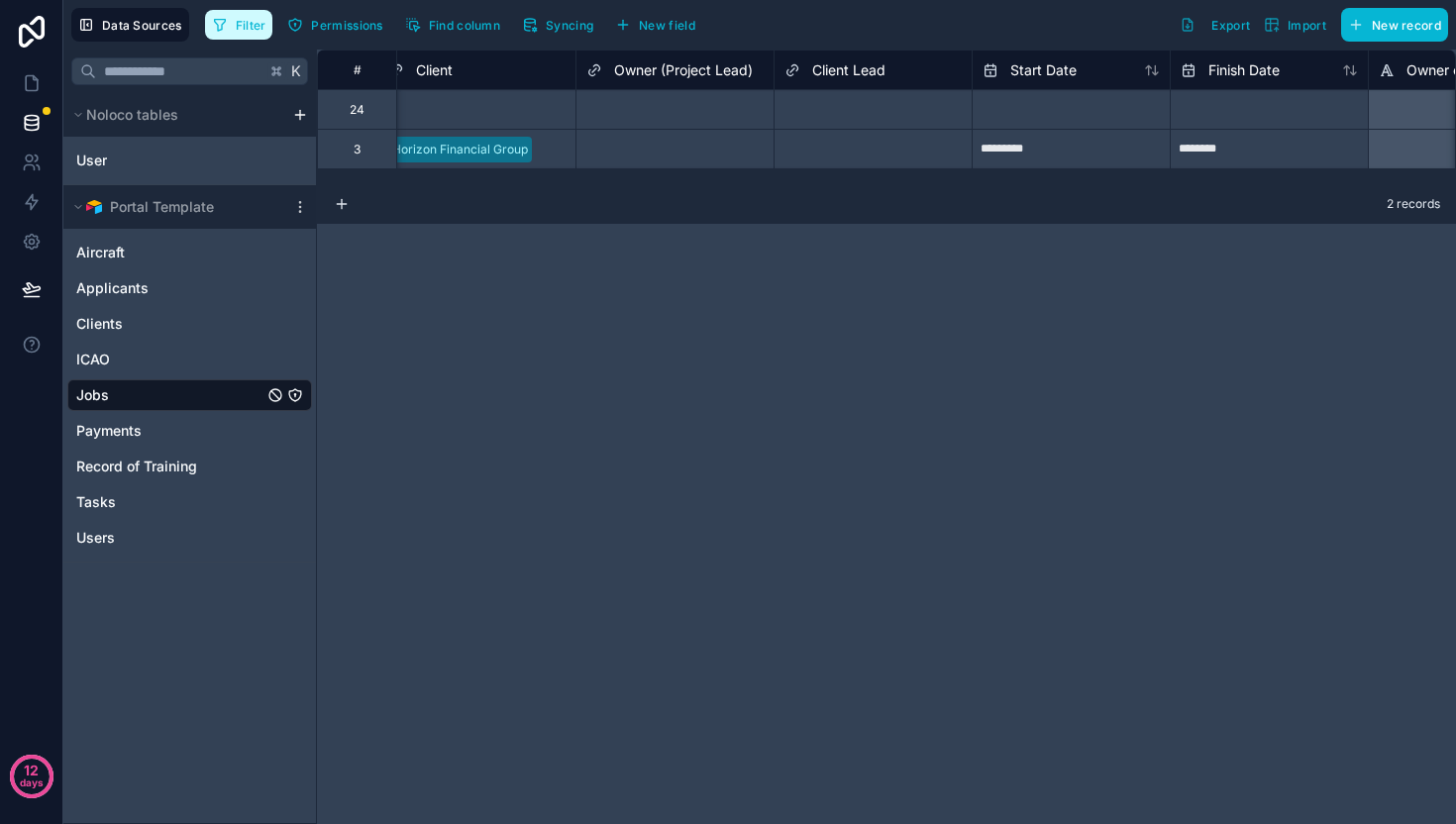 scroll, scrollTop: 0, scrollLeft: 798, axis: horizontal 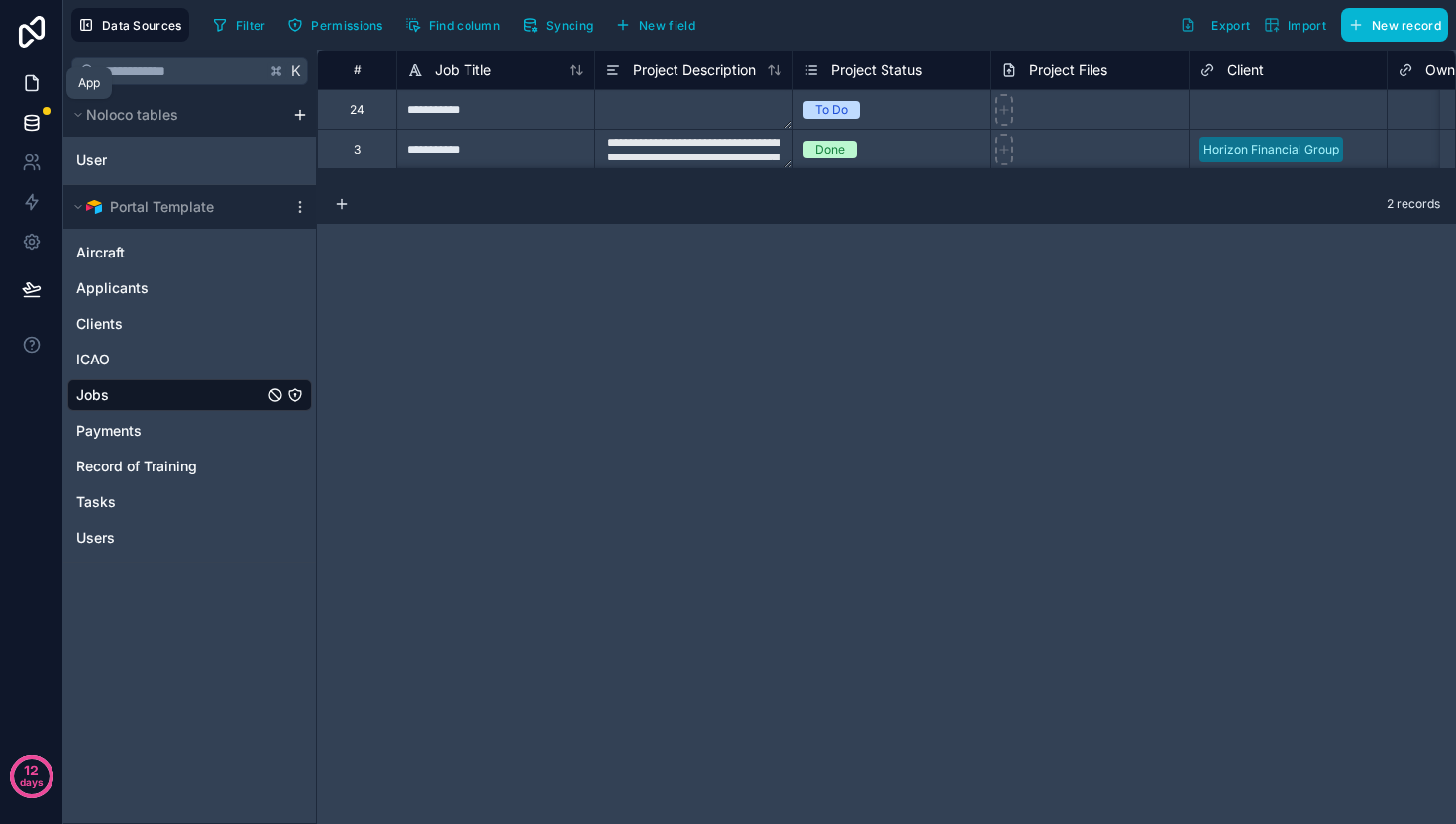 click 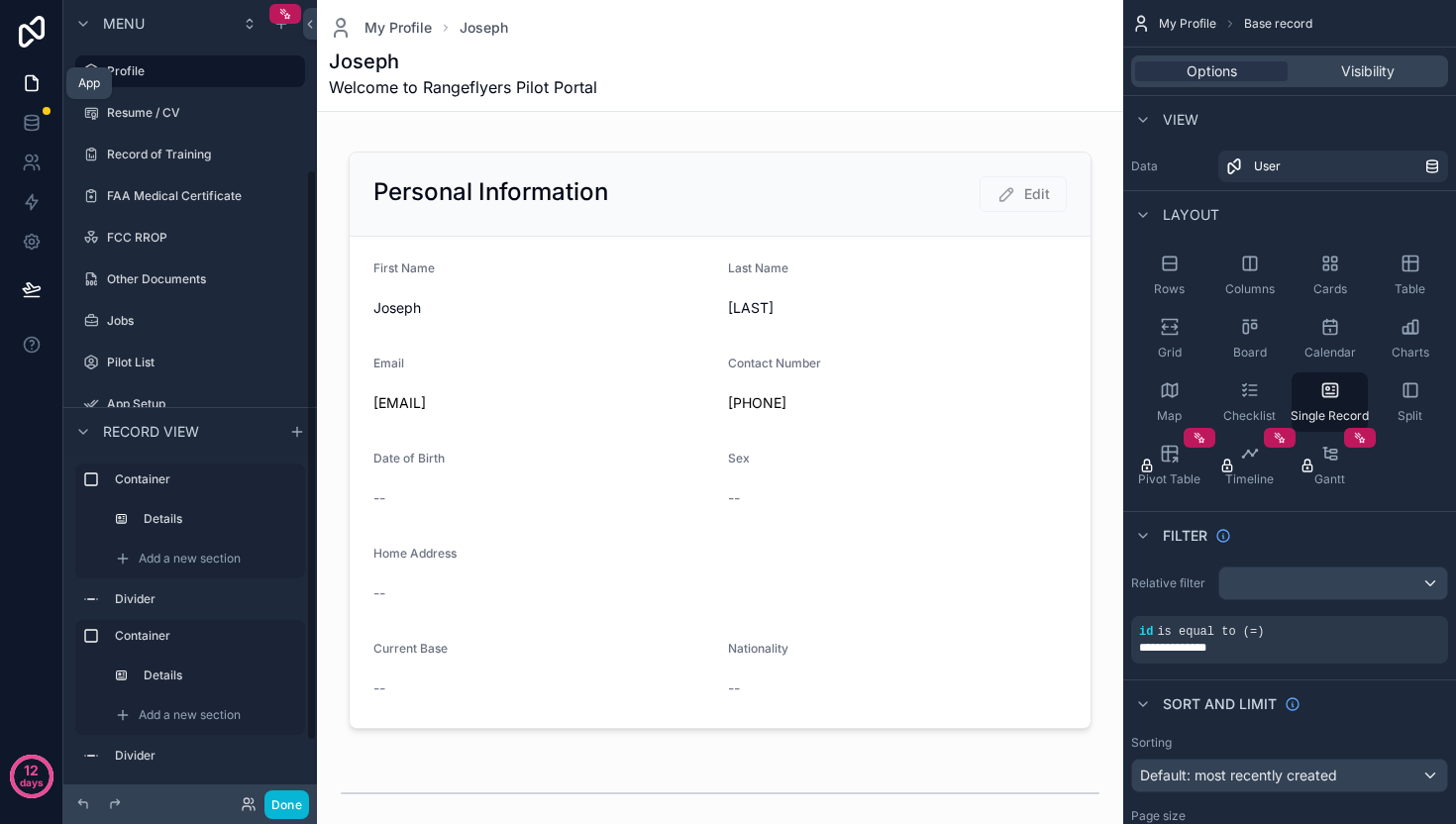scroll, scrollTop: 238, scrollLeft: 0, axis: vertical 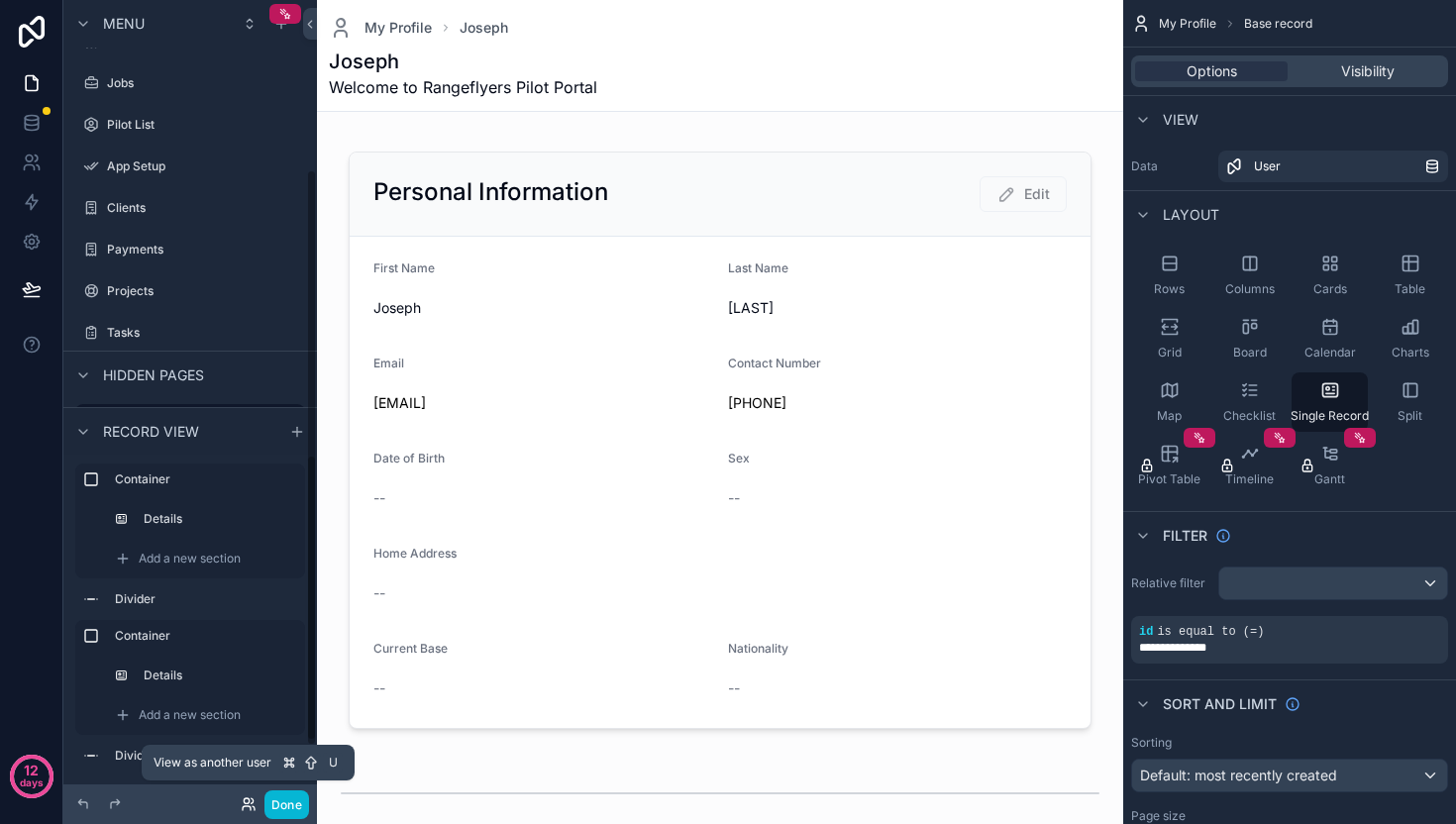 click 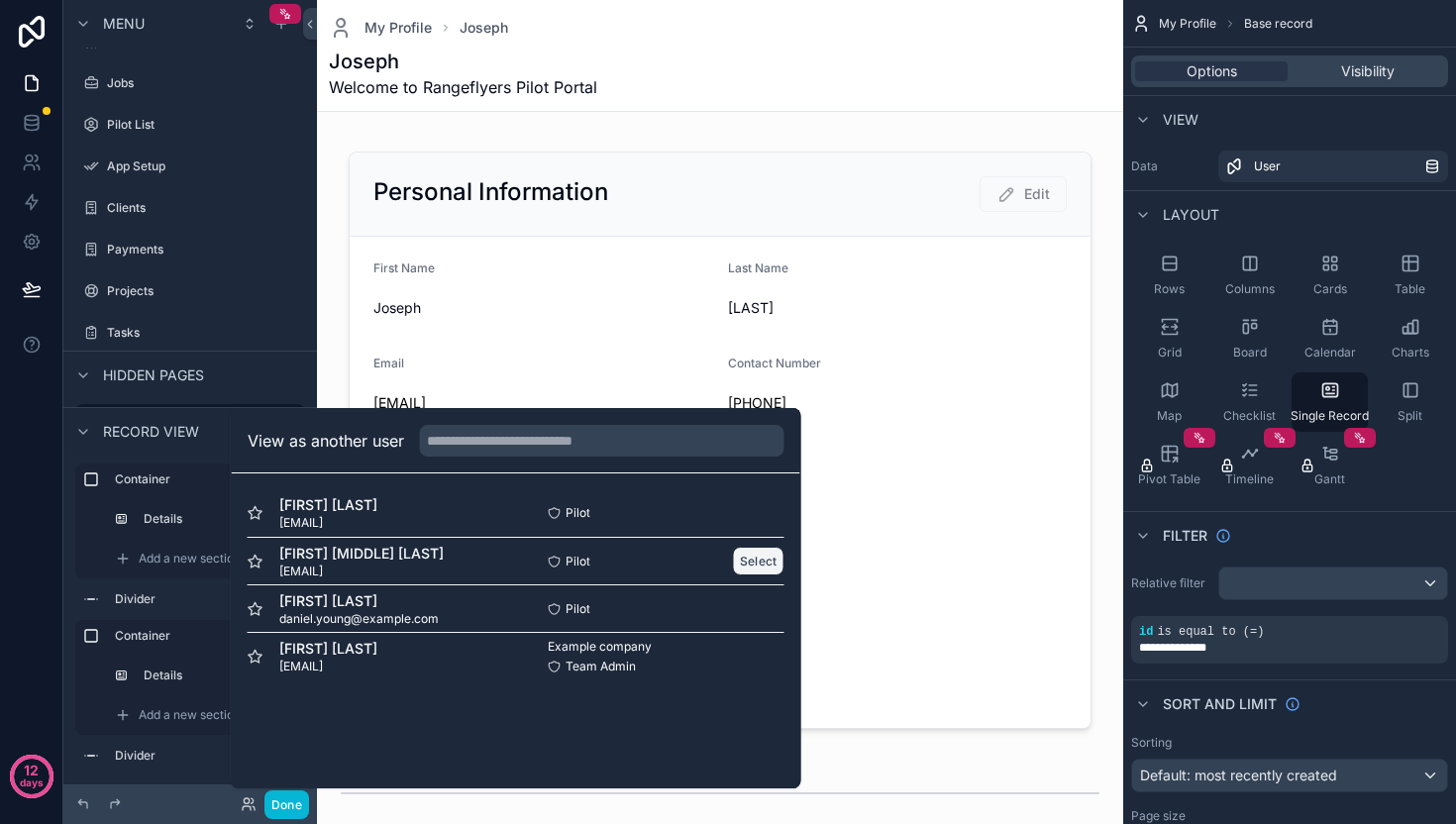 click on "Select" at bounding box center [759, 561] 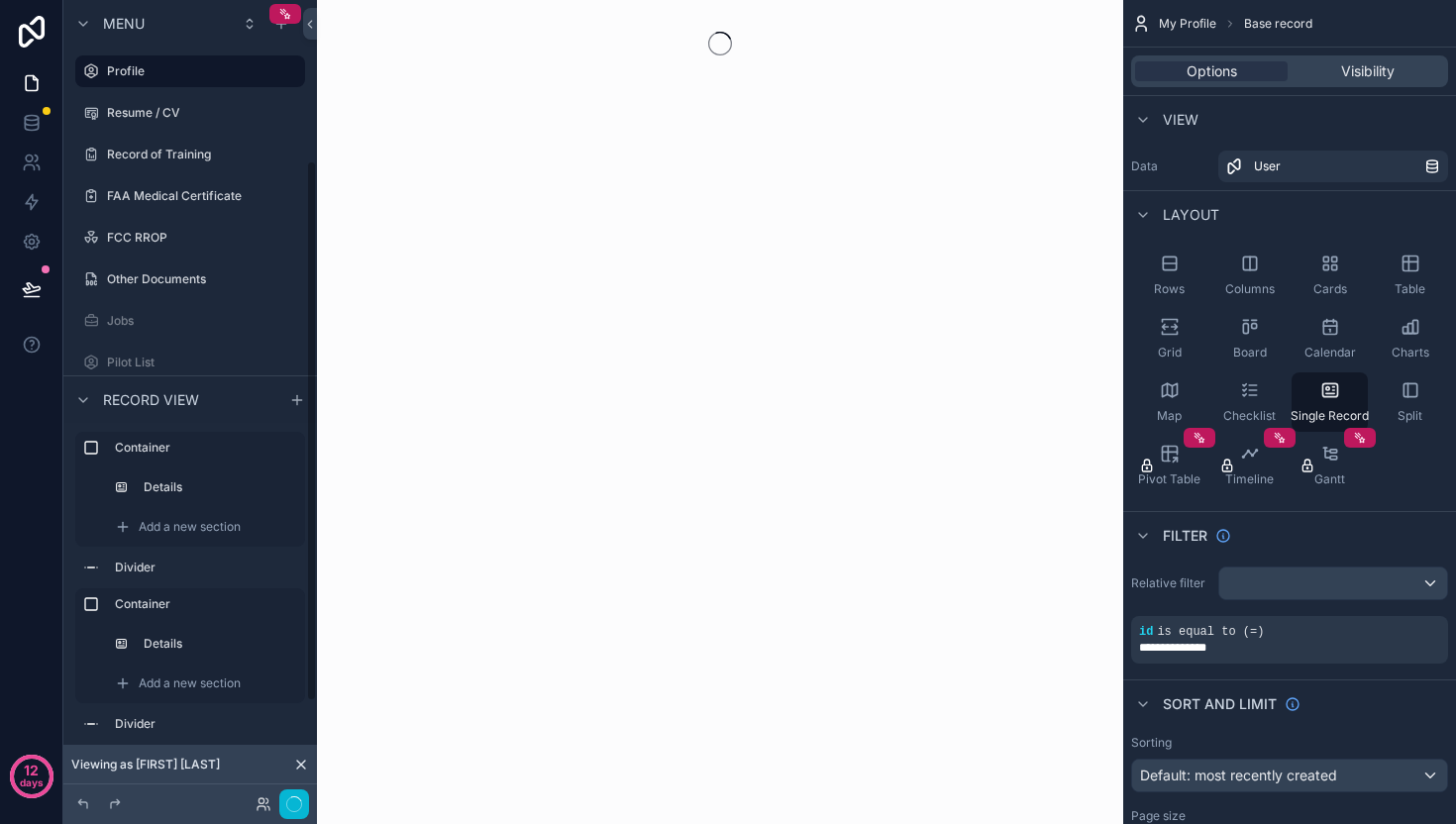 scroll, scrollTop: 0, scrollLeft: 0, axis: both 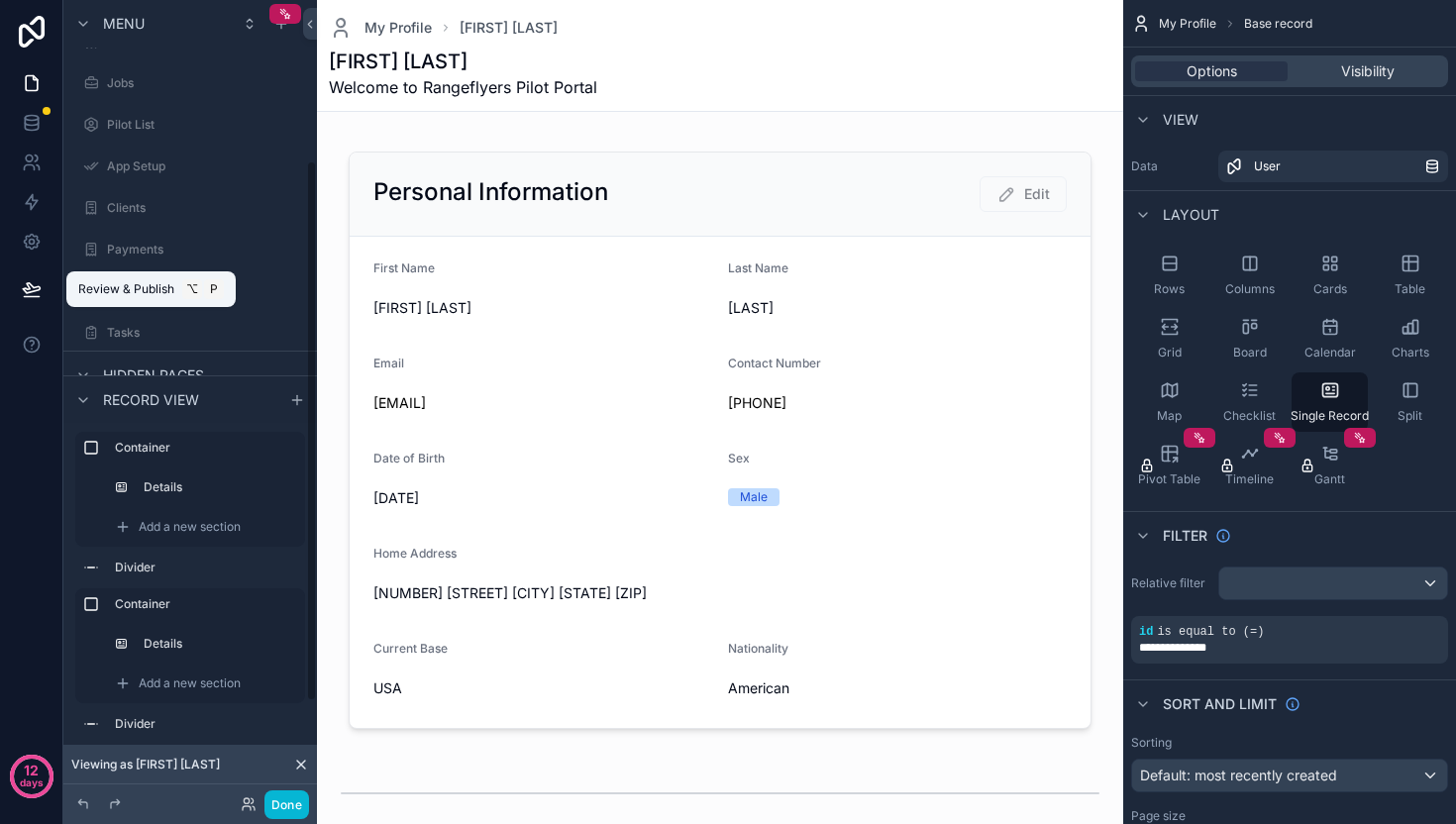 click 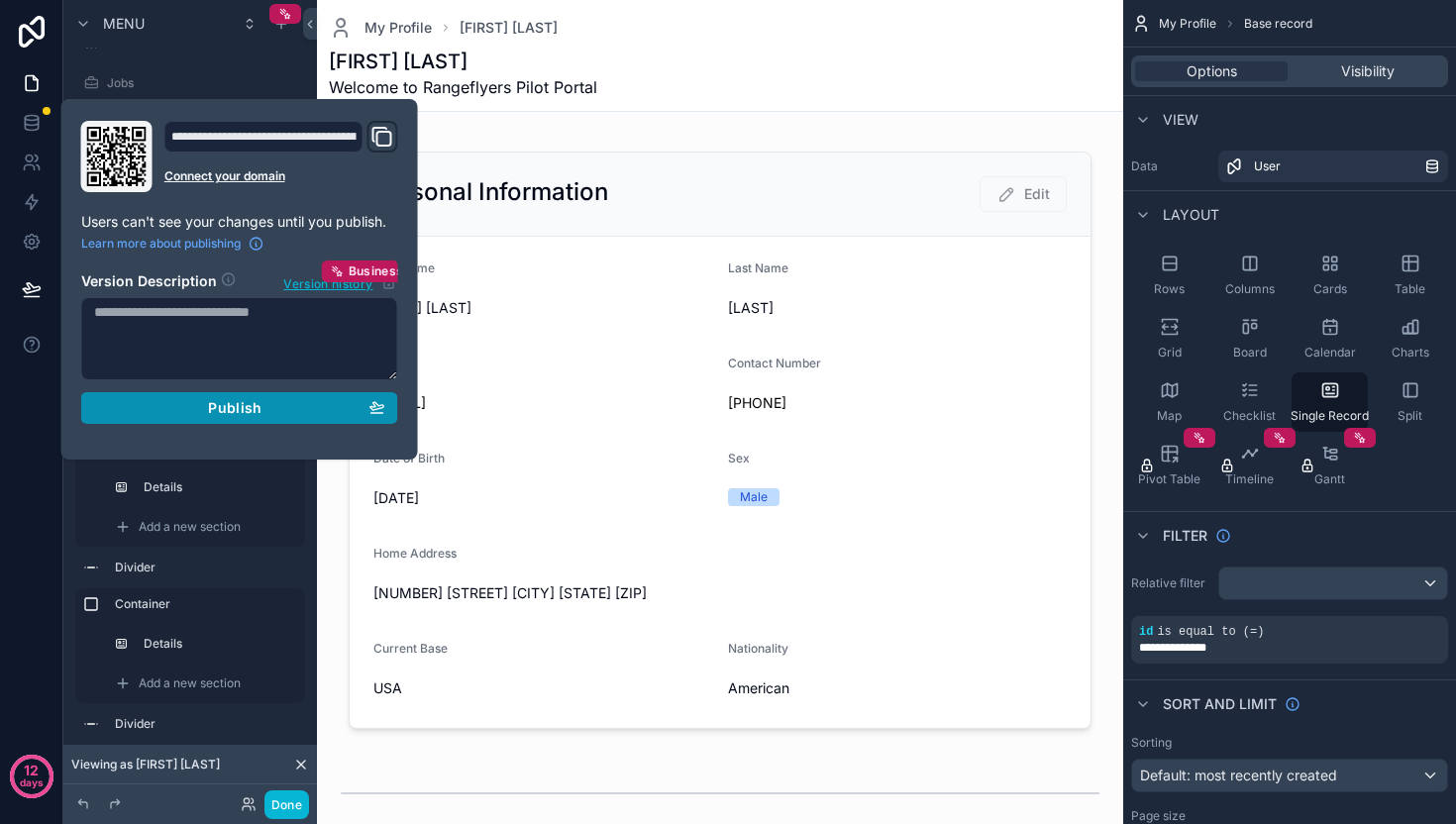 click on "Publish" at bounding box center (235, 408) 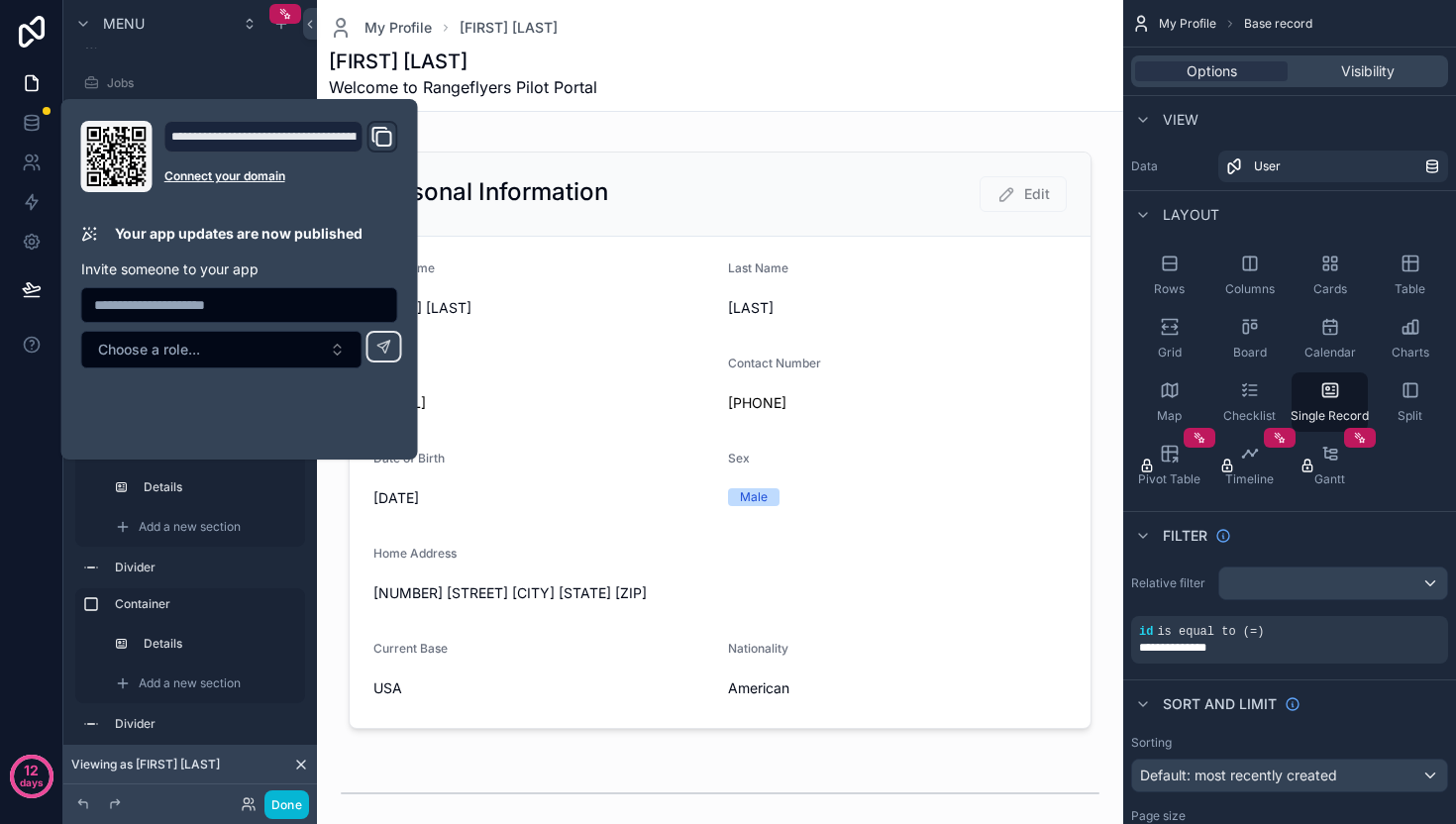 click 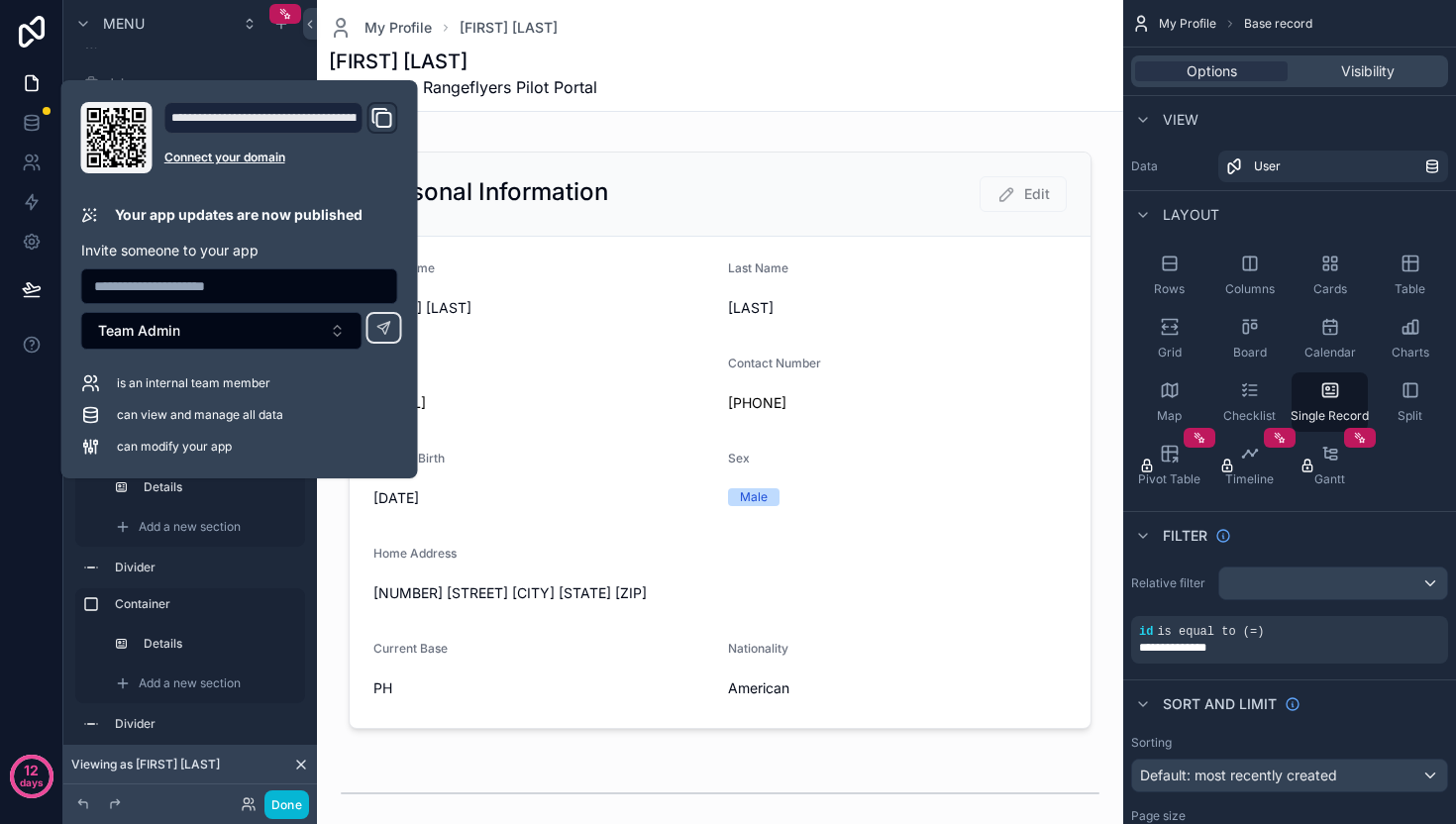 click on "[FIRST] [LAST] Welcome to Rangeflyers Pilot Portal" at bounding box center (720, 73) 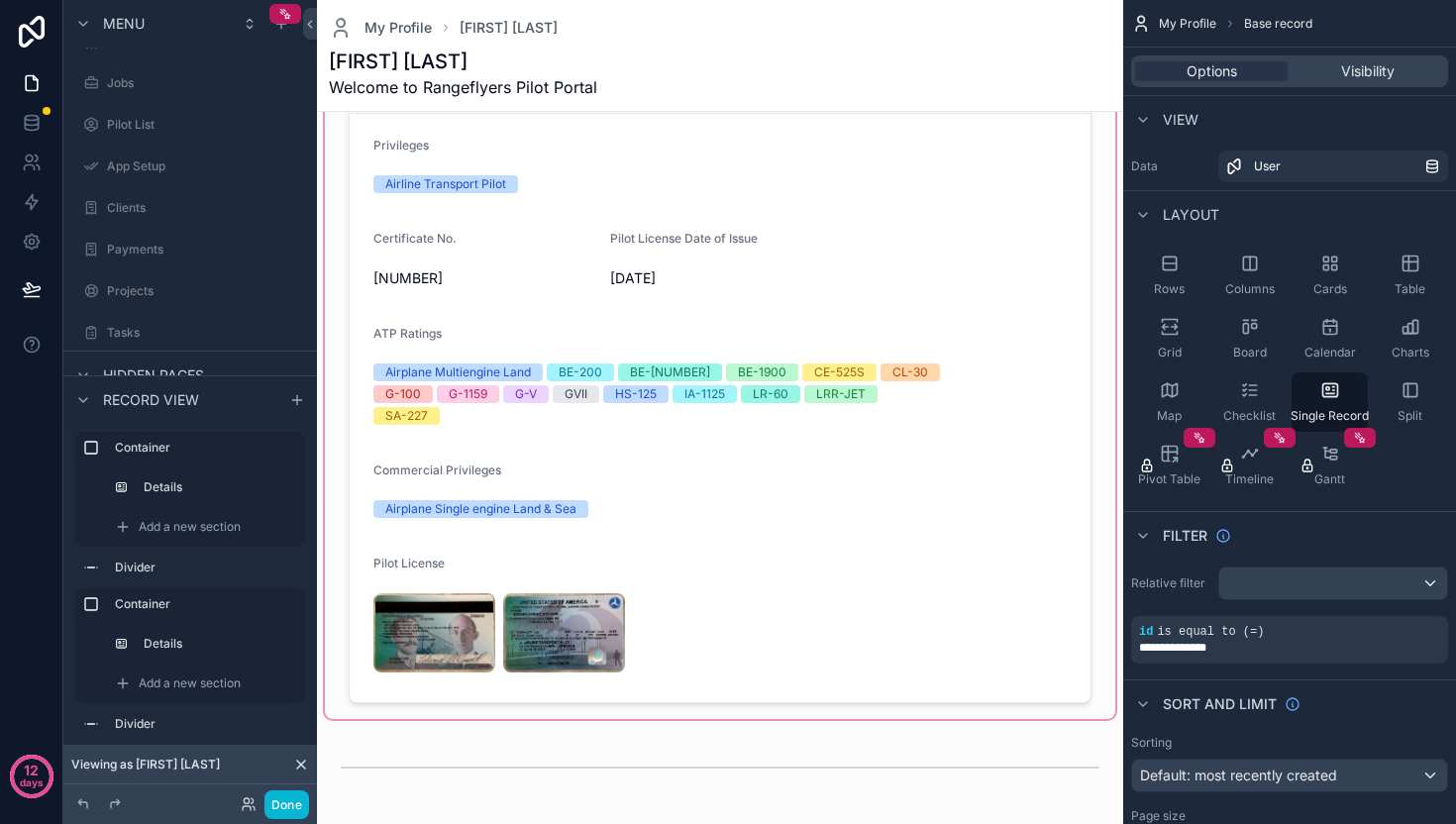 scroll, scrollTop: 825, scrollLeft: 0, axis: vertical 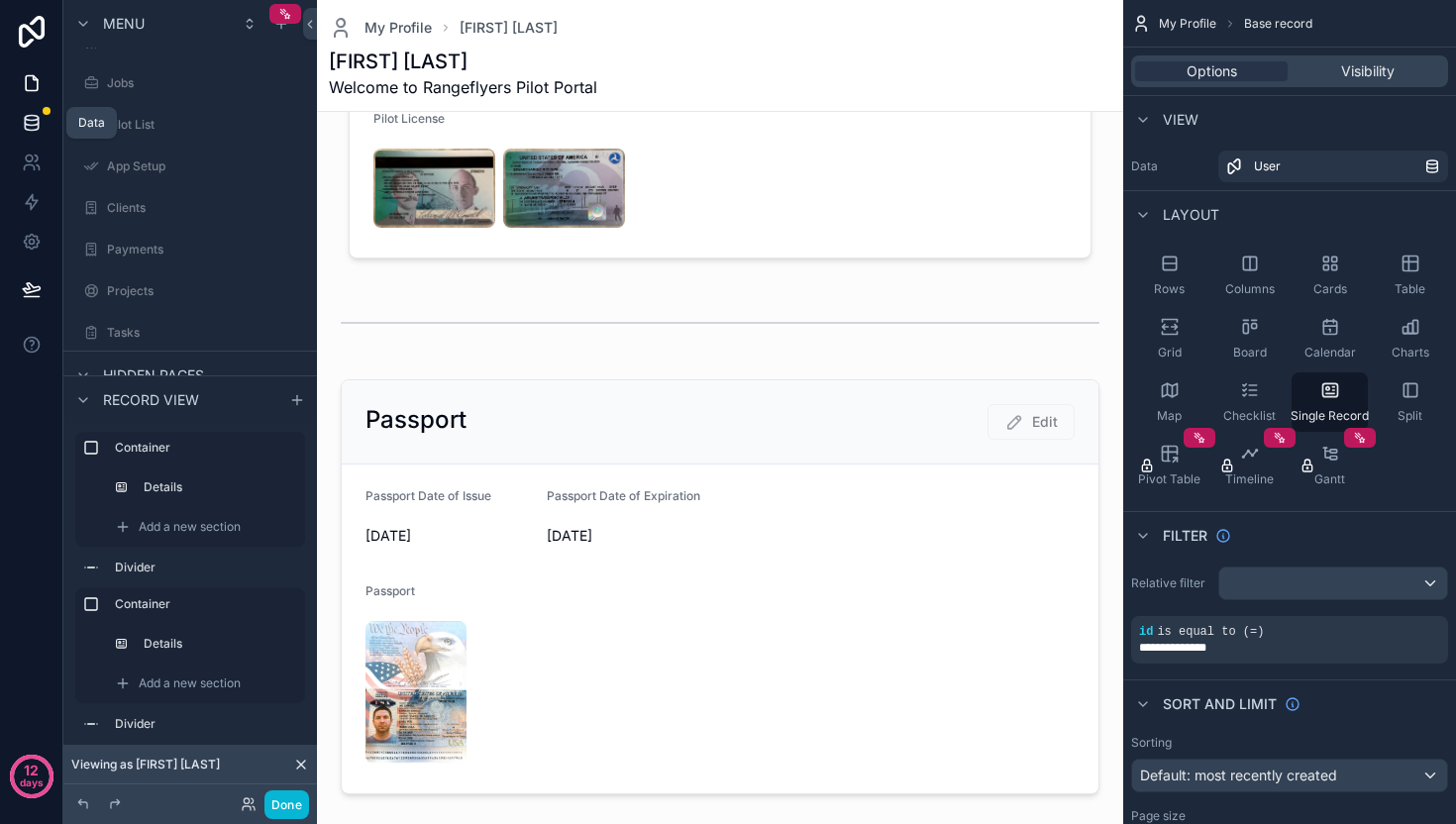 click 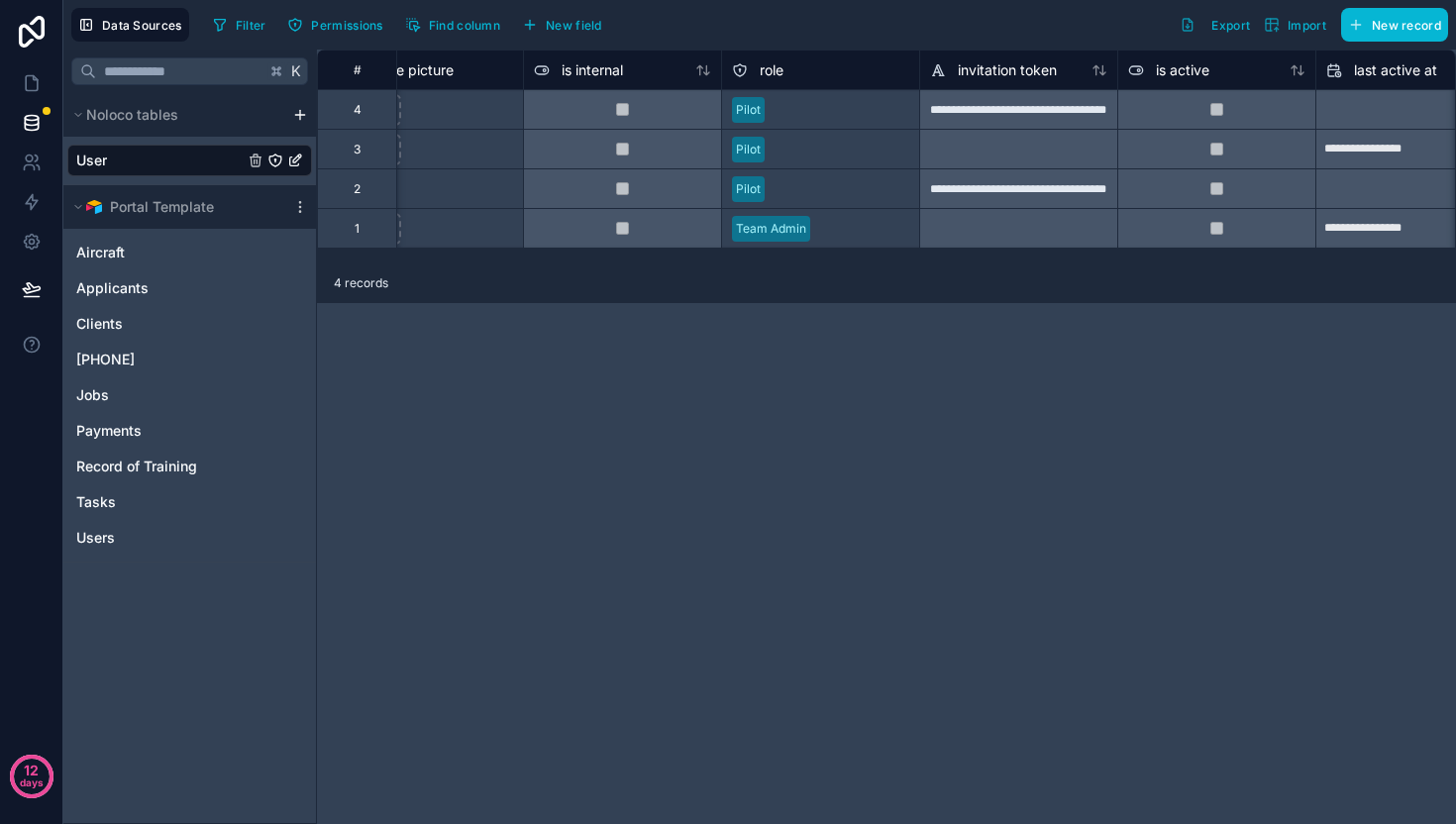 scroll, scrollTop: 0, scrollLeft: 810, axis: horizontal 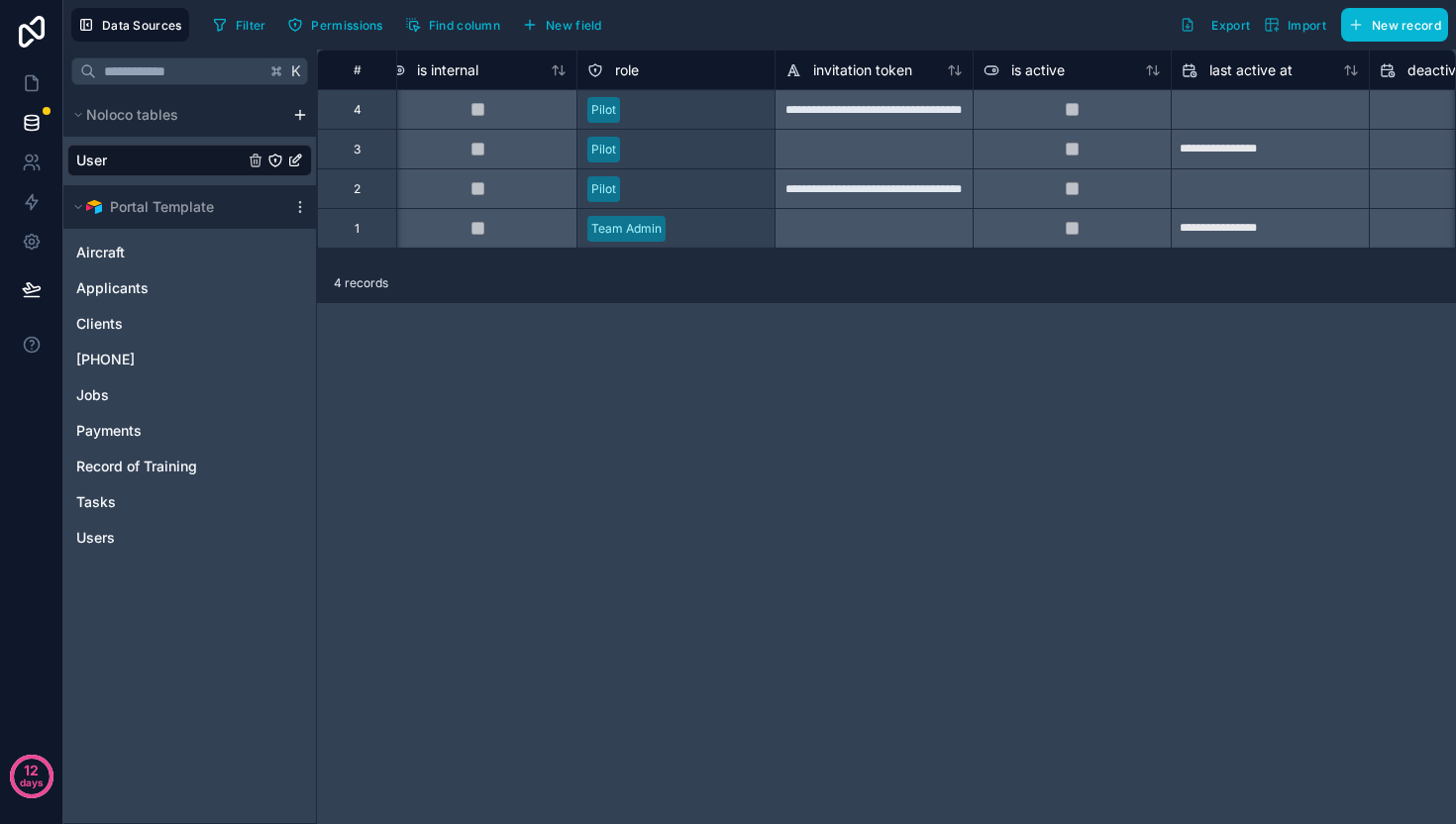 click on "role" at bounding box center (676, 70) 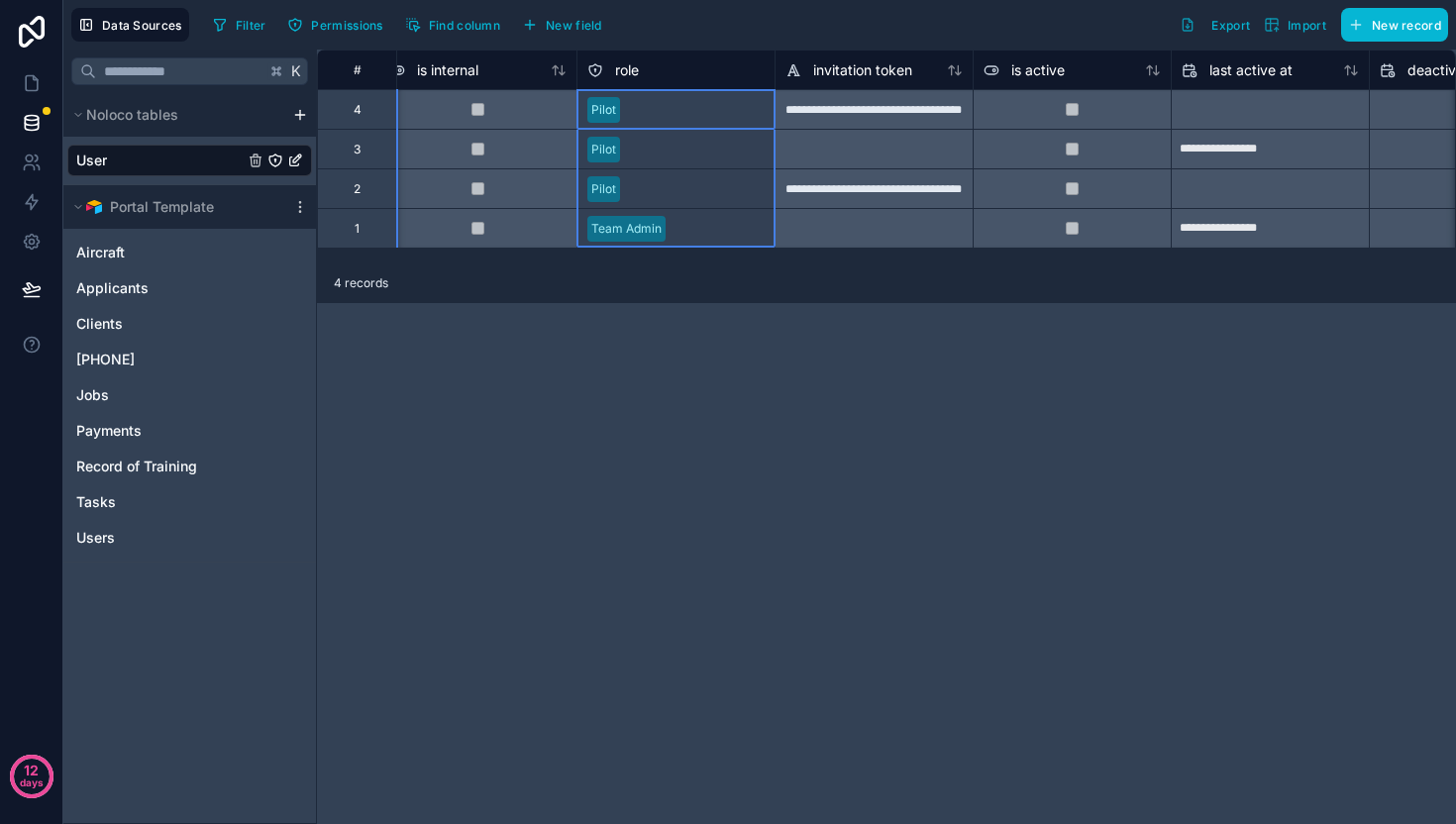 drag, startPoint x: 718, startPoint y: 66, endPoint x: 697, endPoint y: 70, distance: 21.377558 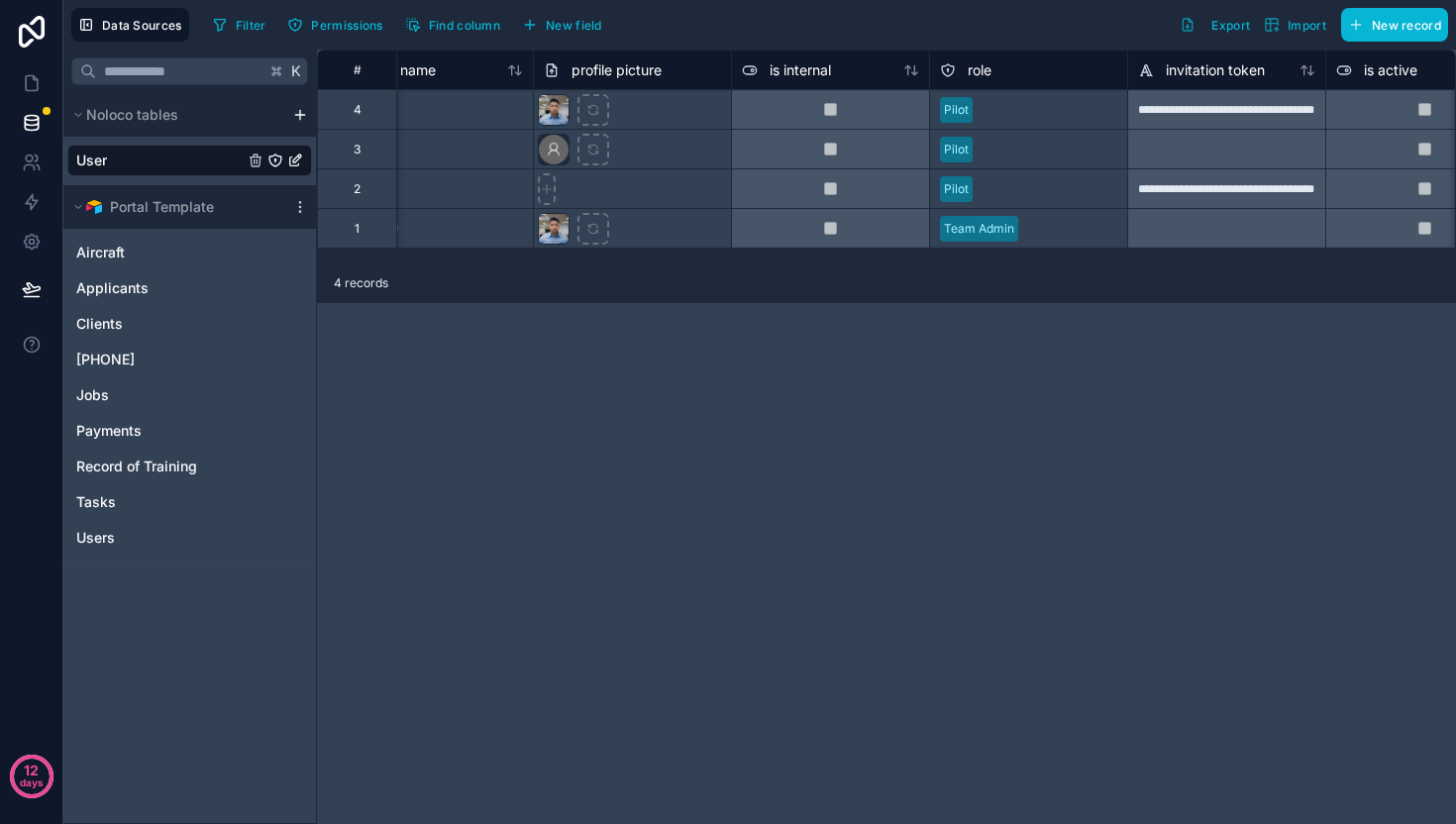 scroll, scrollTop: 0, scrollLeft: 0, axis: both 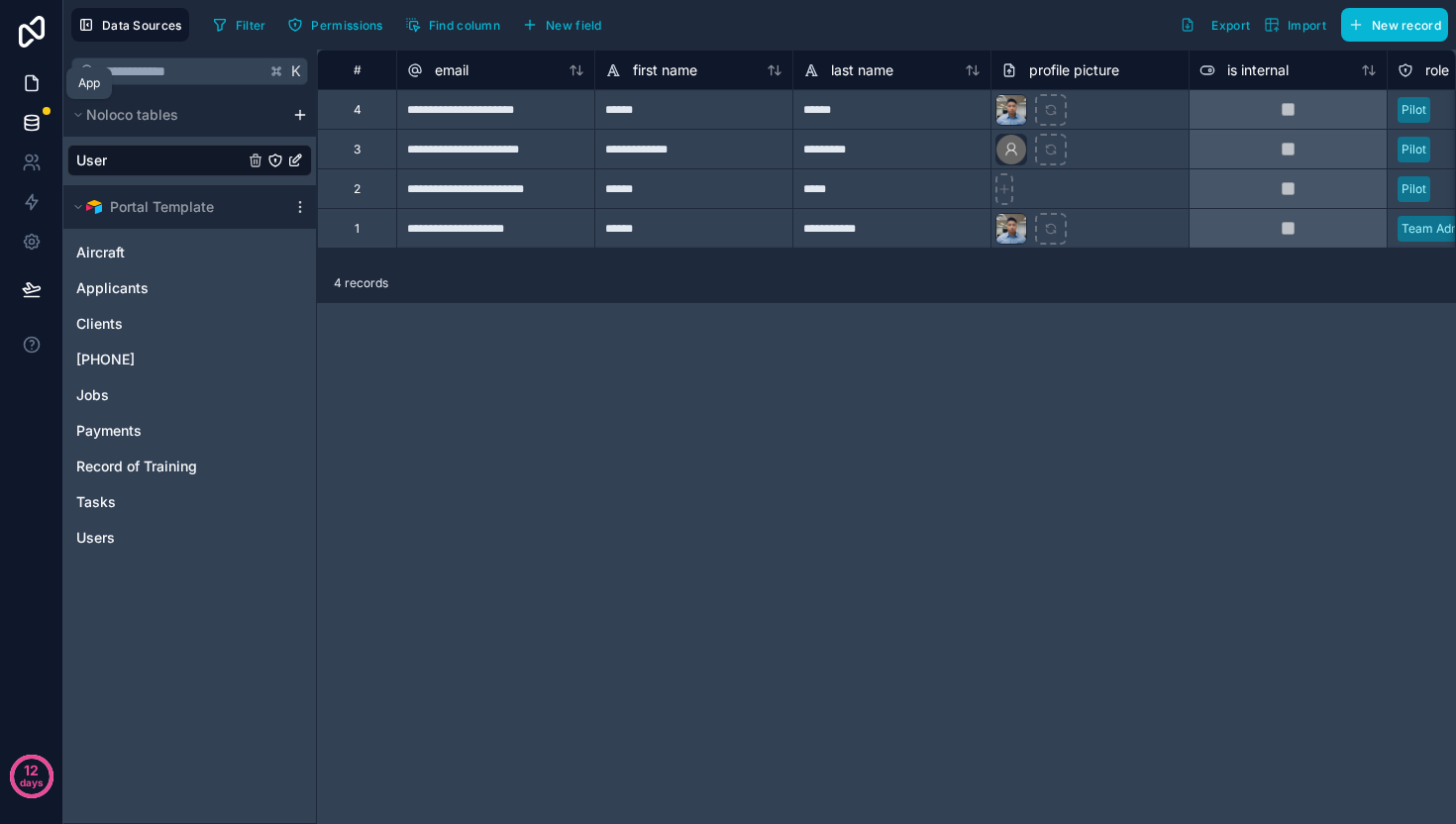 click 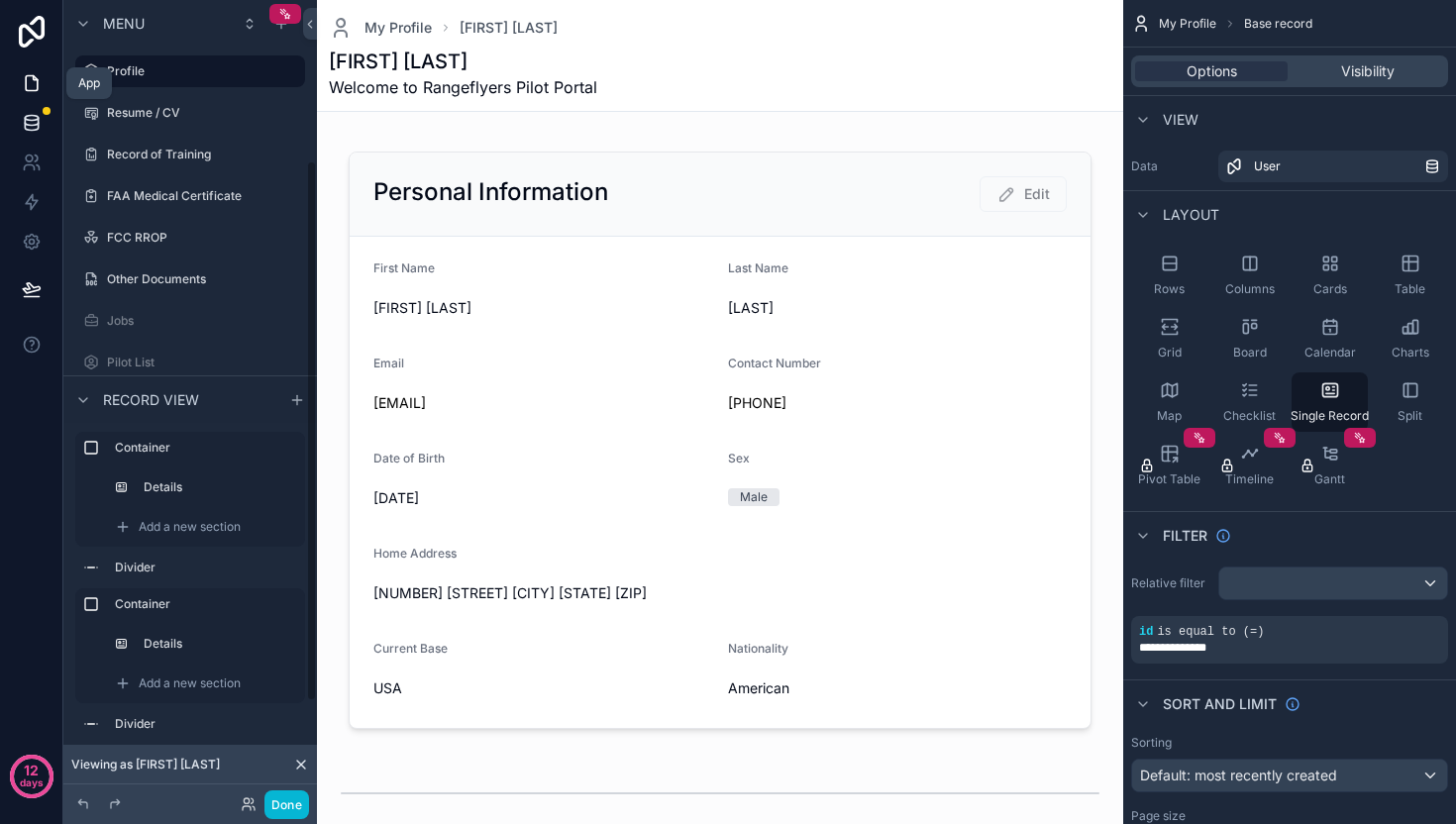scroll, scrollTop: 238, scrollLeft: 0, axis: vertical 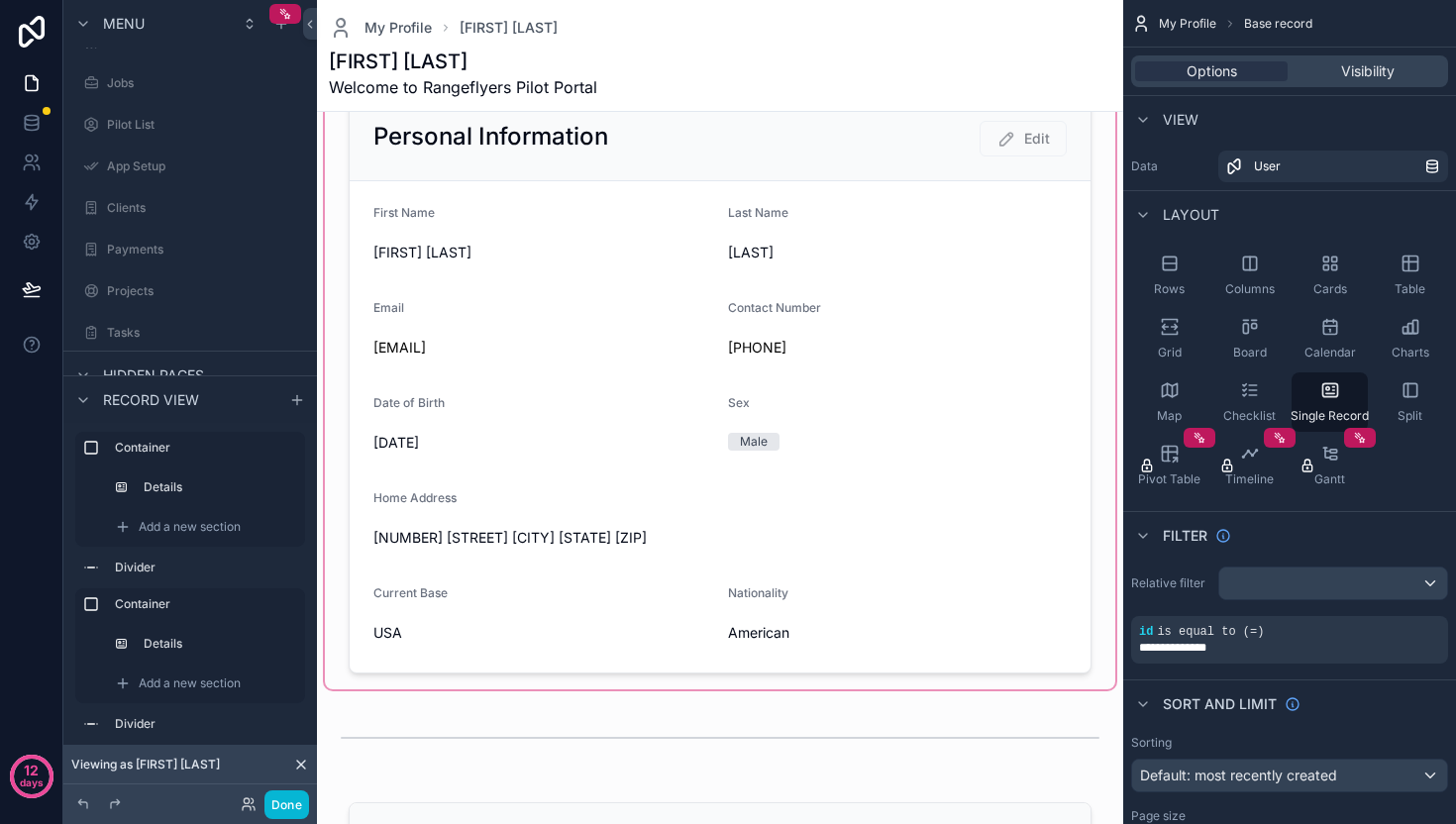 click at bounding box center (720, 384) 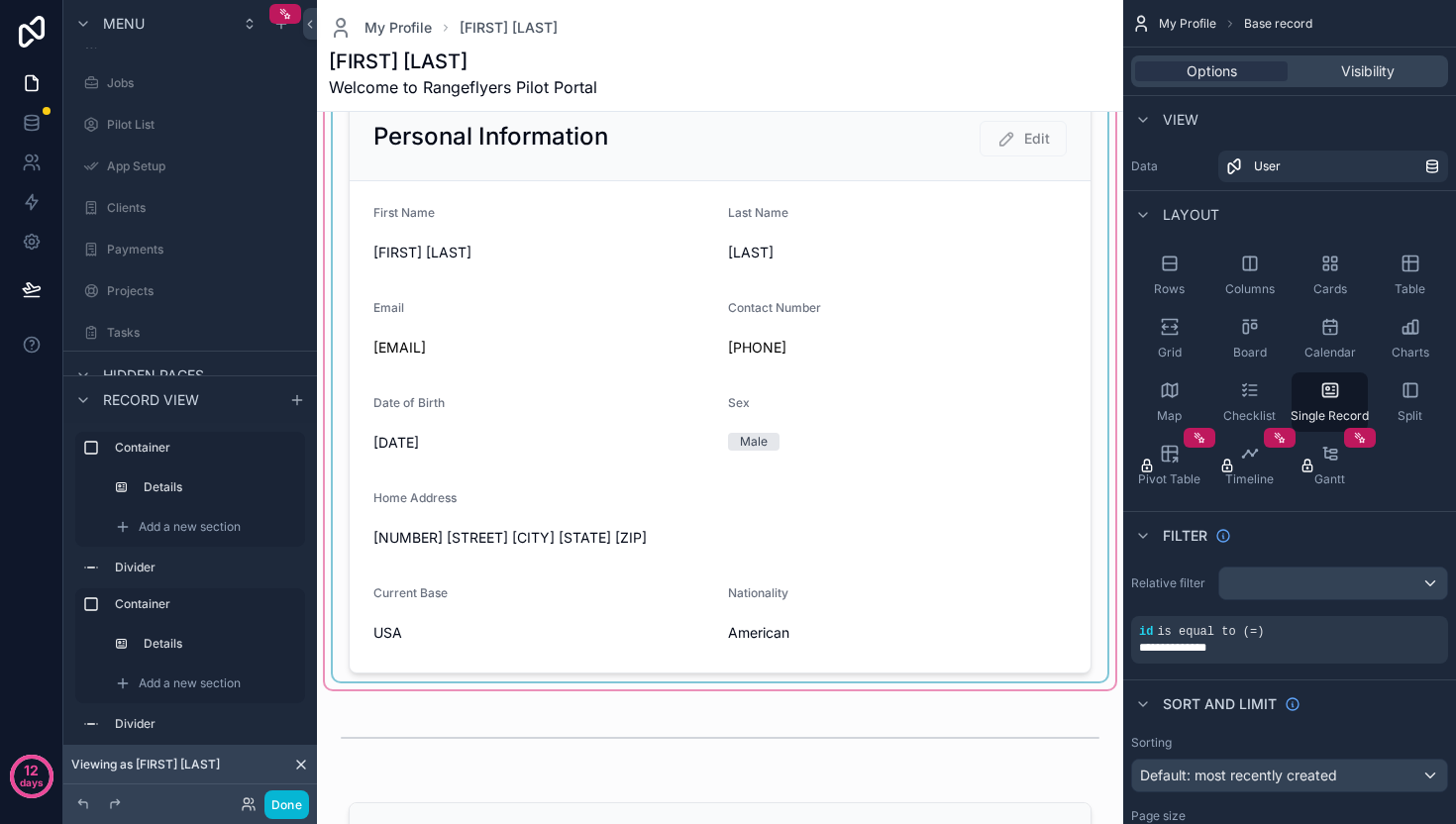 scroll, scrollTop: 56, scrollLeft: 0, axis: vertical 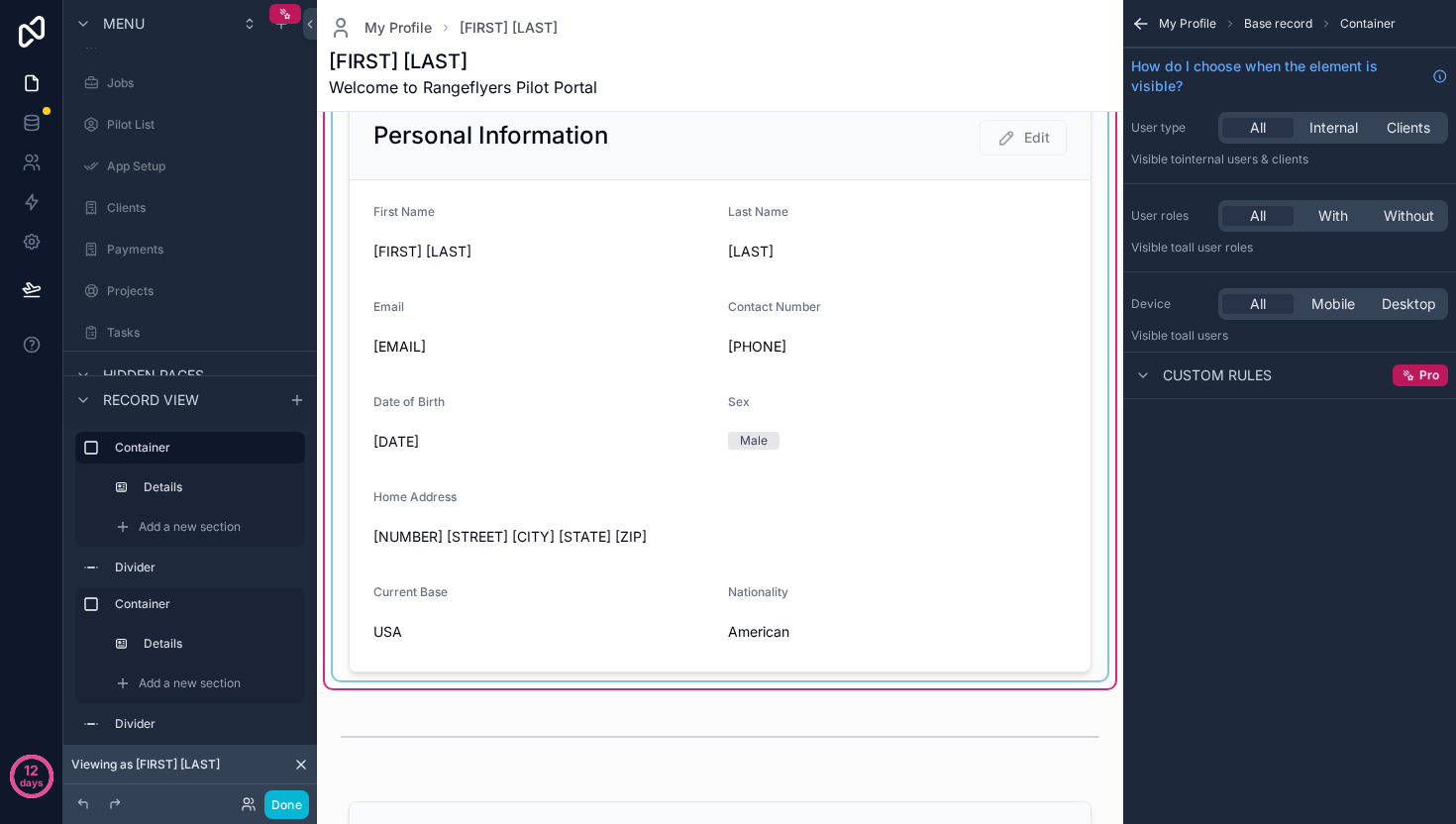 click at bounding box center (720, 383) 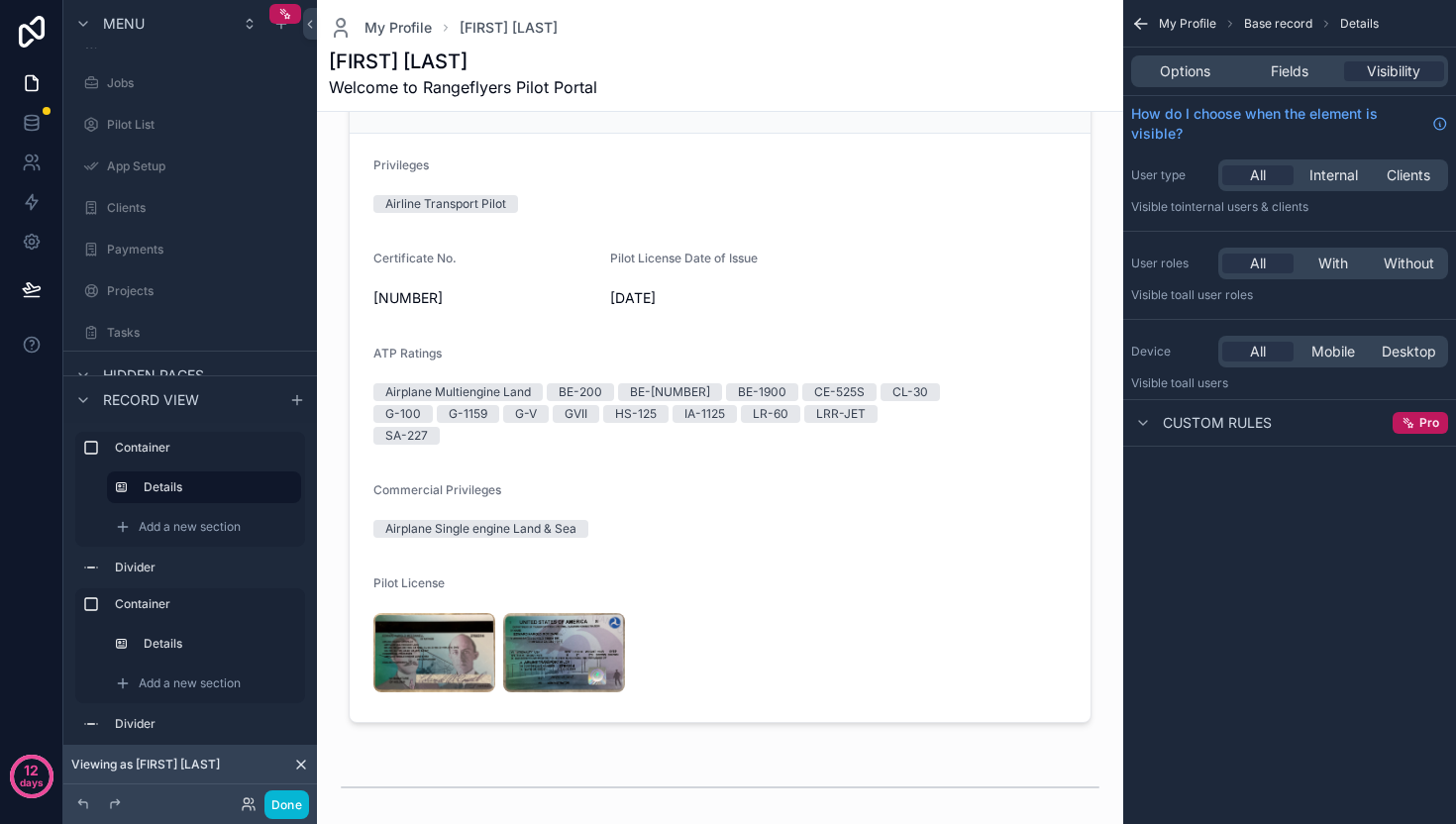 scroll, scrollTop: 810, scrollLeft: 0, axis: vertical 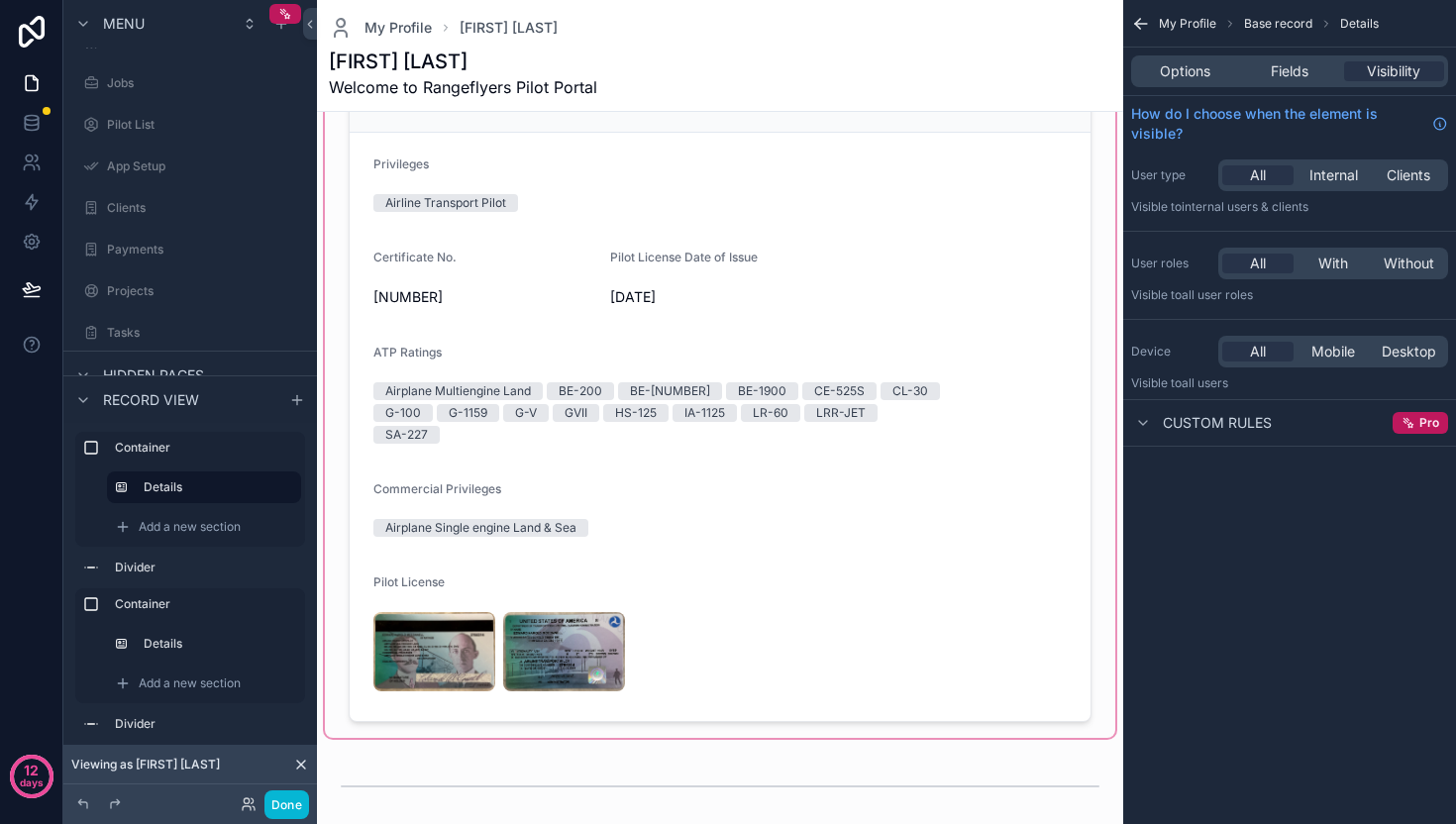 click at bounding box center [720, 384] 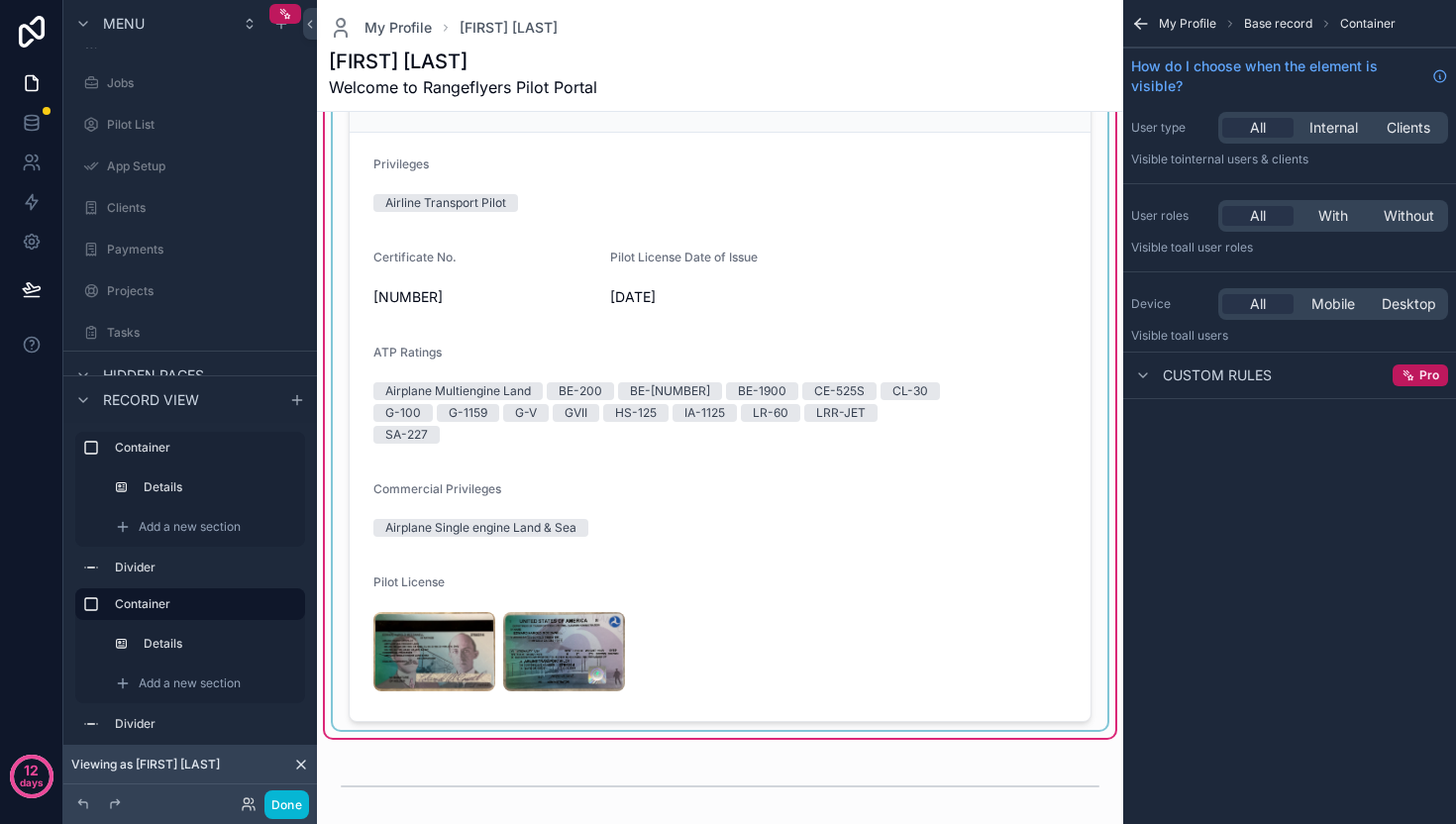 click at bounding box center [720, 384] 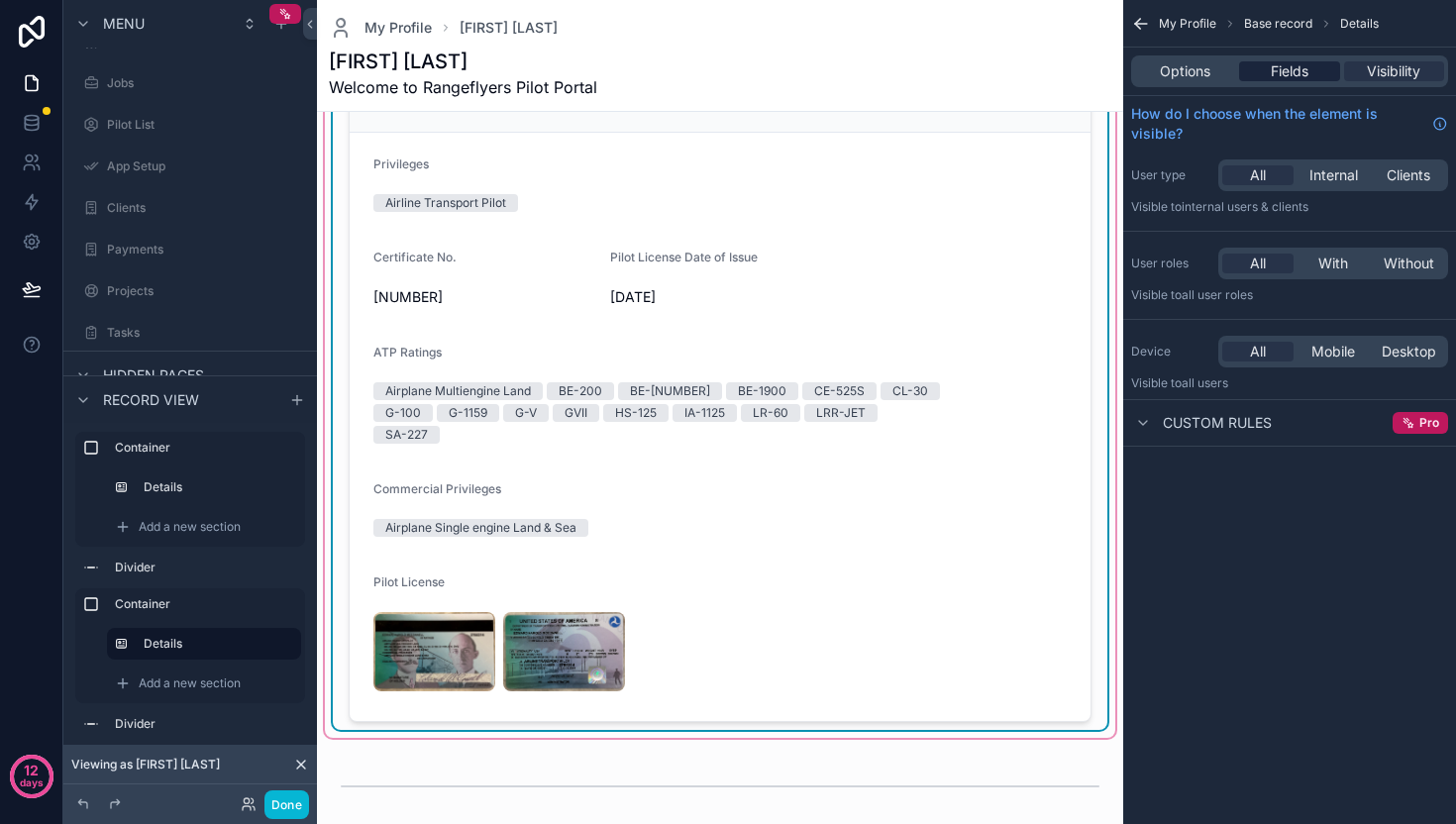 click on "Fields" at bounding box center (1290, 71) 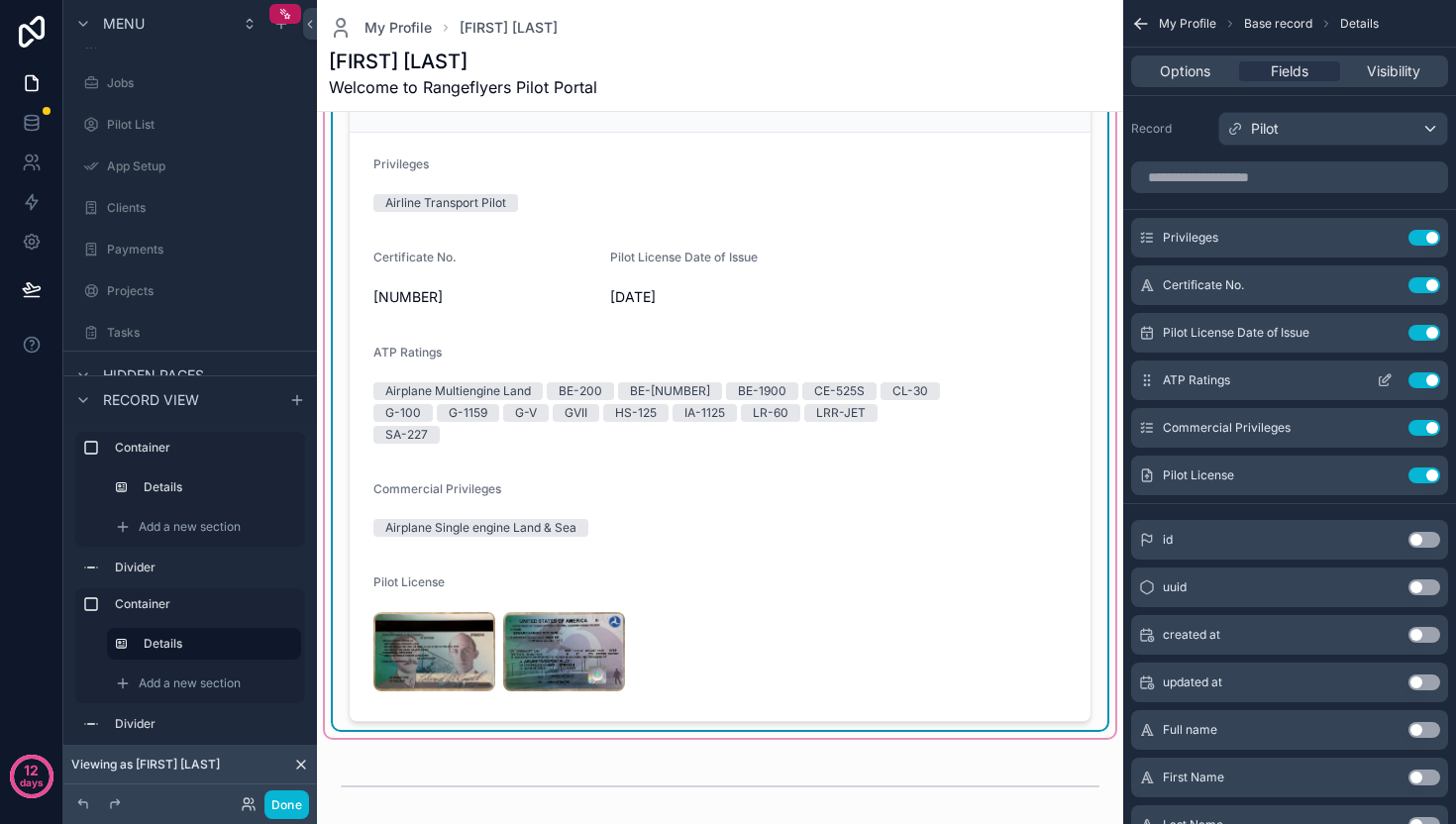 click 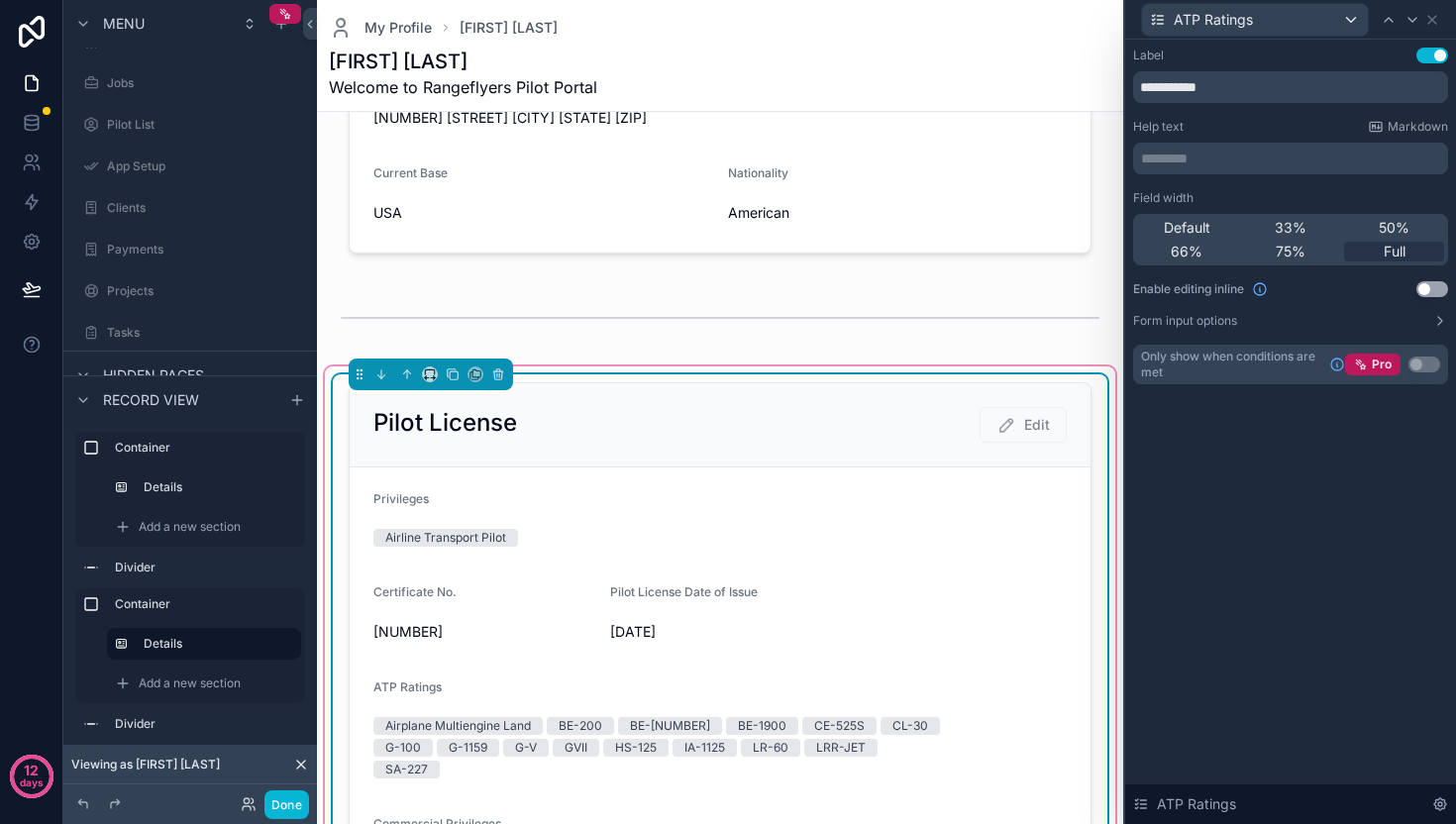 scroll, scrollTop: 0, scrollLeft: 0, axis: both 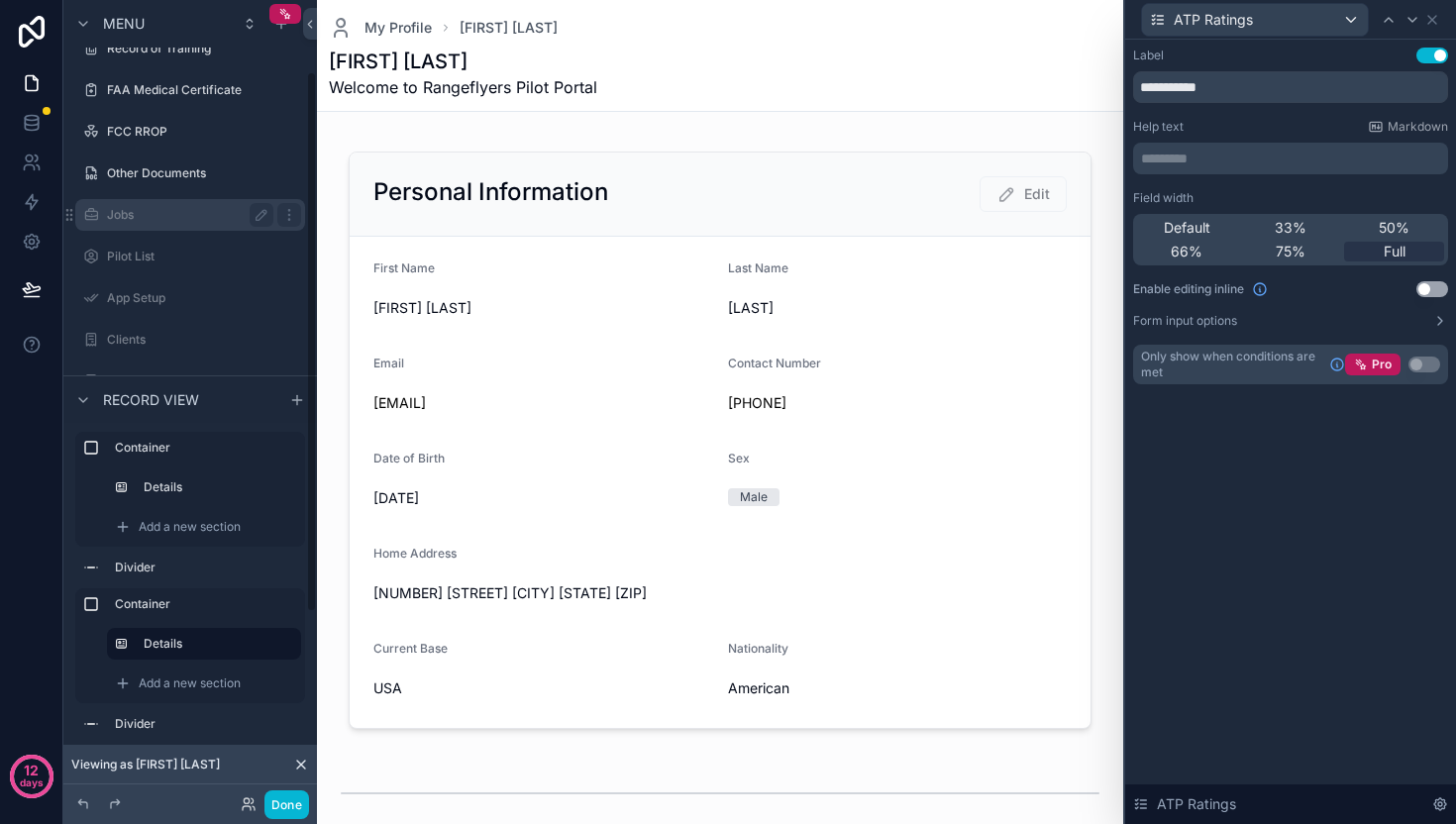 click on "Jobs" at bounding box center [186, 215] 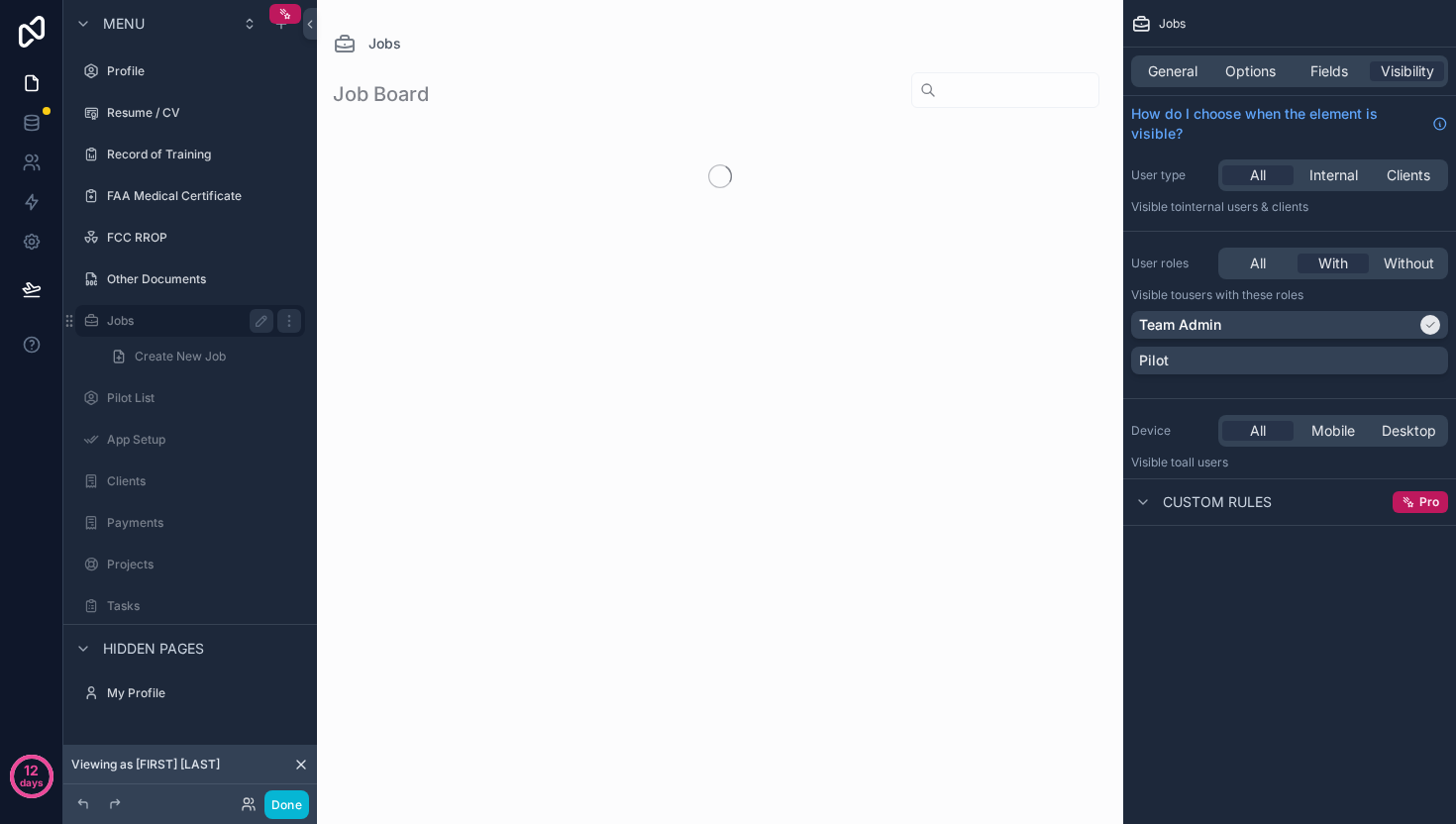 scroll, scrollTop: 0, scrollLeft: 0, axis: both 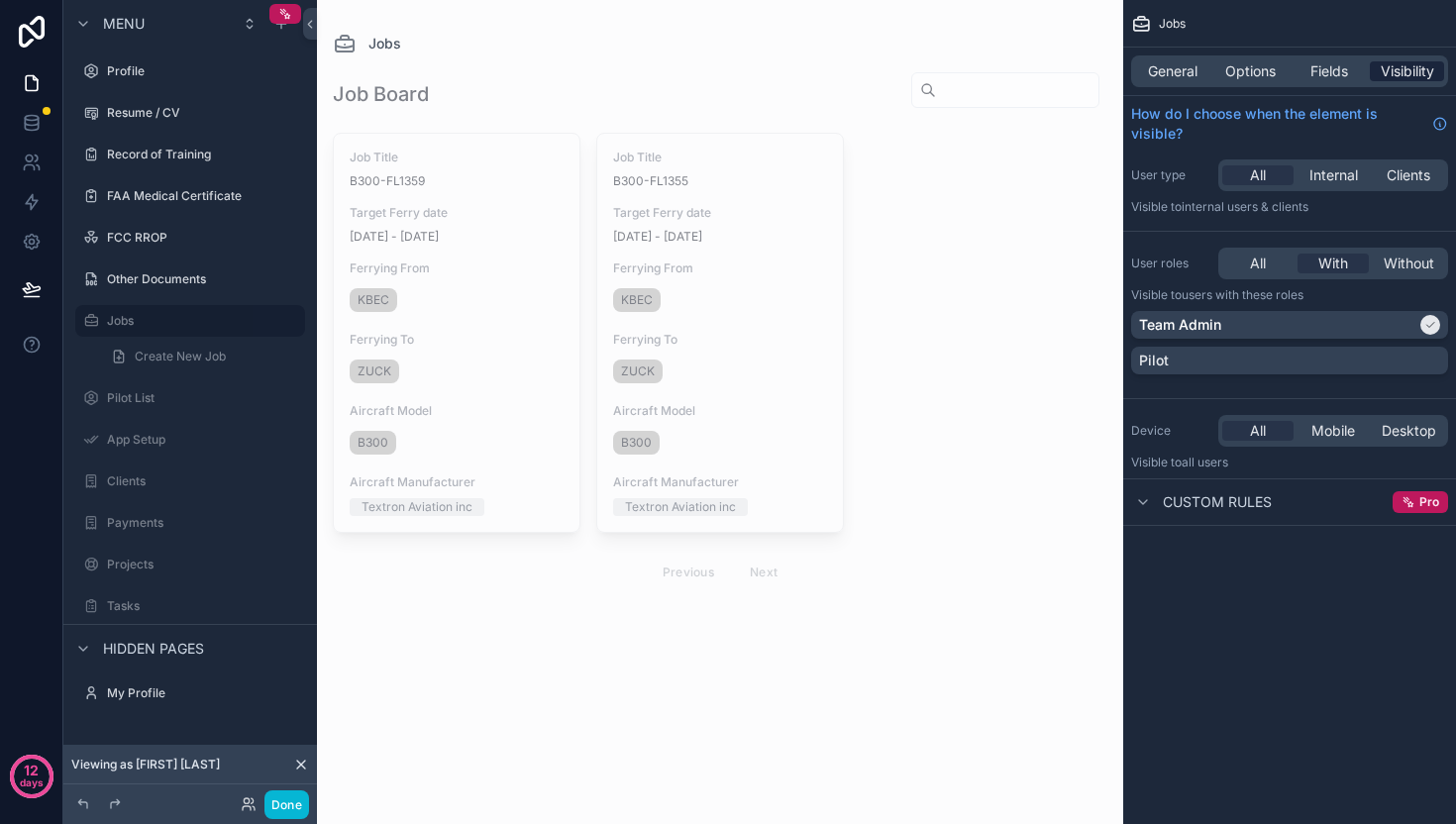 click on "Visibility" at bounding box center [1407, 71] 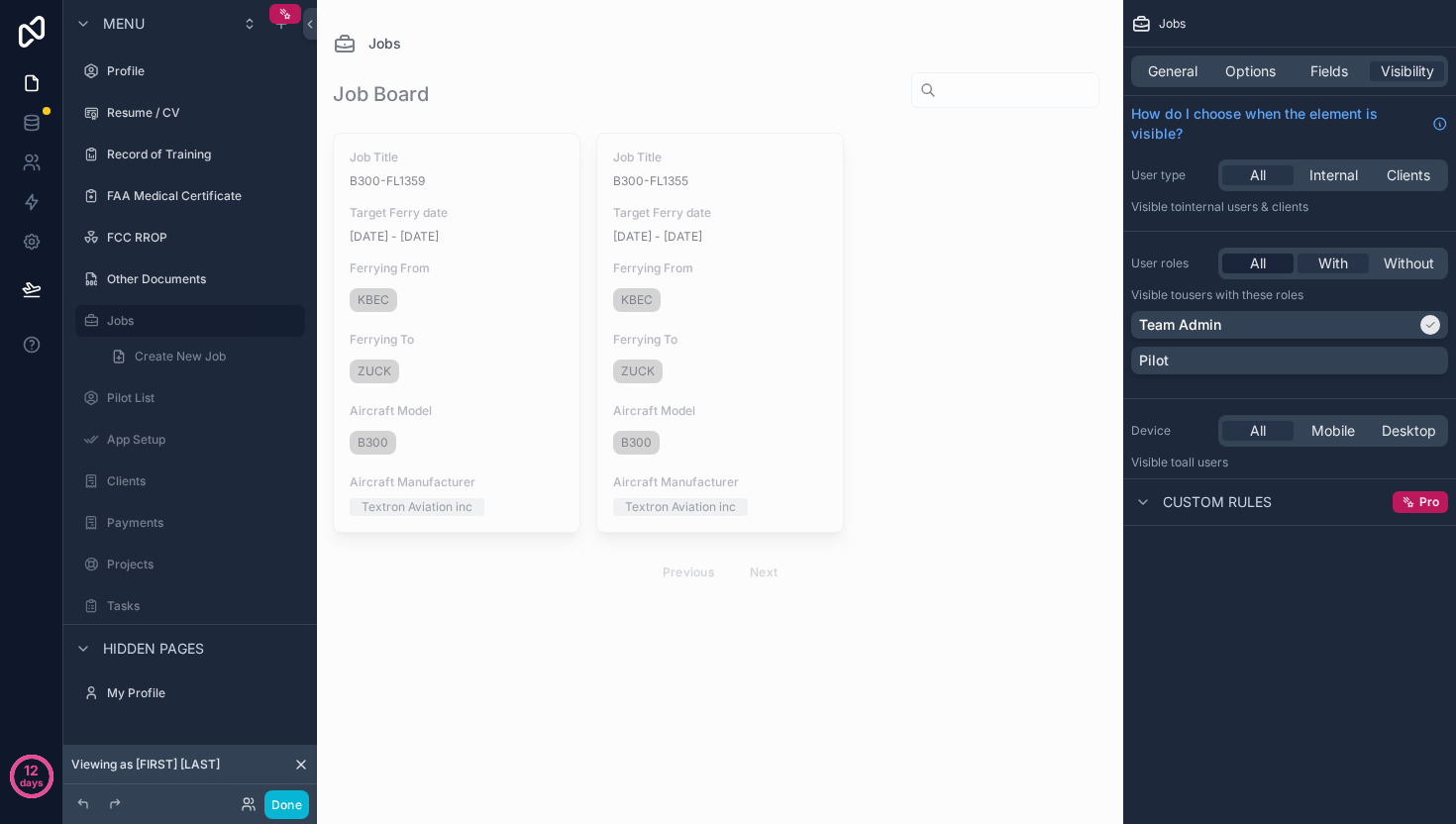 click on "All" at bounding box center [1258, 263] 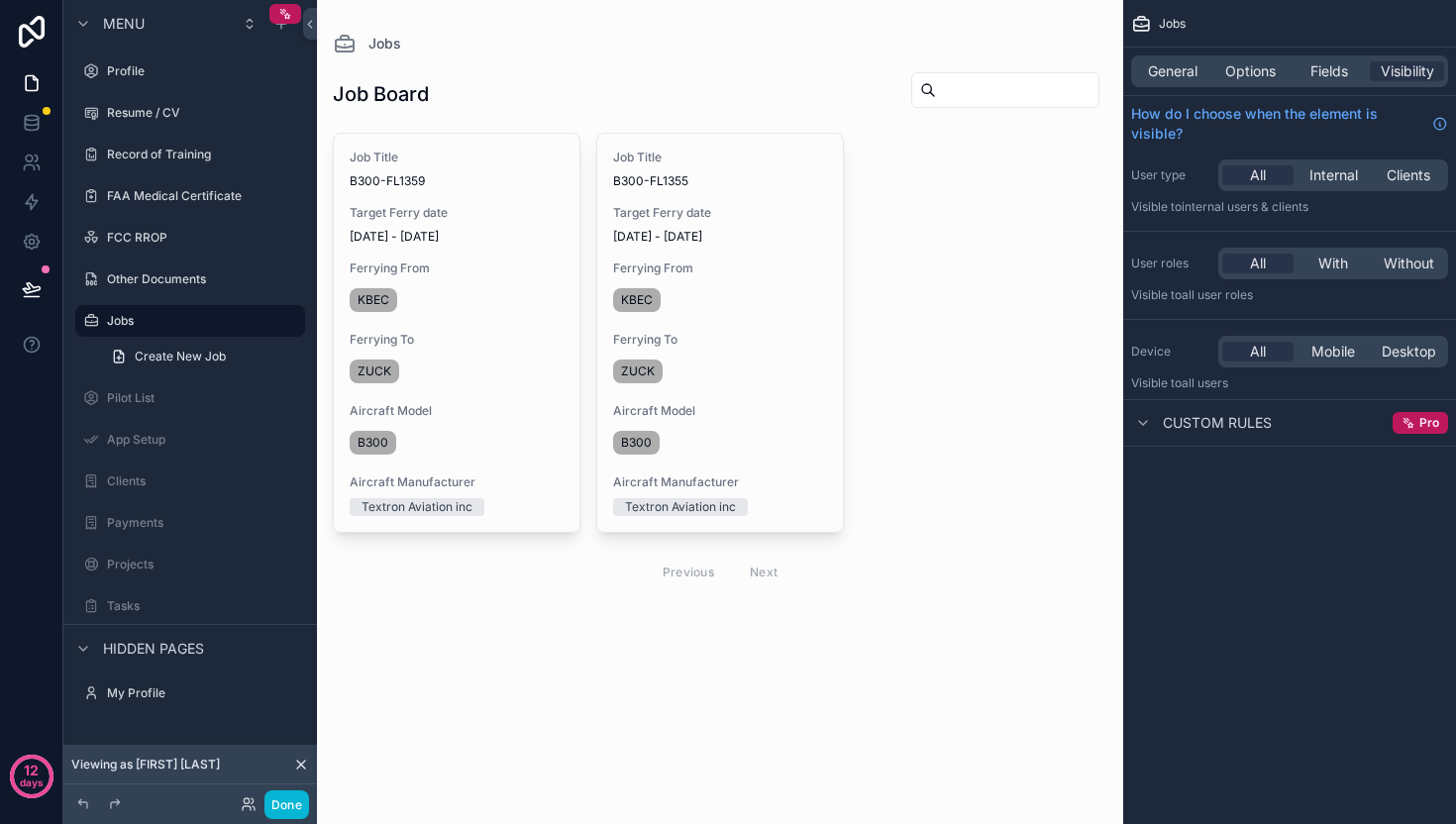 click at bounding box center [720, 329] 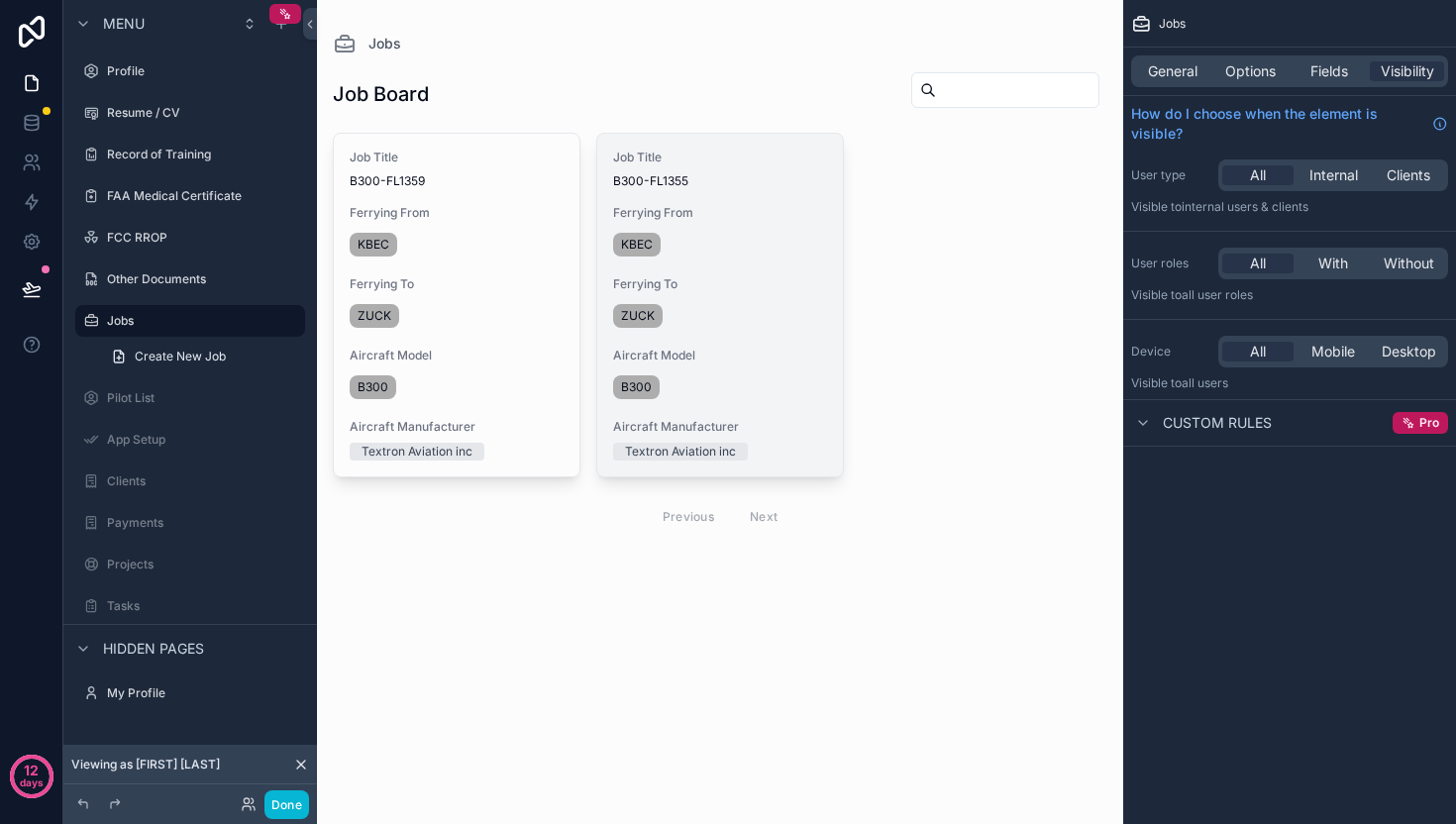 click on "Job Title B300-FL1355 Ferrying From KBEC Ferrying To ZUCK Aircraft Model B300 Aircraft Manufacturer Textron Aviation inc" at bounding box center [720, 305] 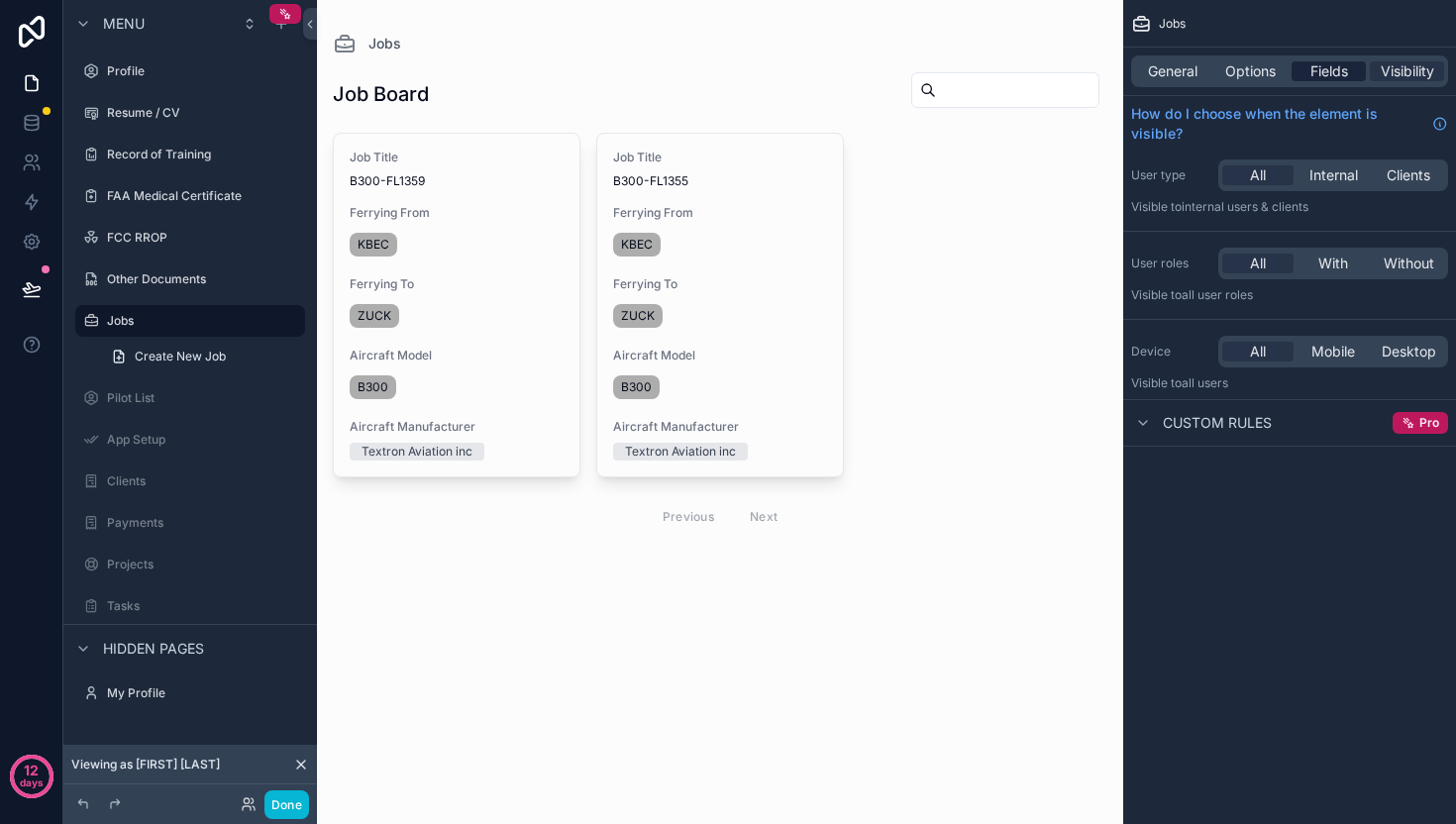 click on "Fields" at bounding box center [1329, 71] 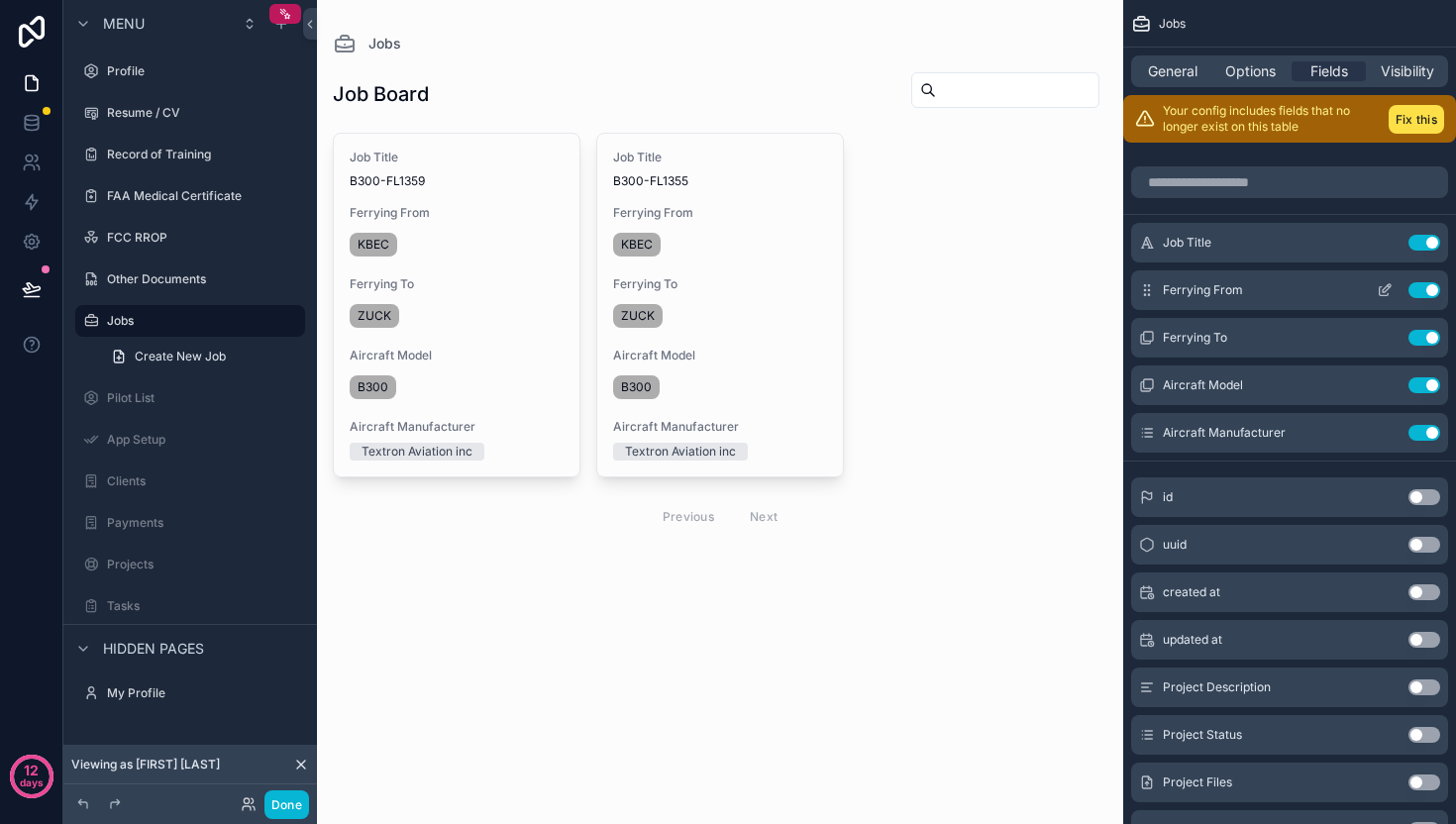 click 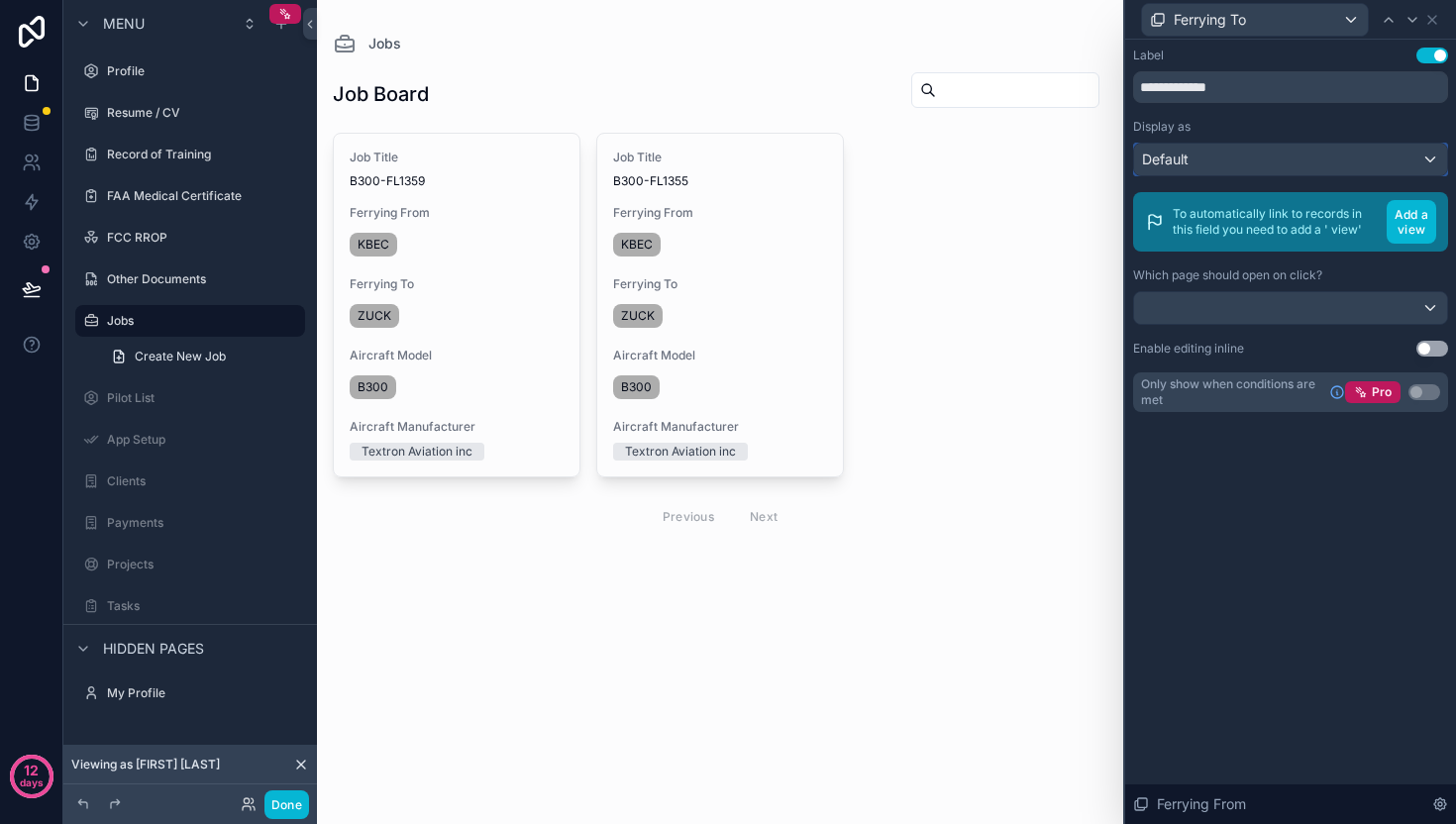 click on "Default" at bounding box center (1291, 159) 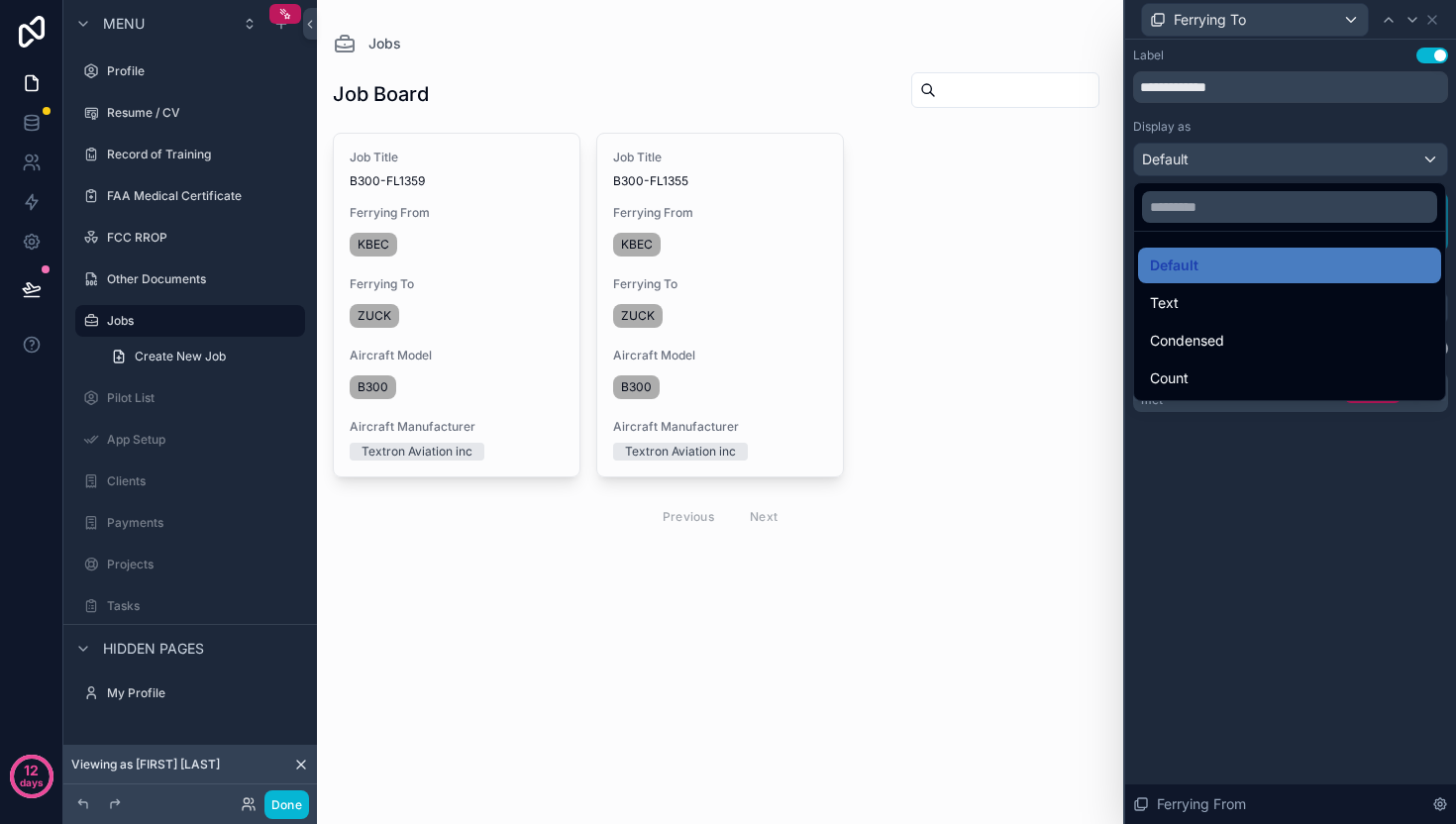 click at bounding box center (1291, 412) 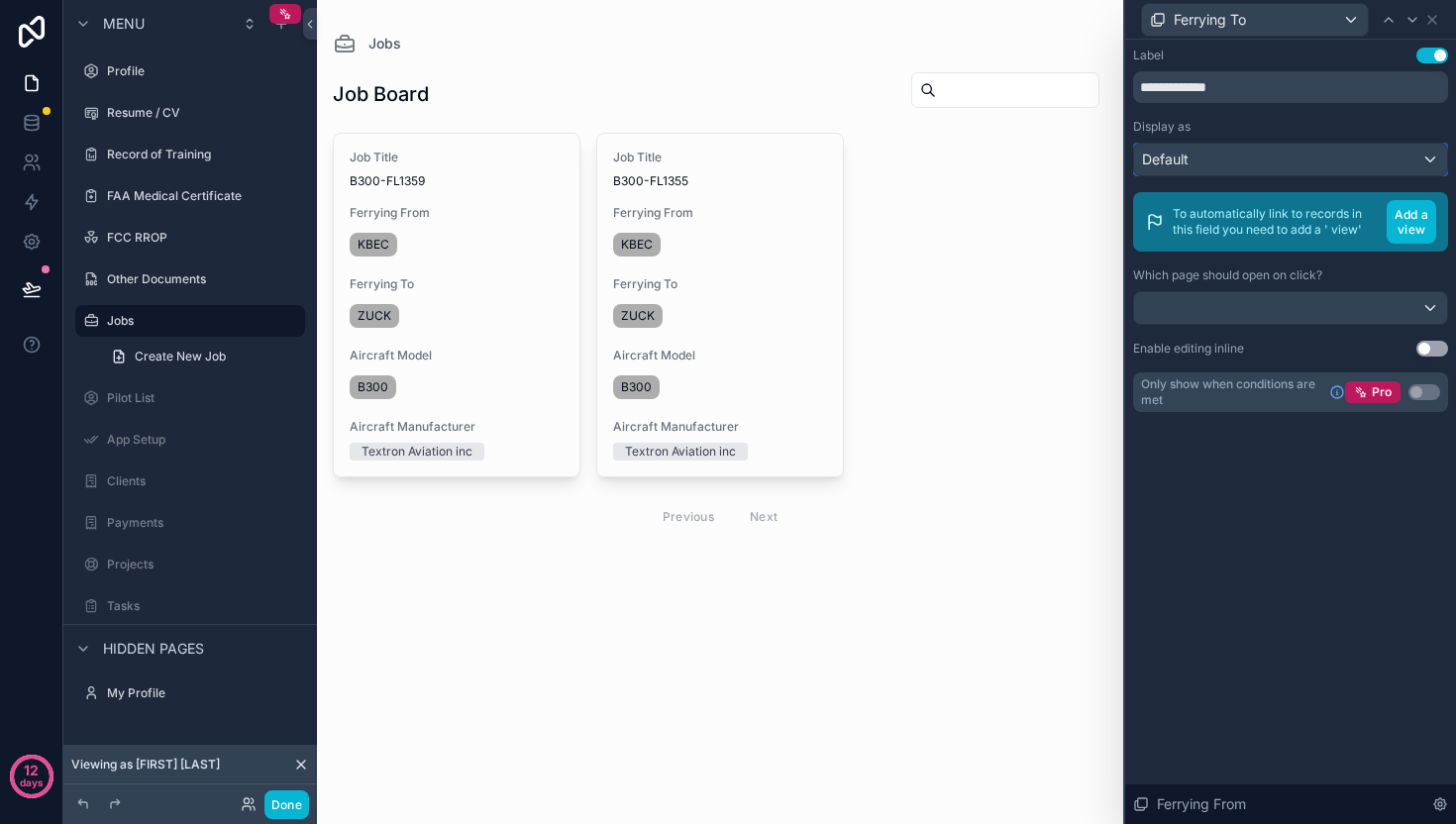 click on "Default" at bounding box center [1291, 159] 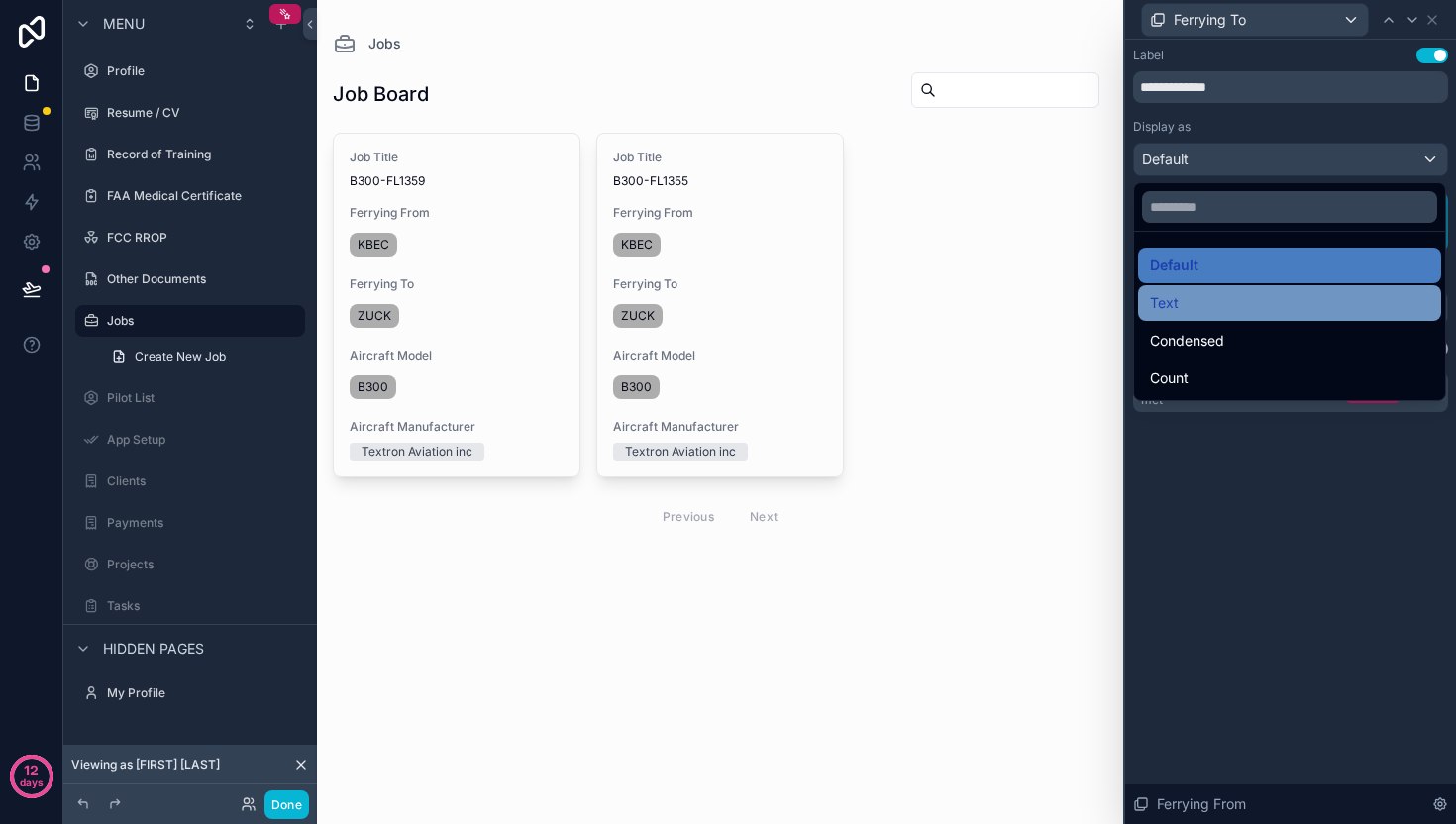click on "Text" at bounding box center [1290, 303] 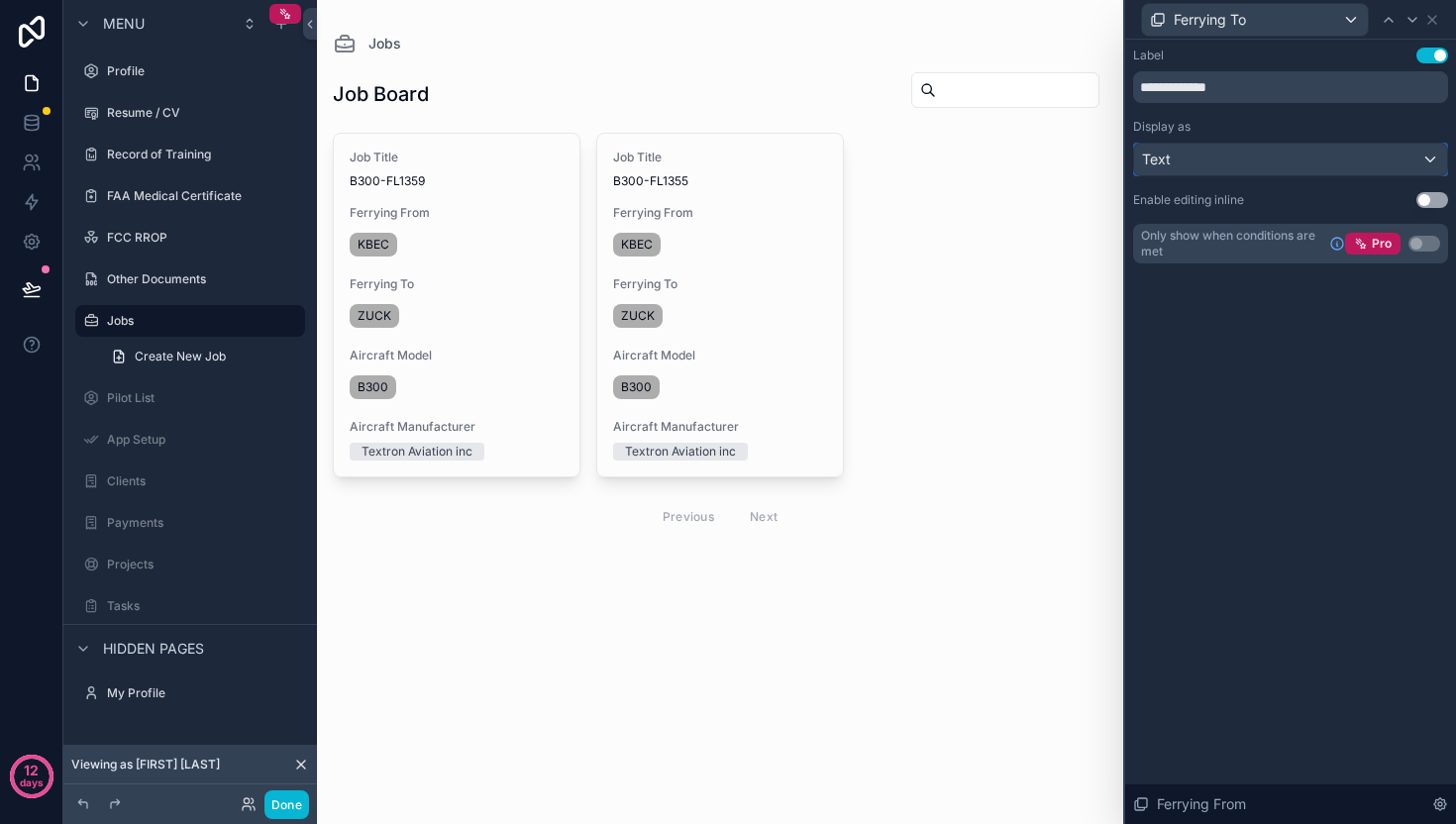 click on "Text" at bounding box center (1291, 159) 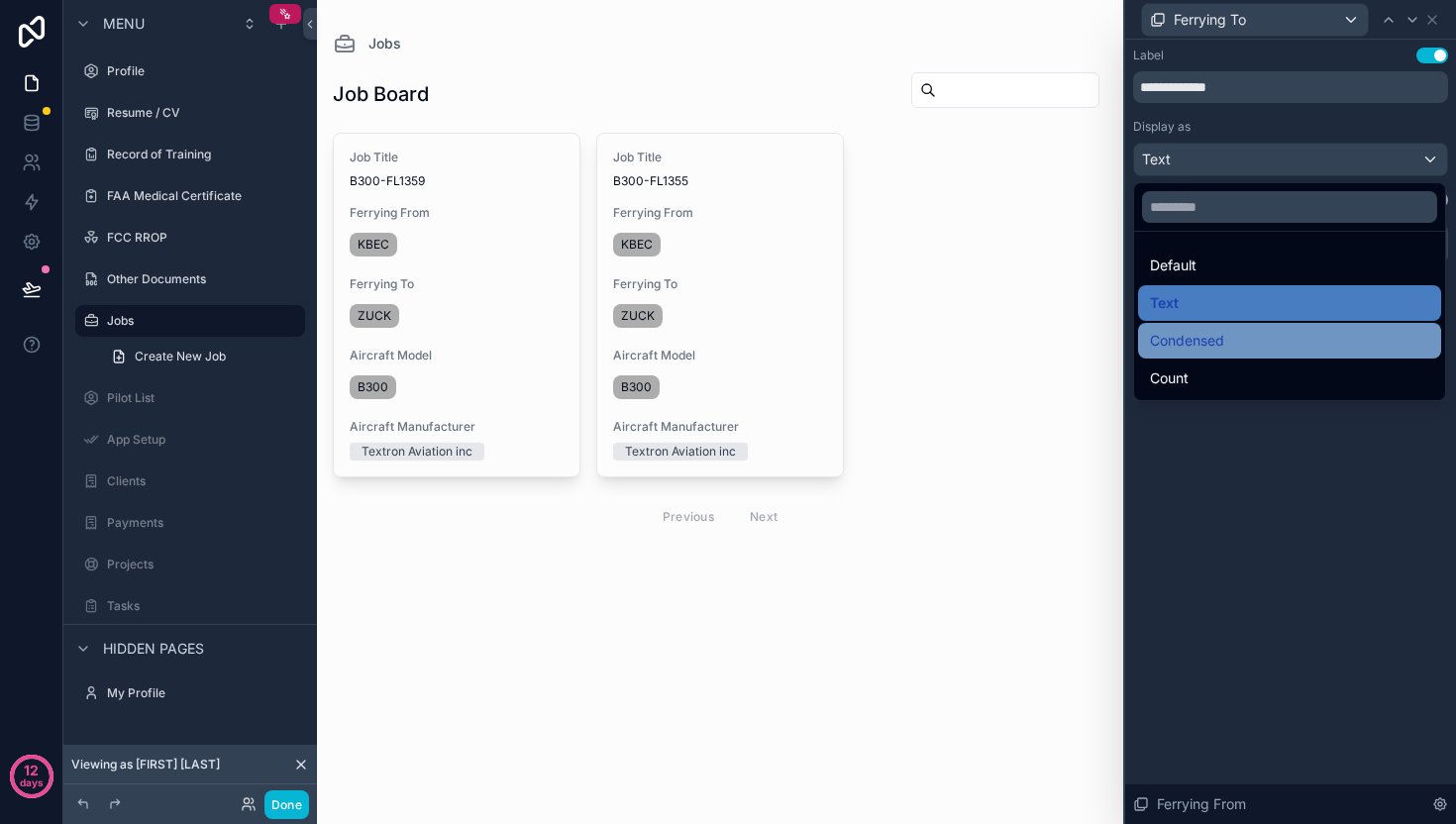 click on "Condensed" at bounding box center [1187, 341] 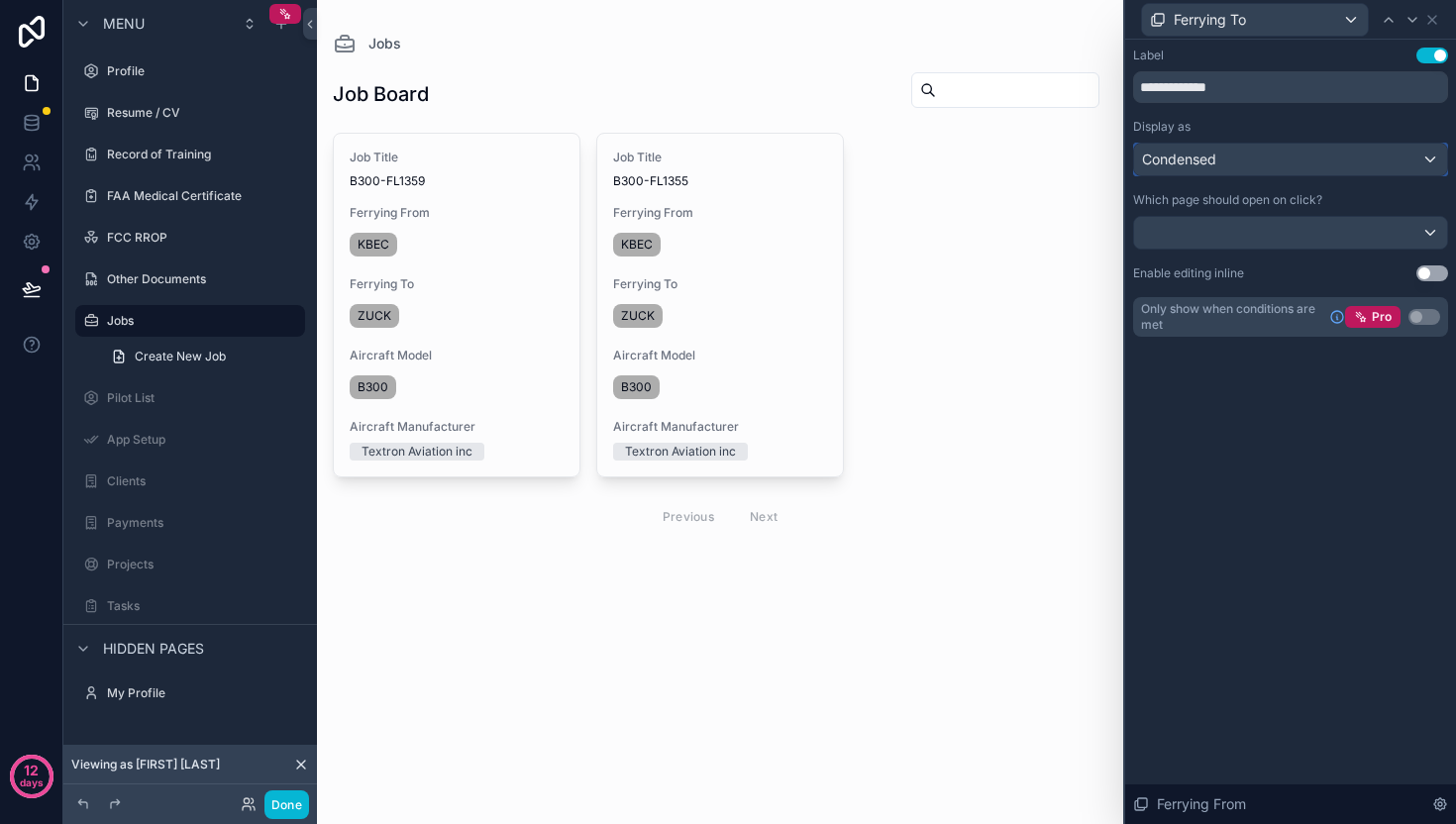 click on "Condensed" at bounding box center [1291, 159] 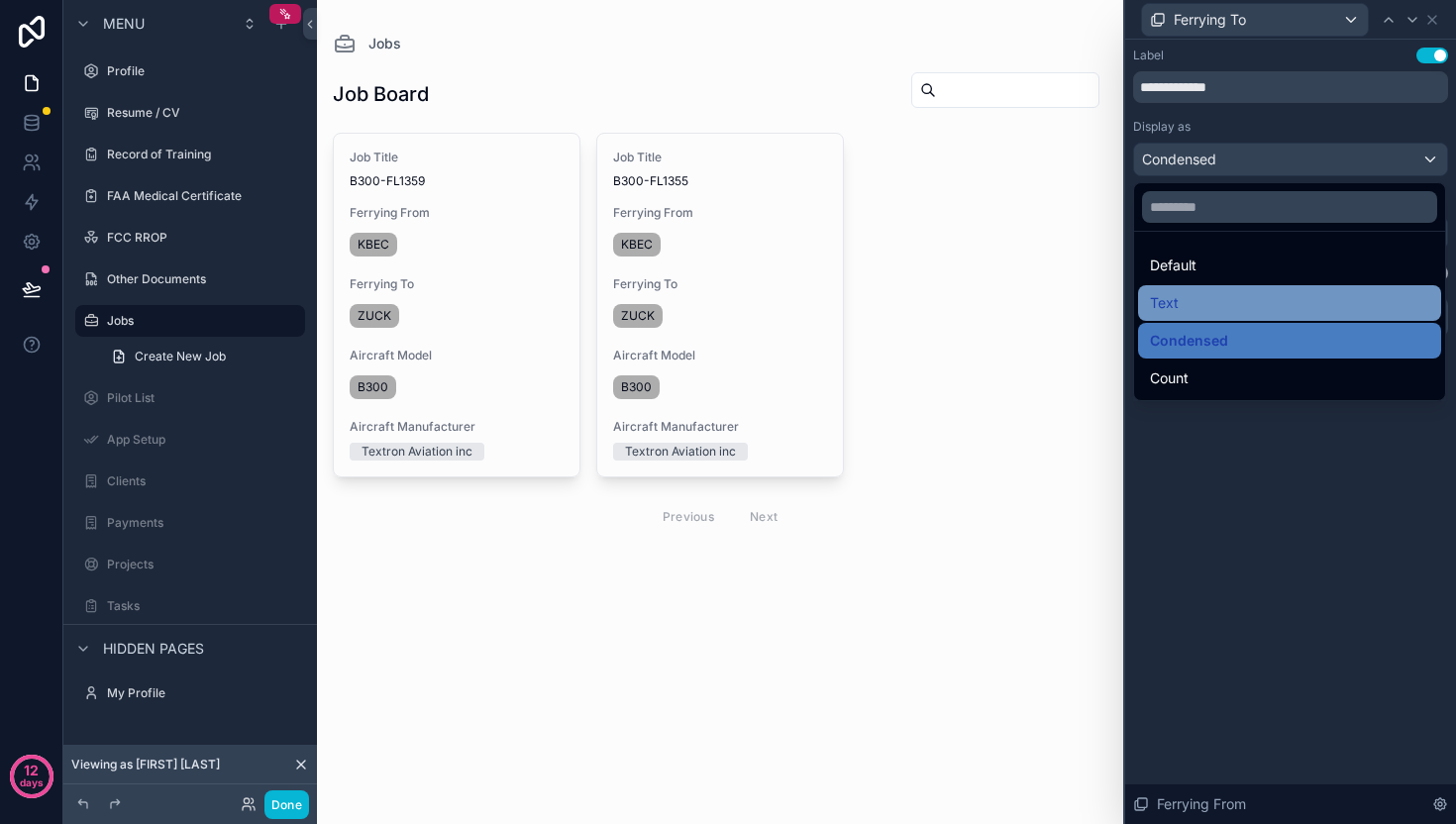 click on "Text" at bounding box center (1290, 303) 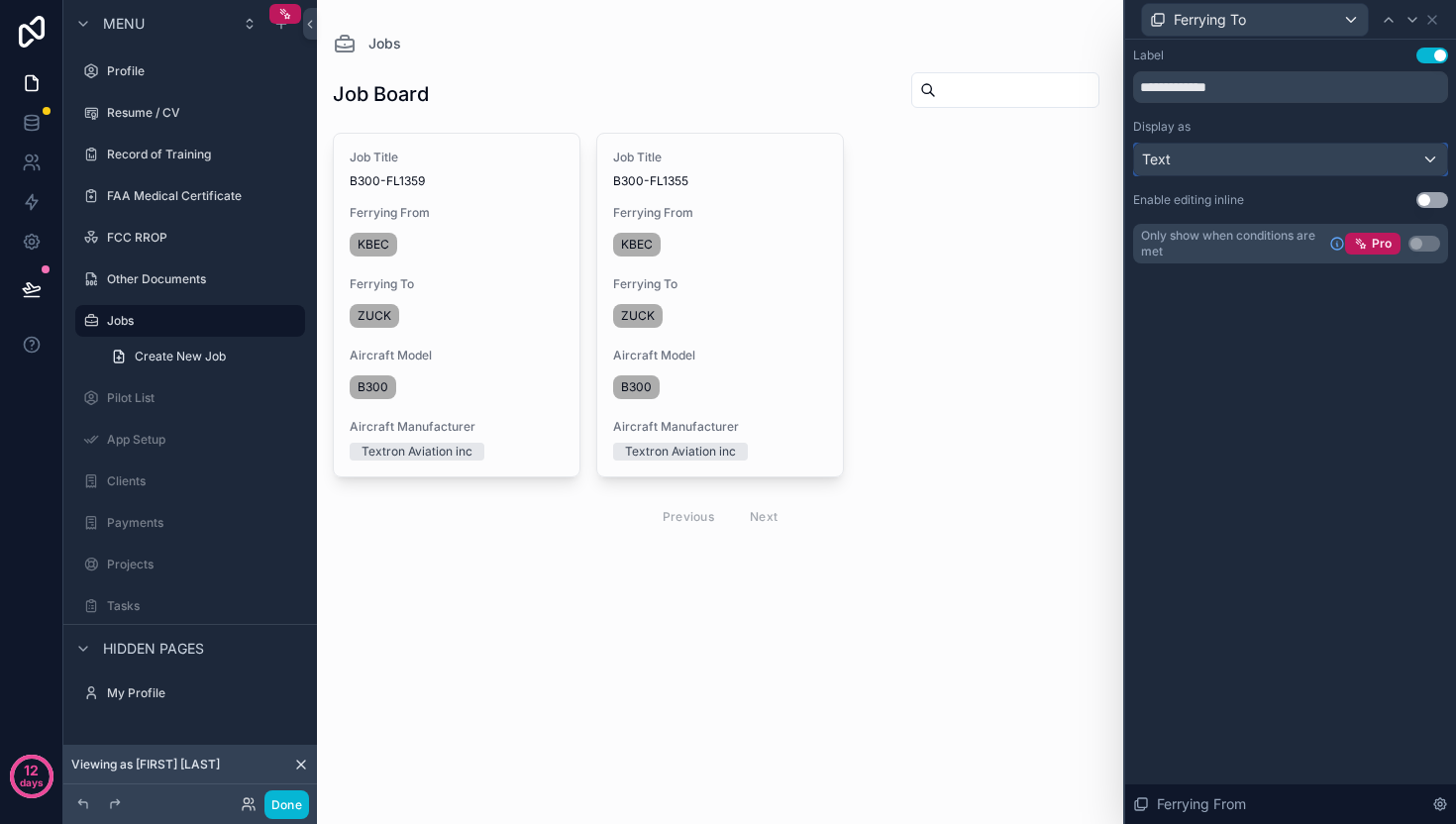 click on "Text" at bounding box center (1291, 159) 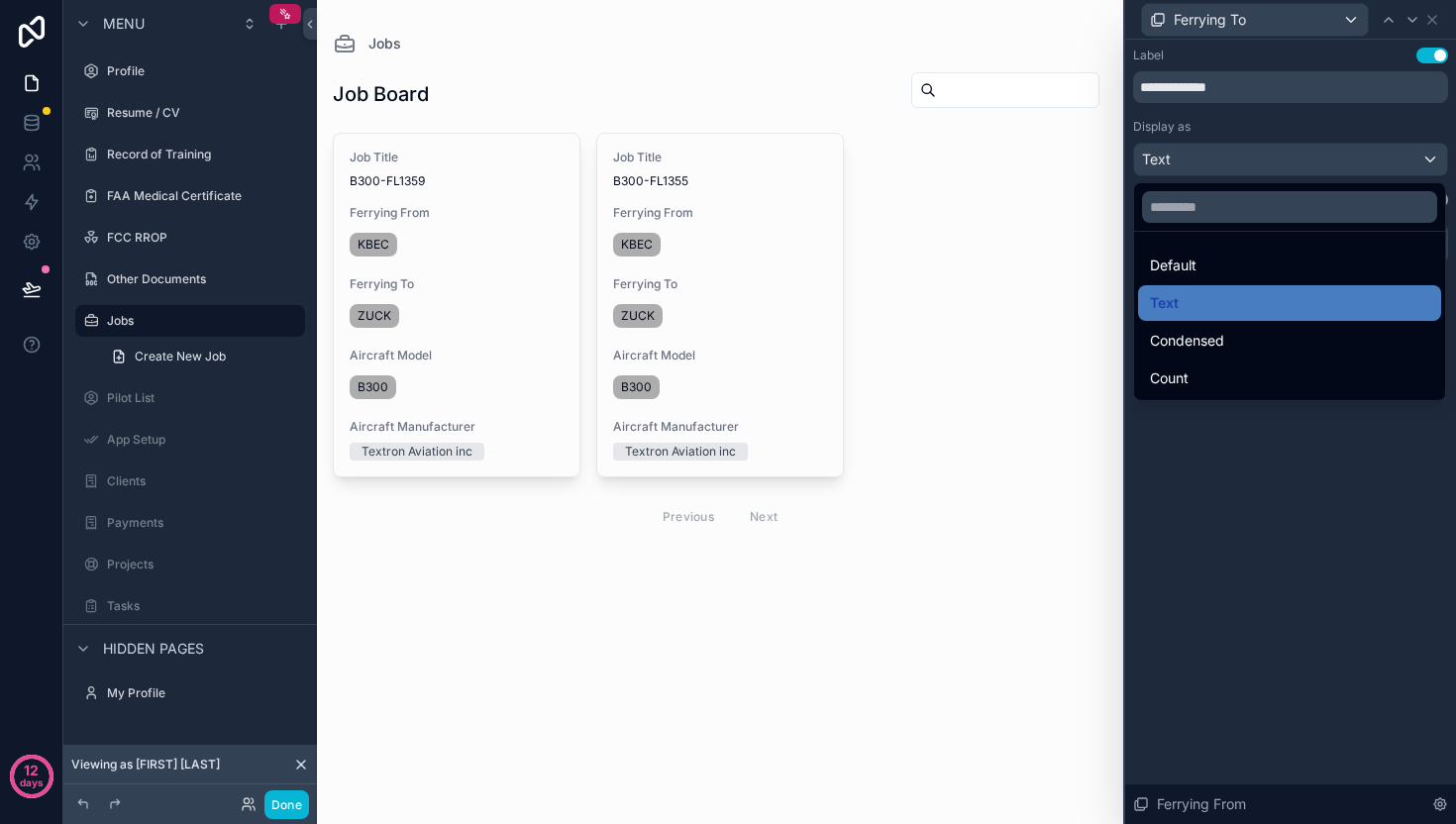 drag, startPoint x: 1192, startPoint y: 264, endPoint x: 1441, endPoint y: 54, distance: 325.73148 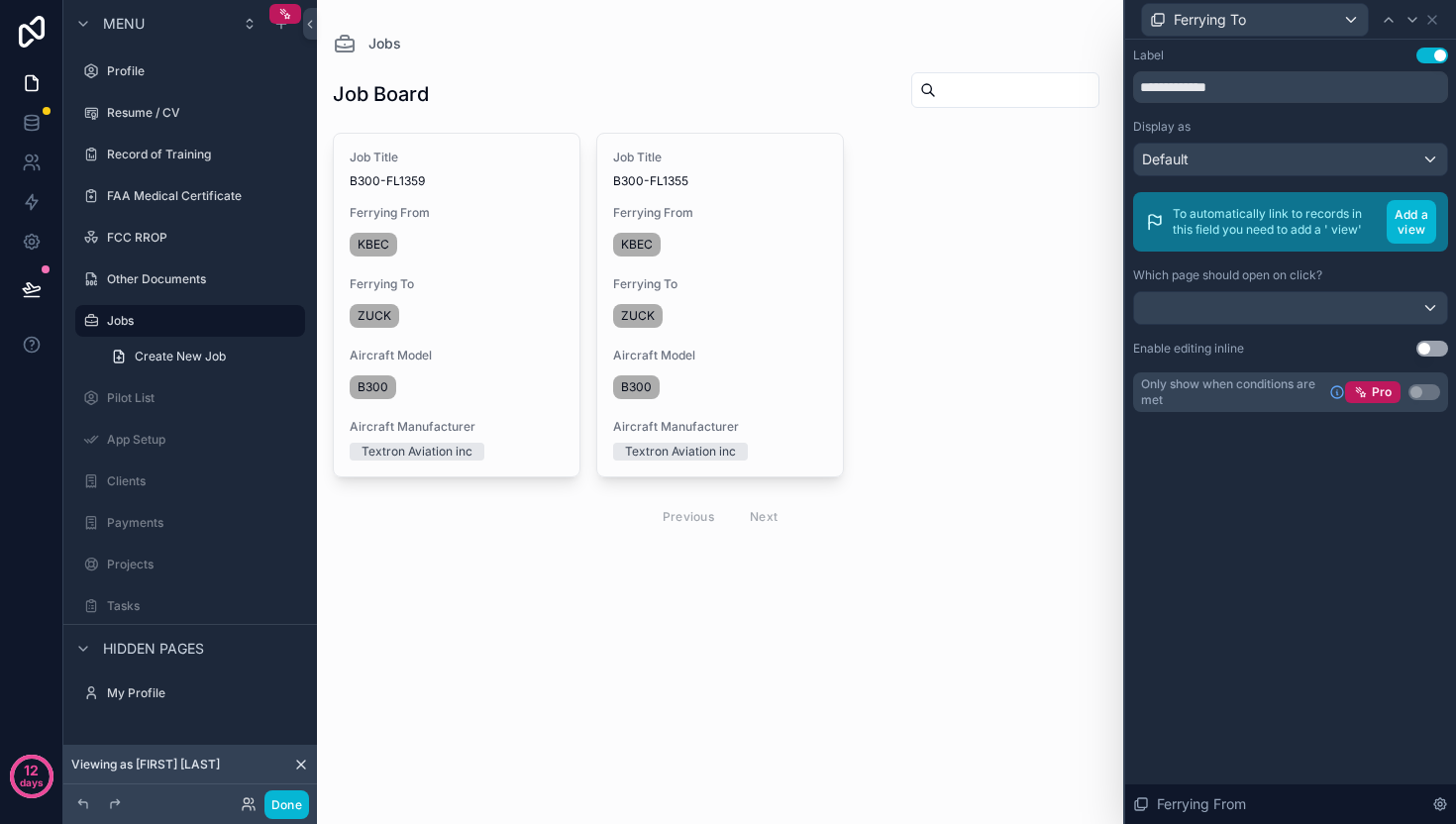 click on "Use setting" at bounding box center [1432, 55] 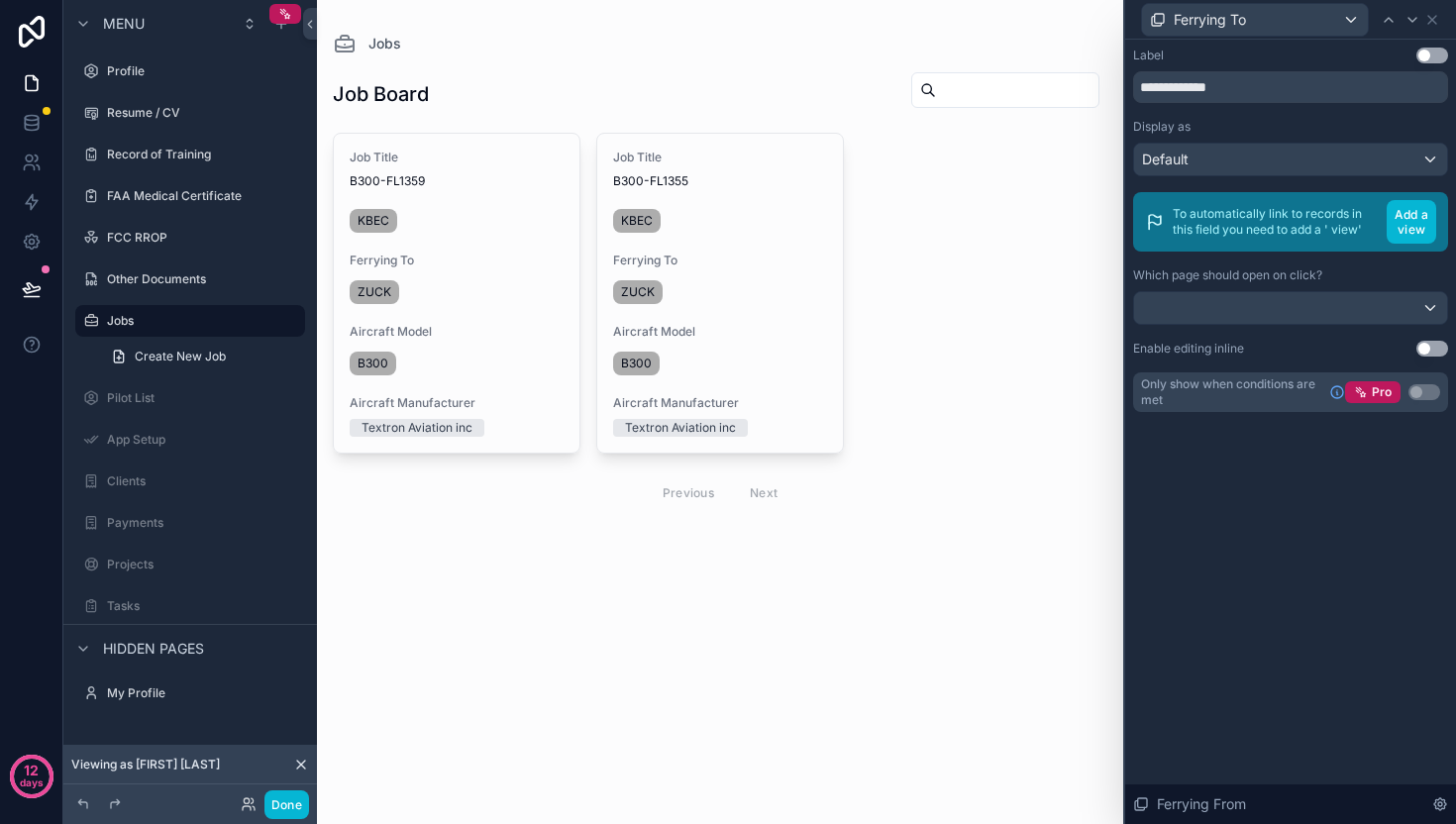 click on "Use setting" at bounding box center (1432, 55) 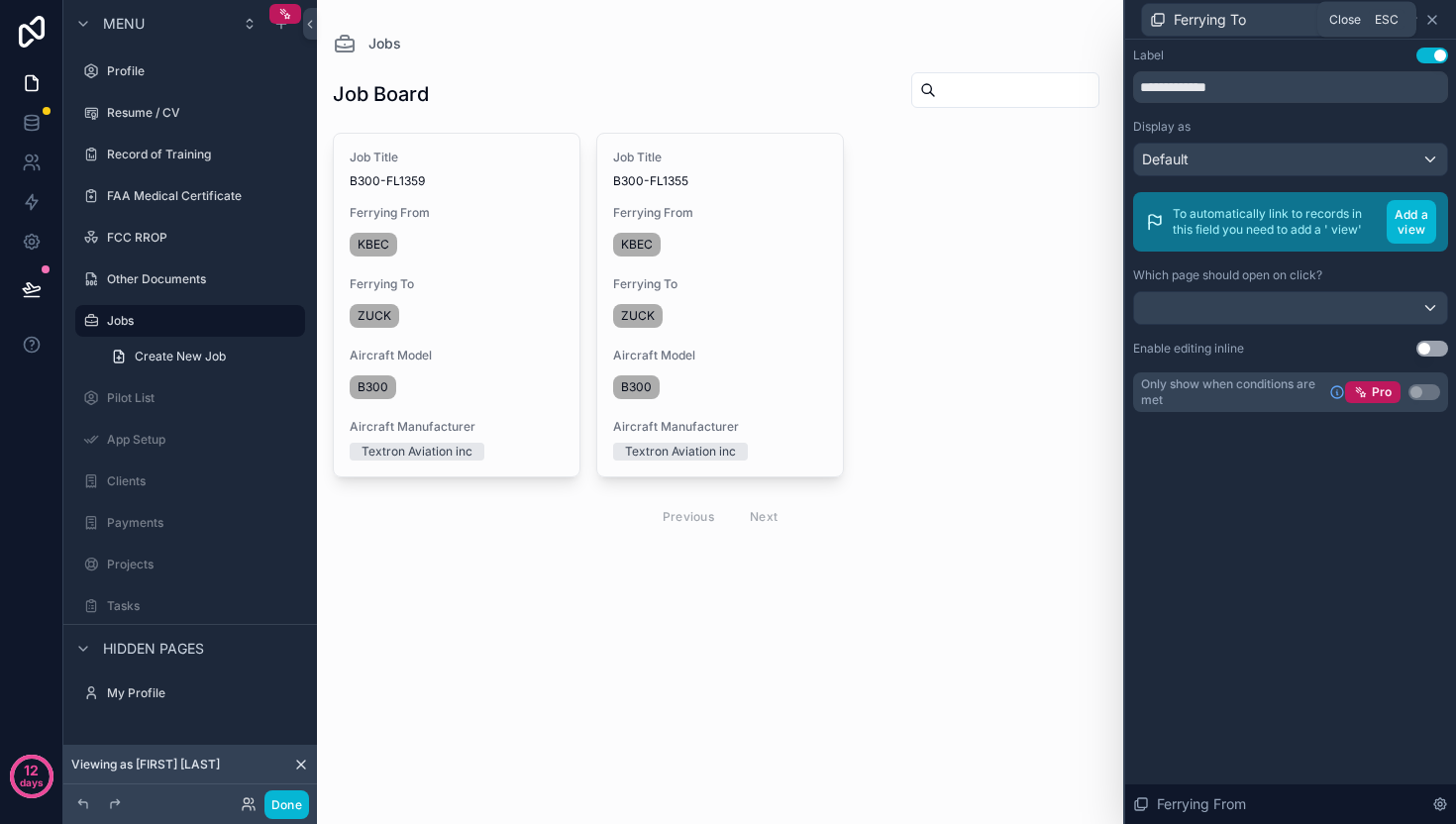 click 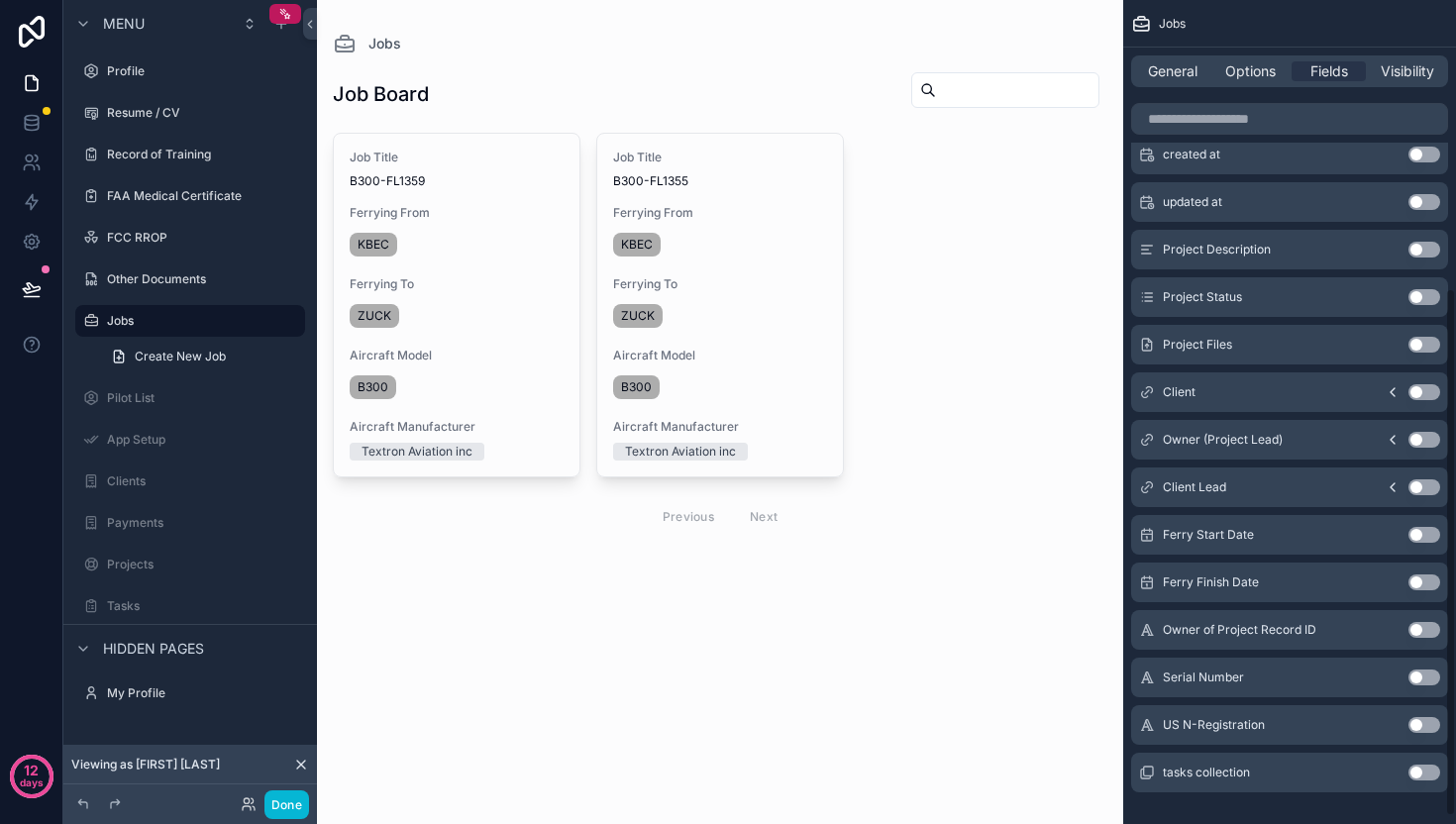 scroll, scrollTop: 450, scrollLeft: 0, axis: vertical 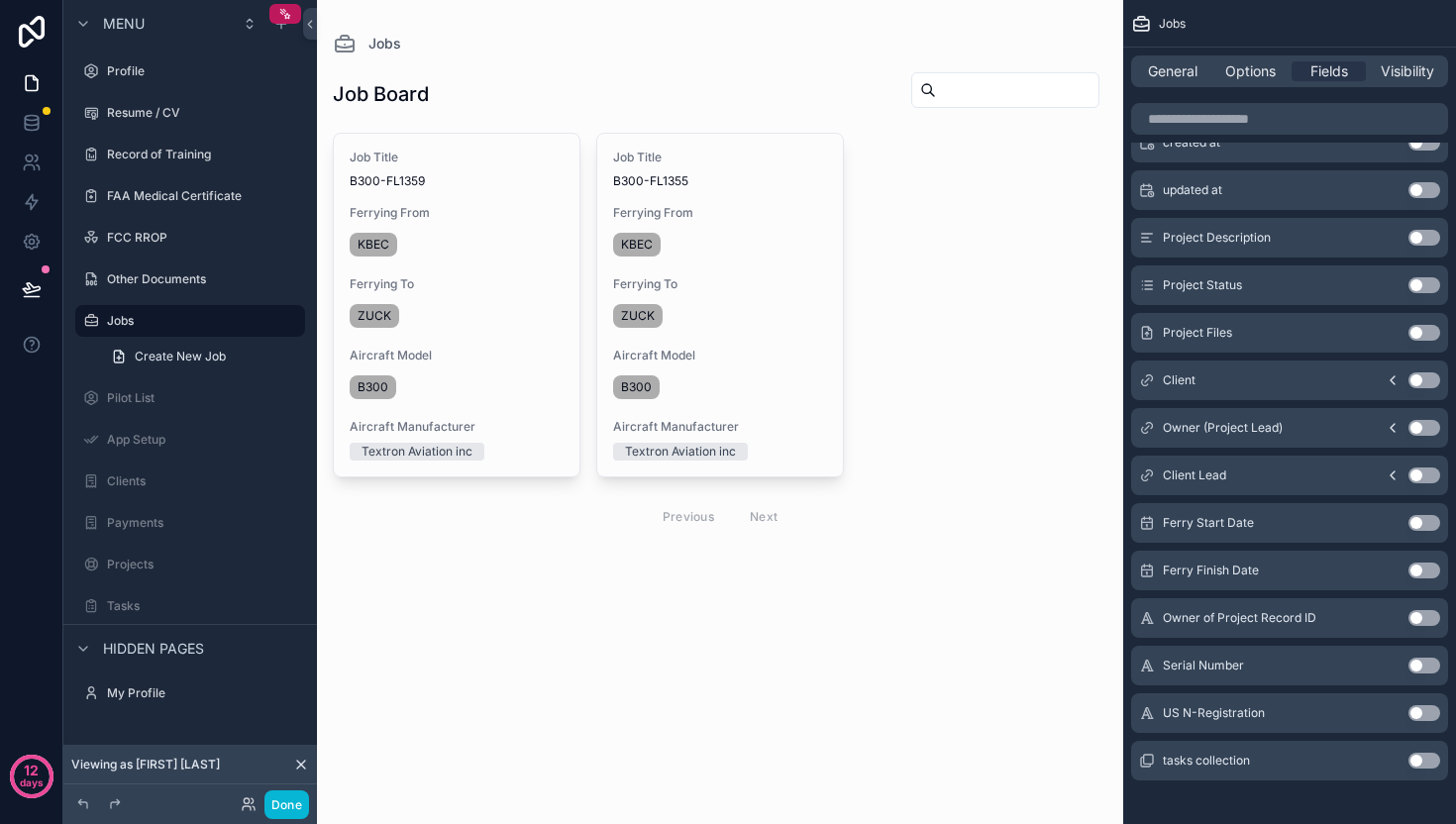 click on "Use setting" at bounding box center (1424, 523) 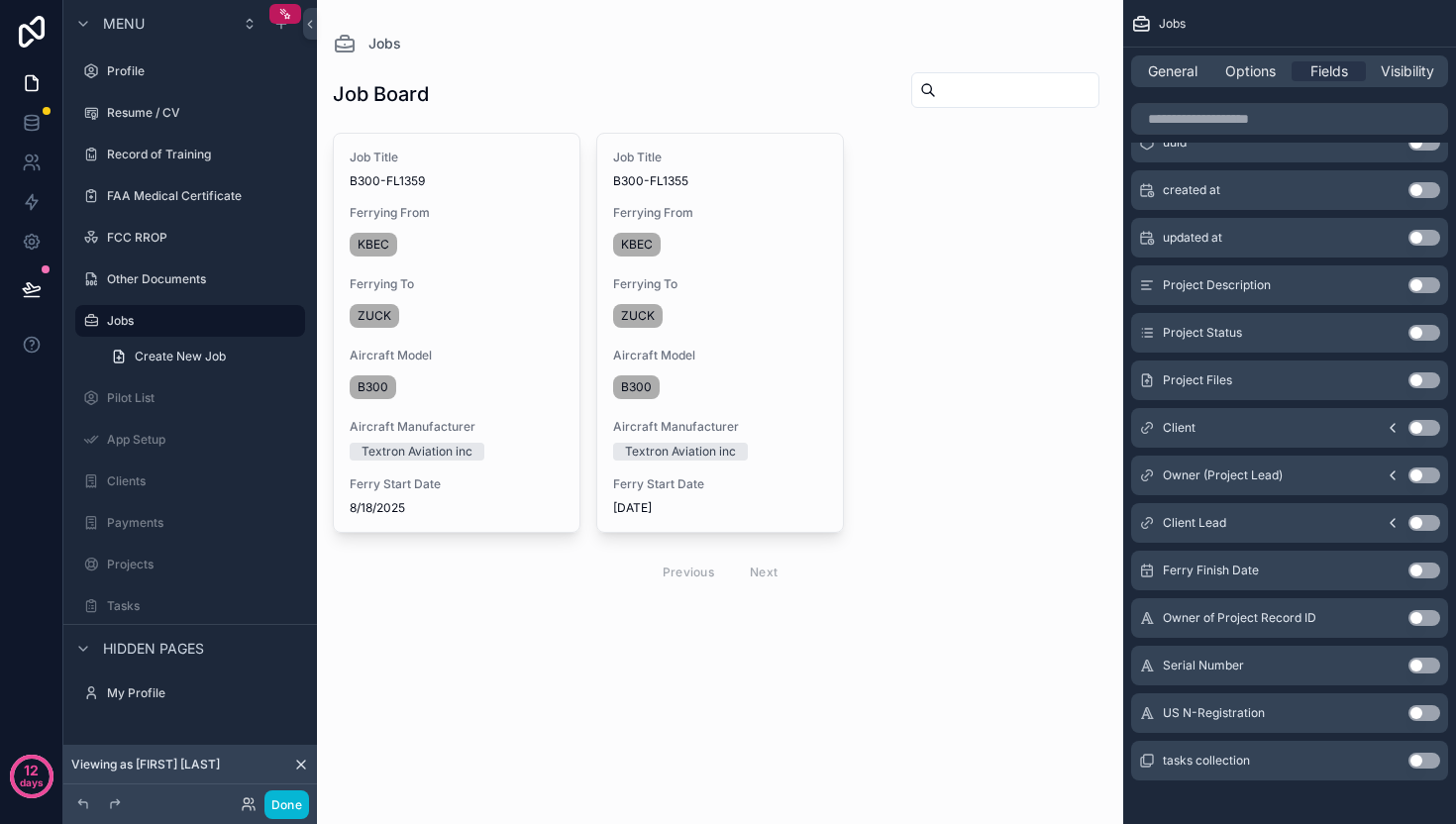 click on "Use setting" at bounding box center [1424, 570] 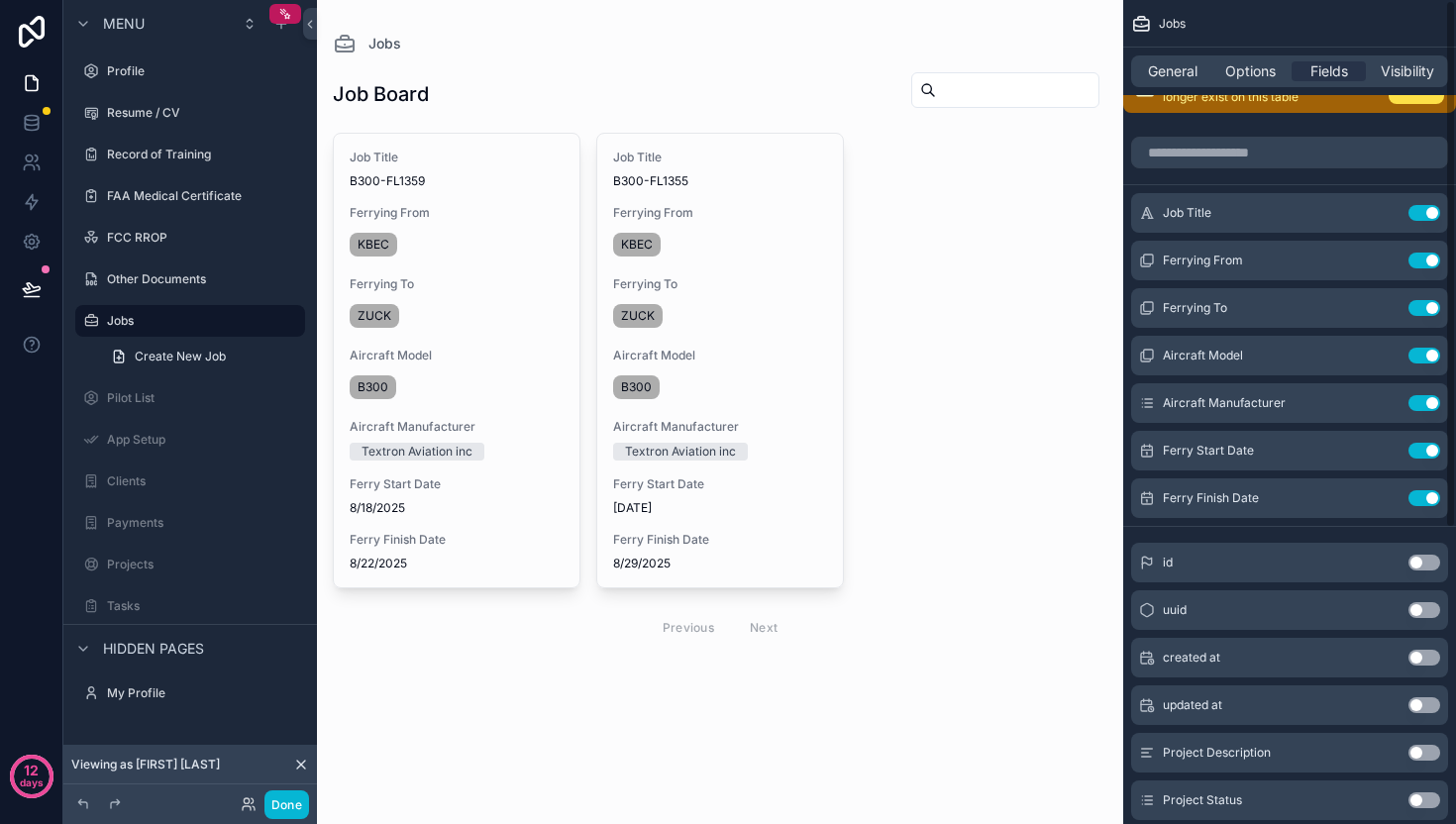 scroll, scrollTop: 0, scrollLeft: 0, axis: both 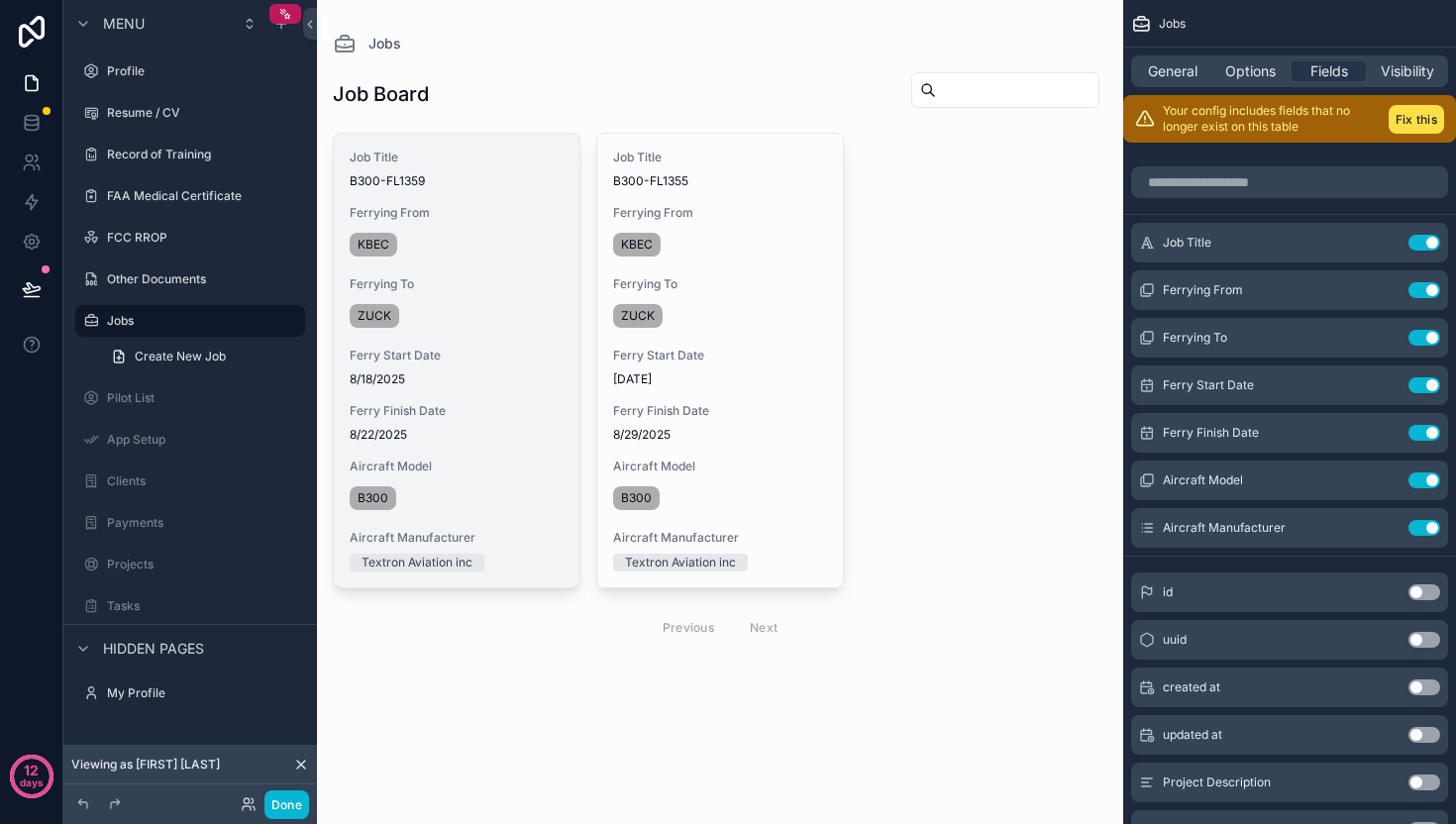 click on "KBEC" at bounding box center [373, 245] 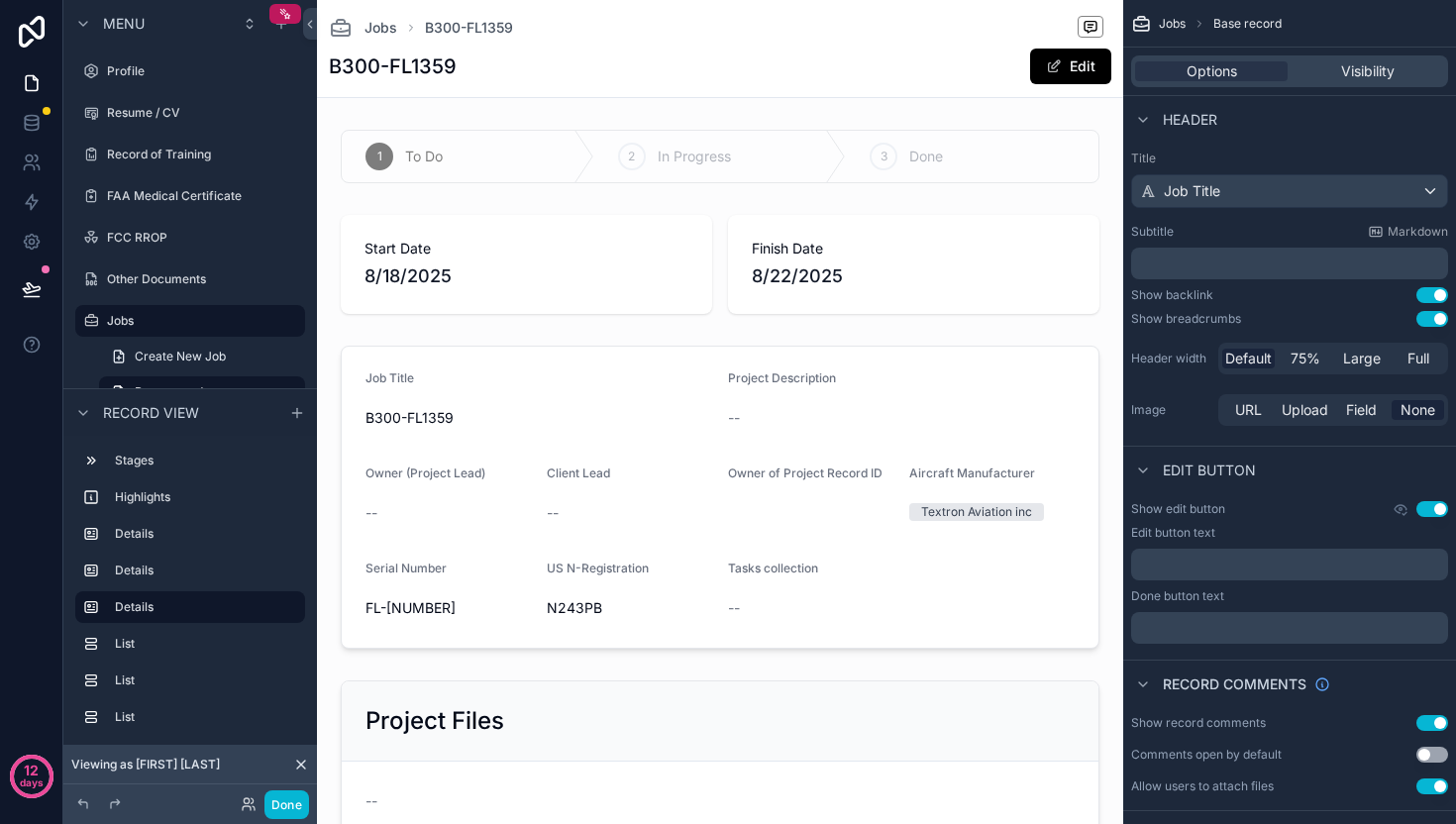click on "B300-FL1359 Edit" at bounding box center [720, 66] 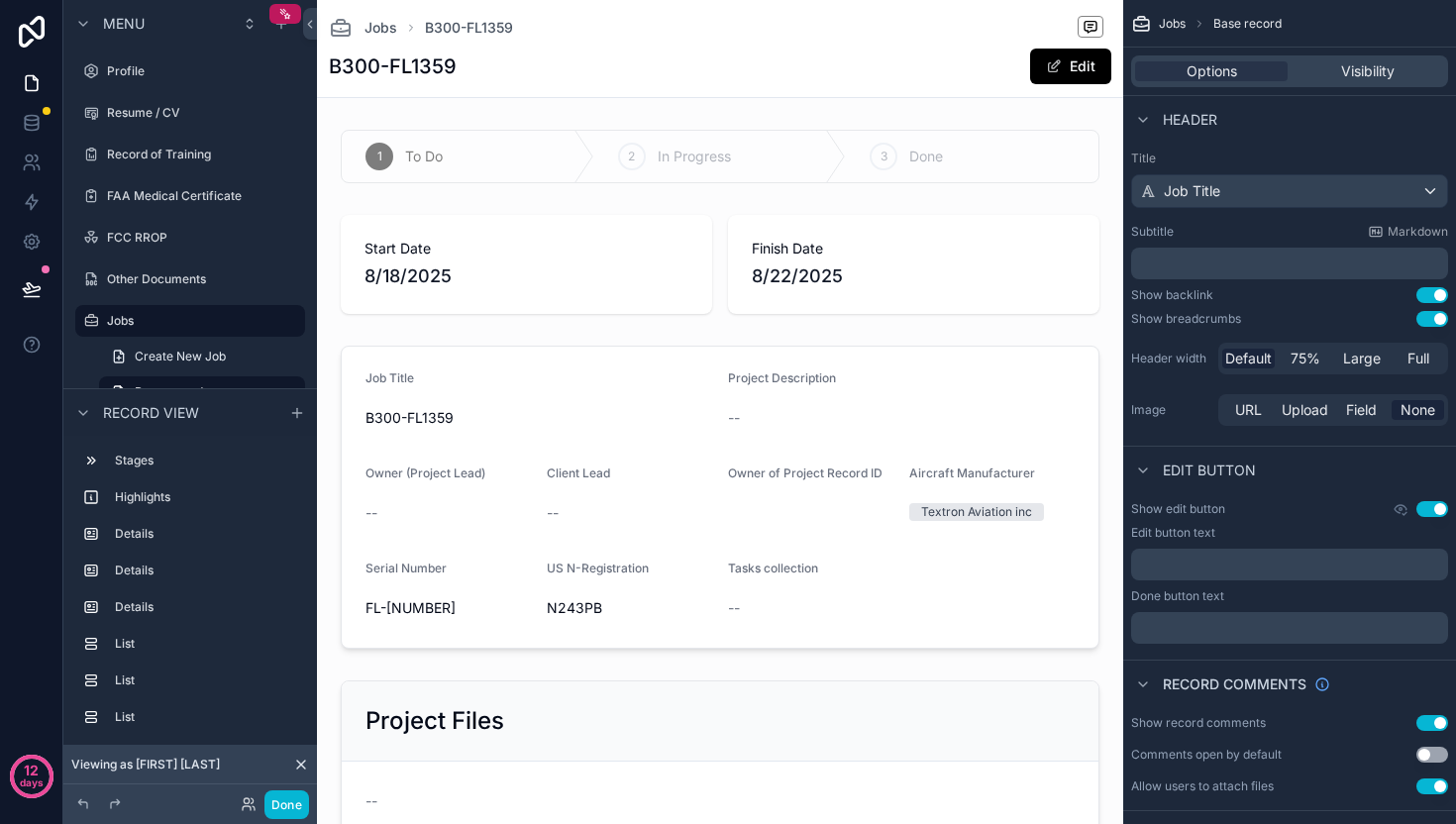 click on "Jobs B300-FL1359 B300-FL1359 Edit 1 To Do 2 In Progress 3 Done Start Date [DATE] Finish Date [DATE] Job Title B300-FL1359 Project Description -- Owner (Project Lead) -- Client Lead -- Owner of Project Record ID Aircraft Manufacturer Textron Aviation inc Serial Number FL-1359 US N-Registration N243PB Tasks collection -- Project Files -- Client Name -- Client Notes -- Client Status -- Client Email -- Ferrying From New ICAO Name KBEC Ferrying To copy -- Ferrying from collection B300-FL1359 B300-FL1355 Ferrying to collection -- Noloco comments collection -- Showing 1 of 1 results Previous Next Ferrying To New ICAO Name ZUCK Ferrying To copy B300-FL1355, B300-FL1359 Ferrying from collection -- Ferrying to collection B300-FL1359 B300-FL1355 Noloco comments collection -- Previous Next Aircraft Model New Aircraft Field 1 Jobs Jobs collection Noloco comments collection B300 B300 B300-FL1359 B300-FL1355 B300-FL1359 B300-FL1355 -- Showing 1 of 1 results Previous Next Title Add a title and subtitle List Details" at bounding box center [720, 1577] 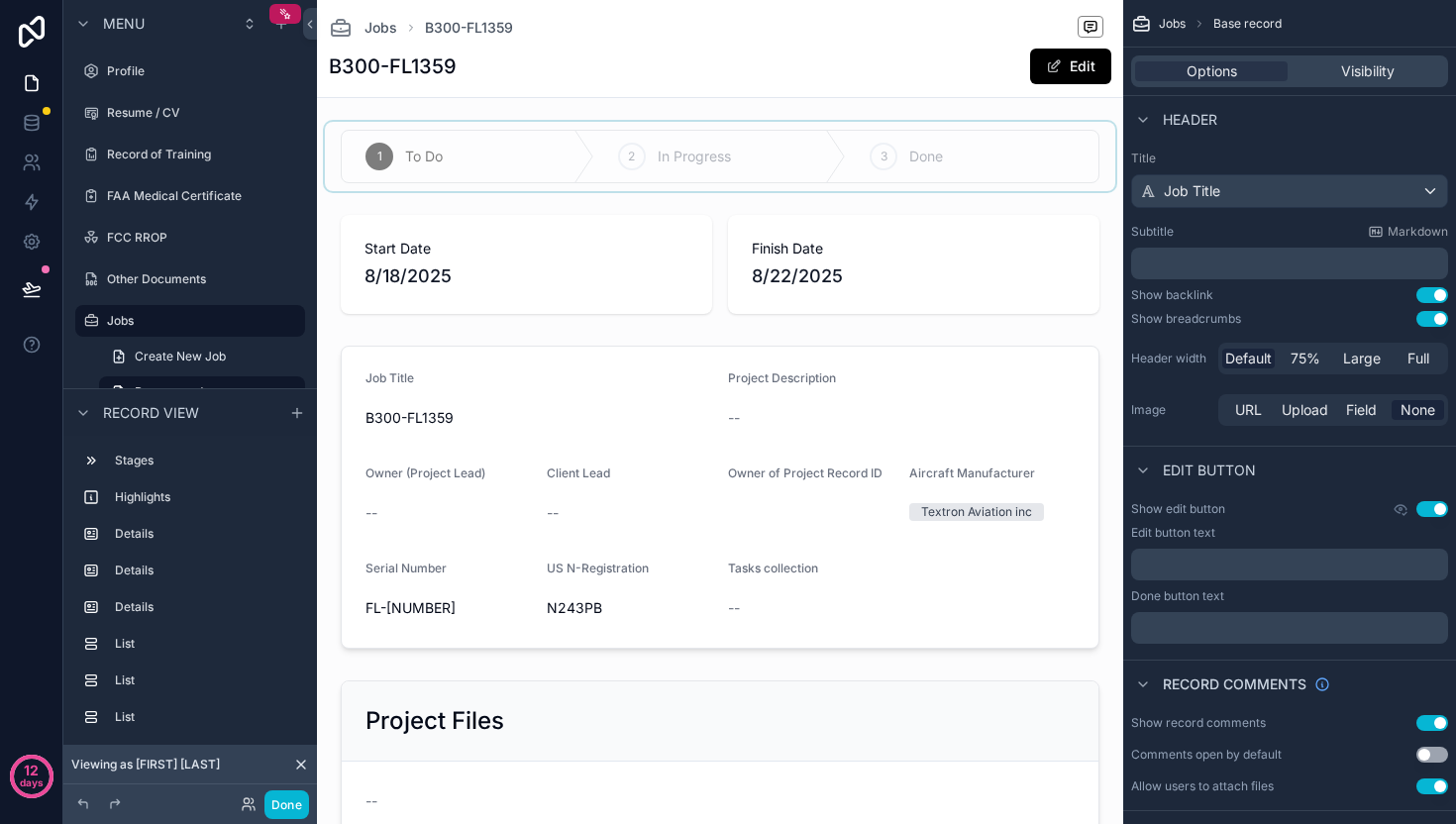 click at bounding box center [720, 156] 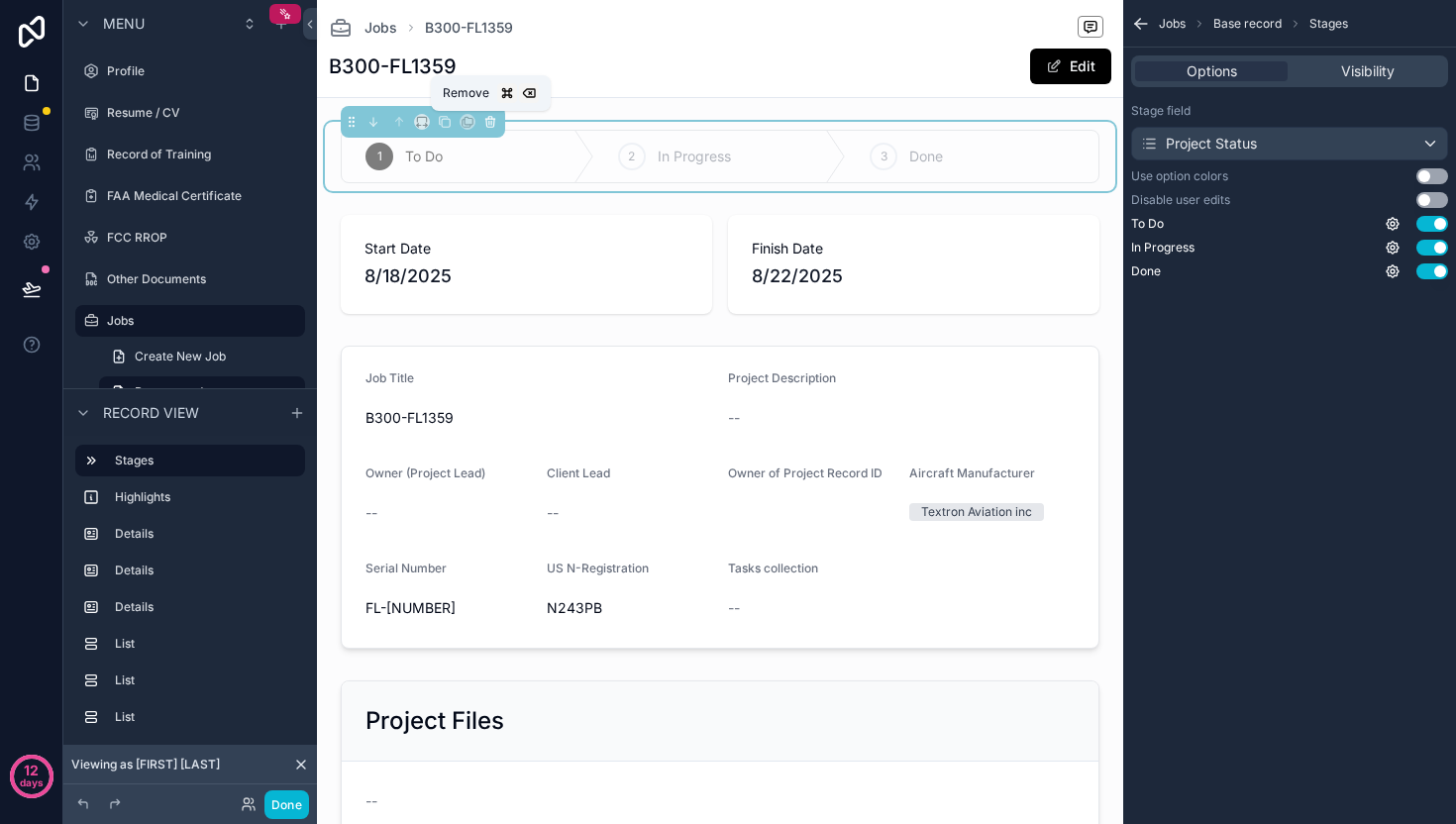click 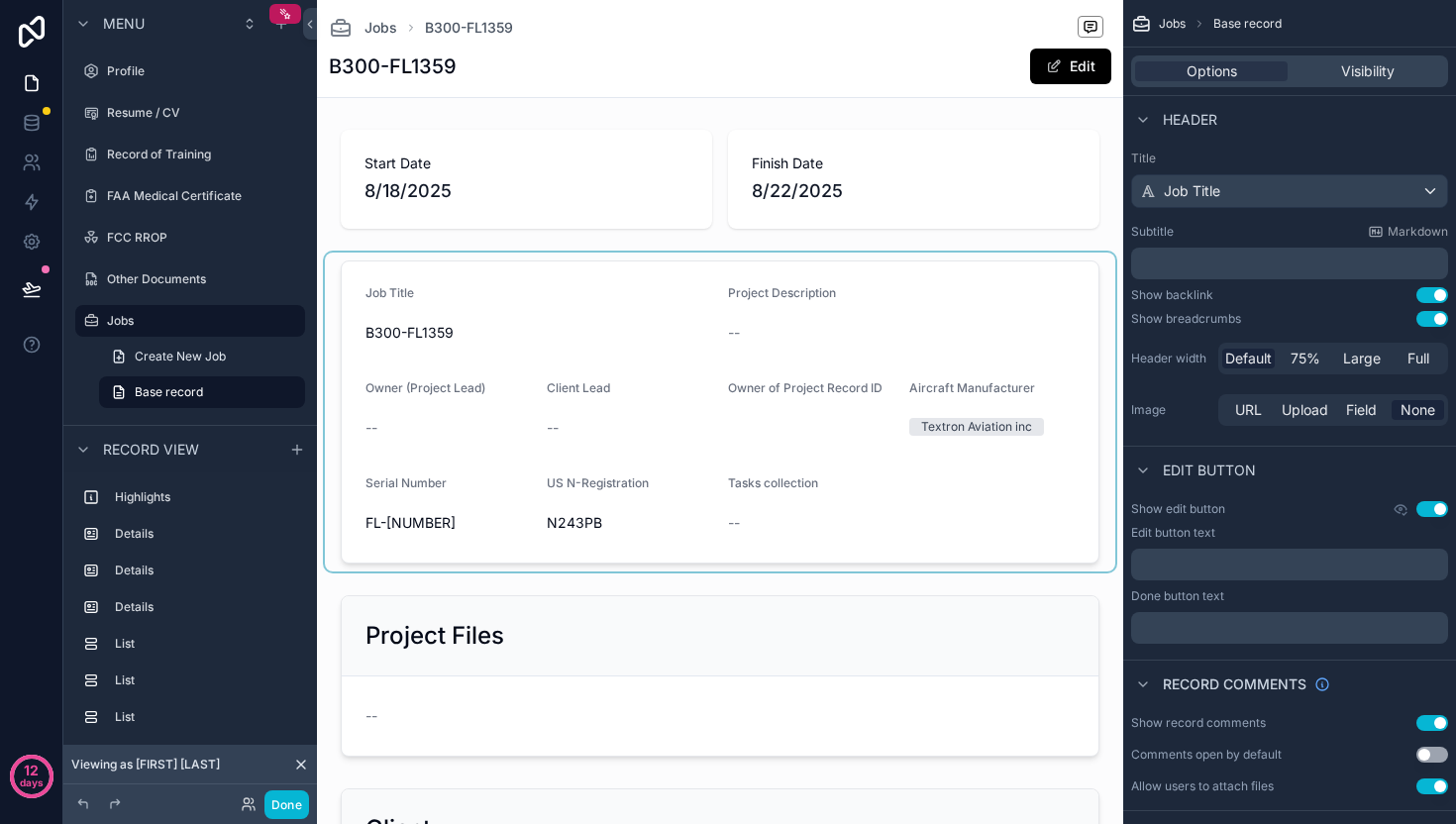 click at bounding box center [720, 412] 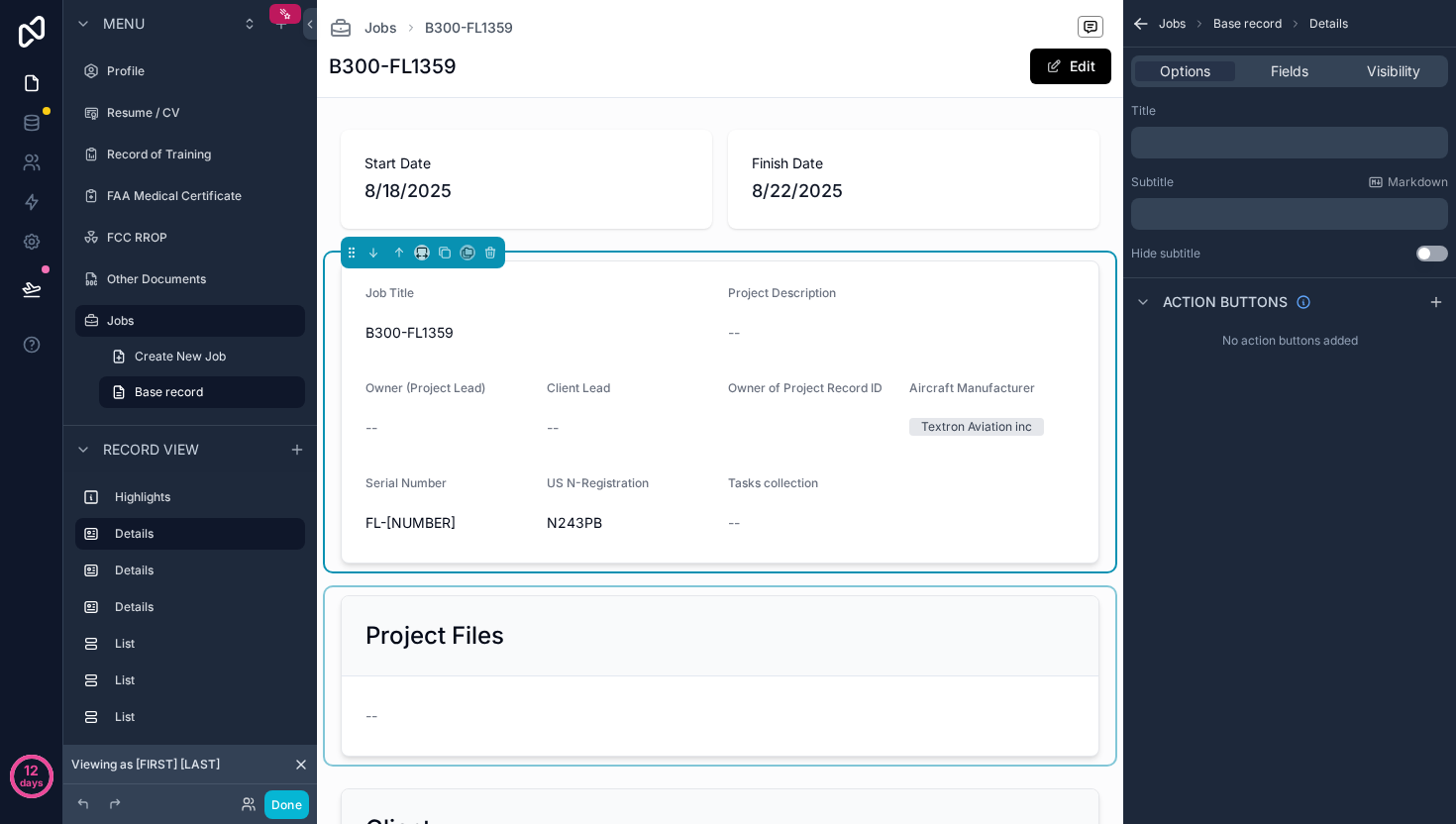 click at bounding box center (720, 675) 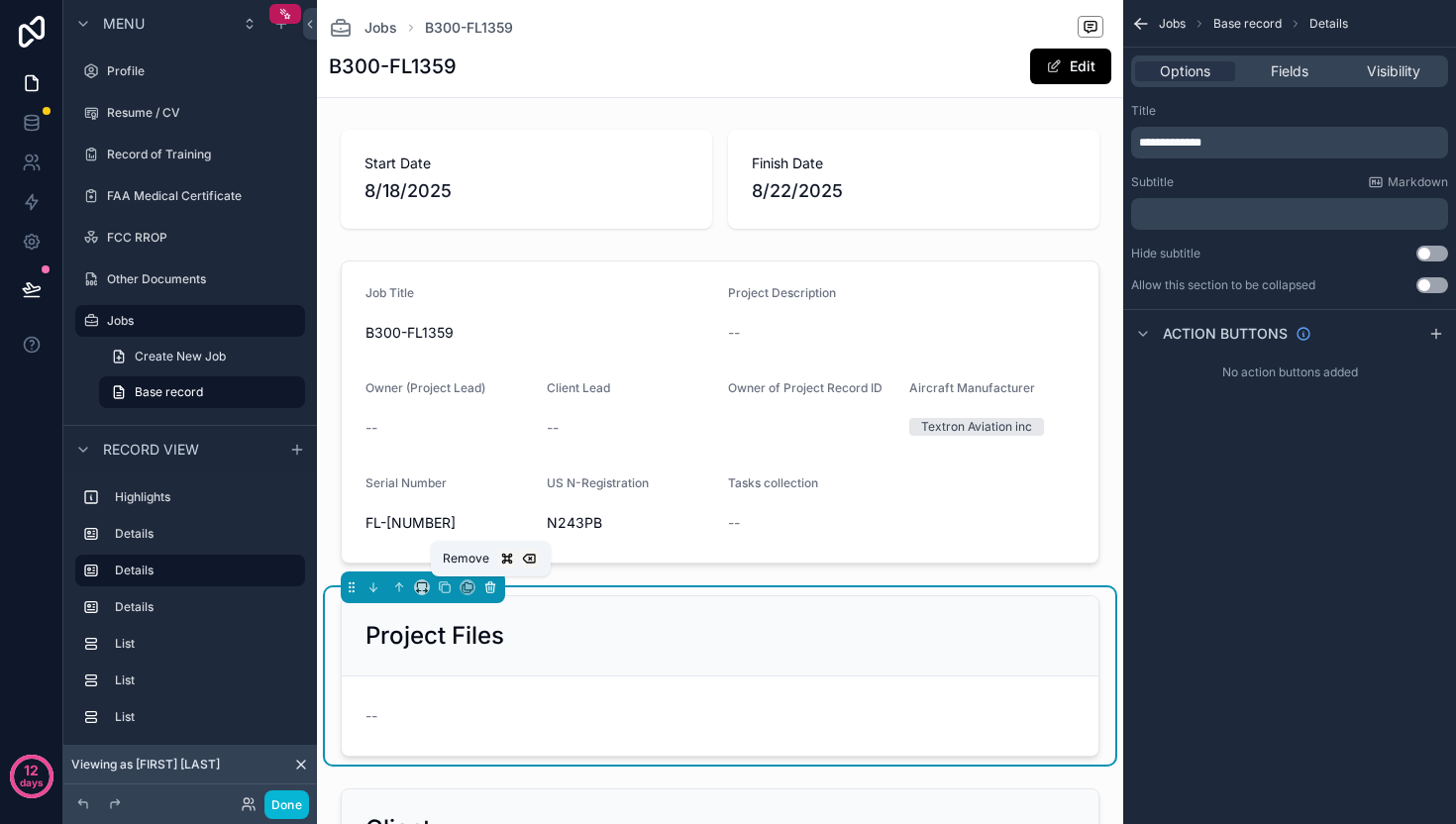 click 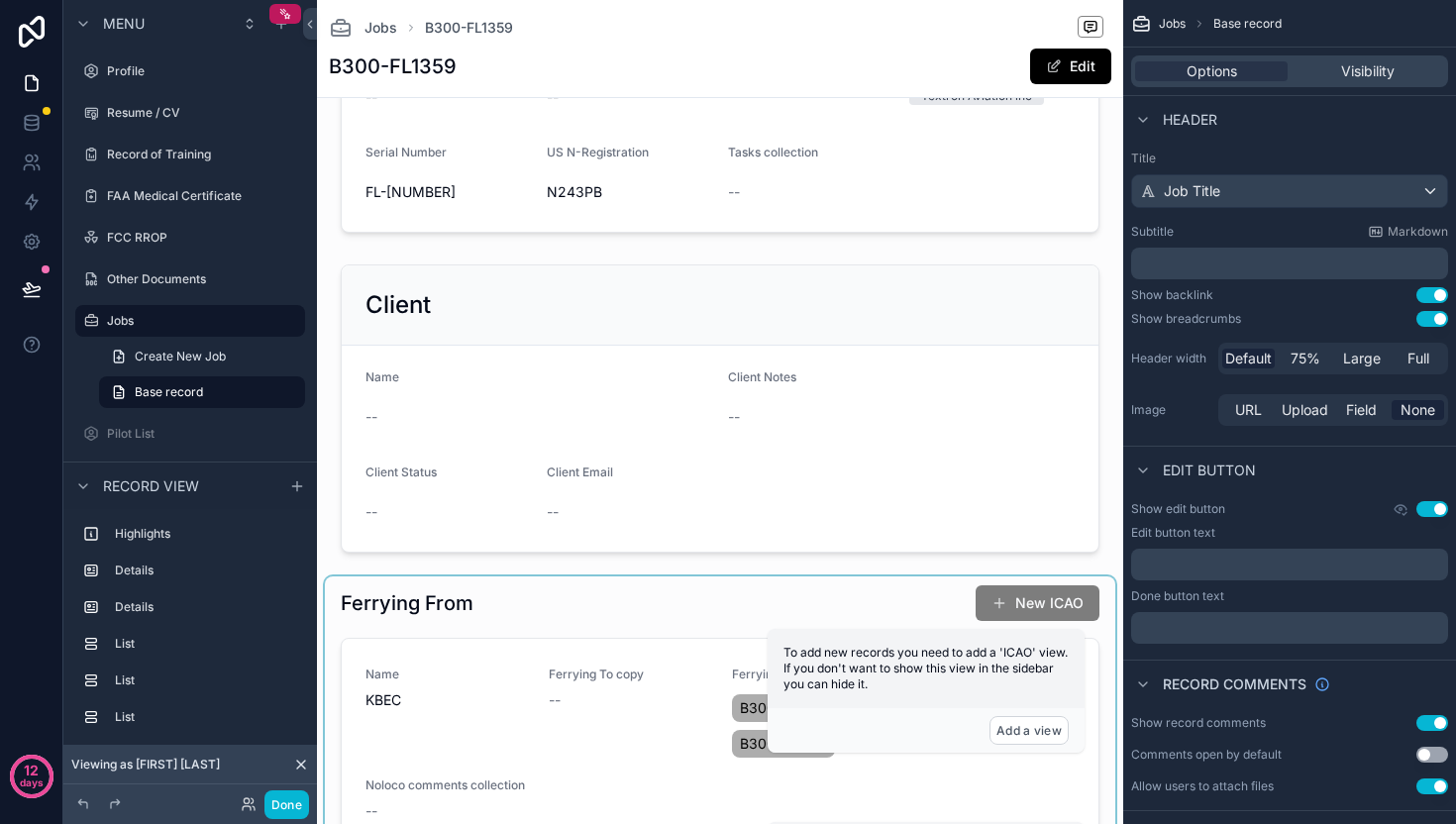 scroll, scrollTop: 339, scrollLeft: 0, axis: vertical 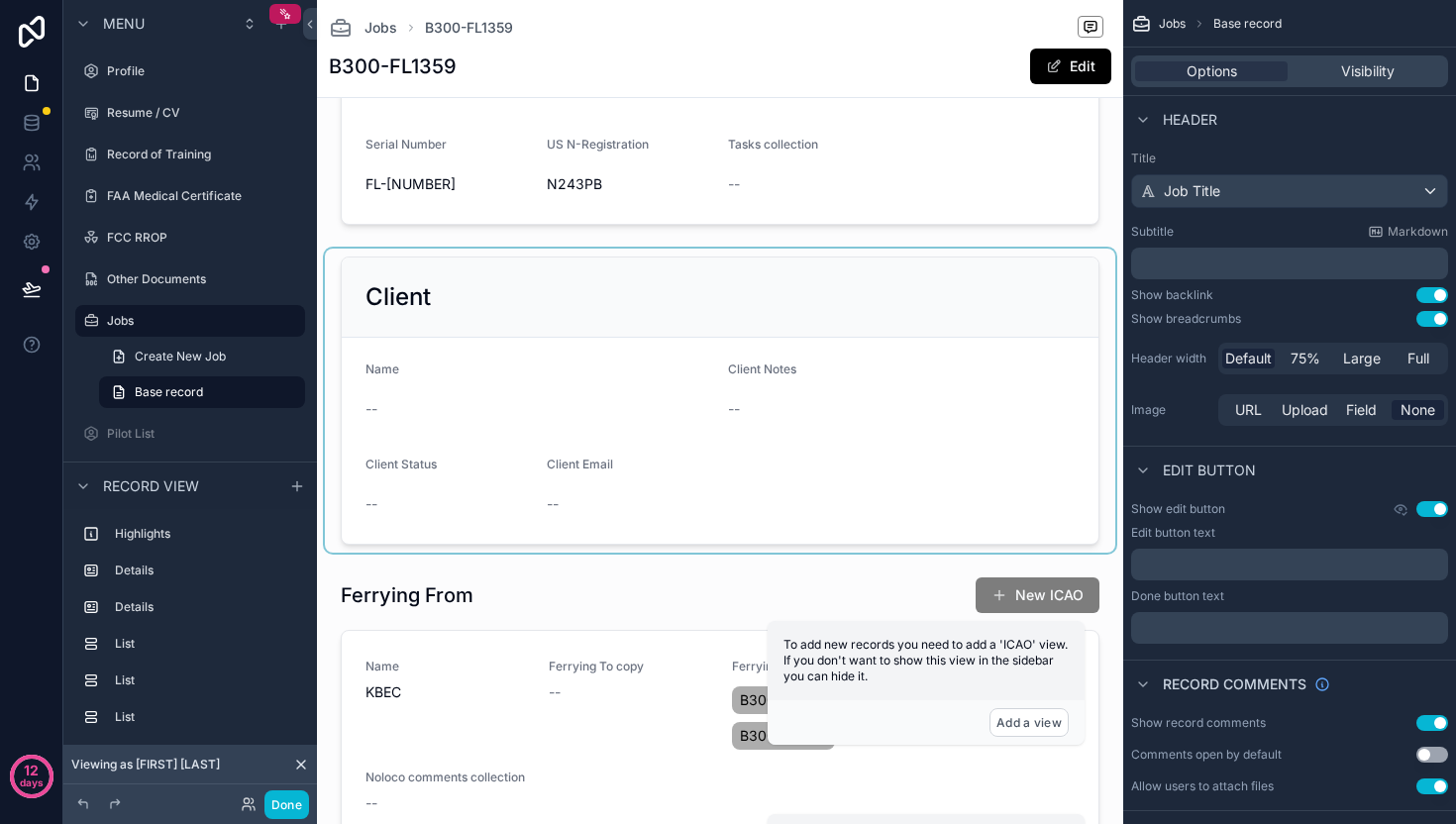click at bounding box center [720, 400] 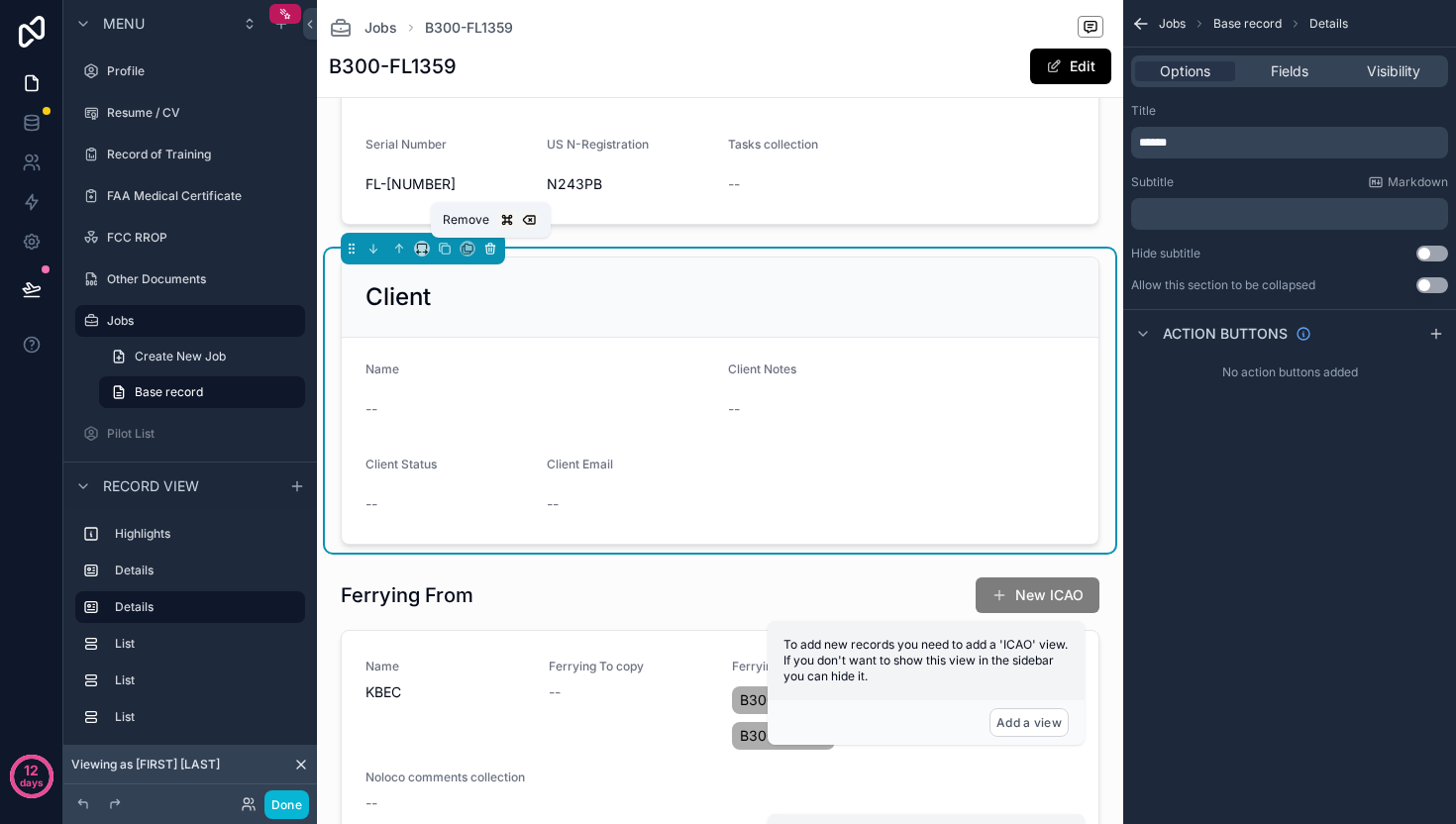 click 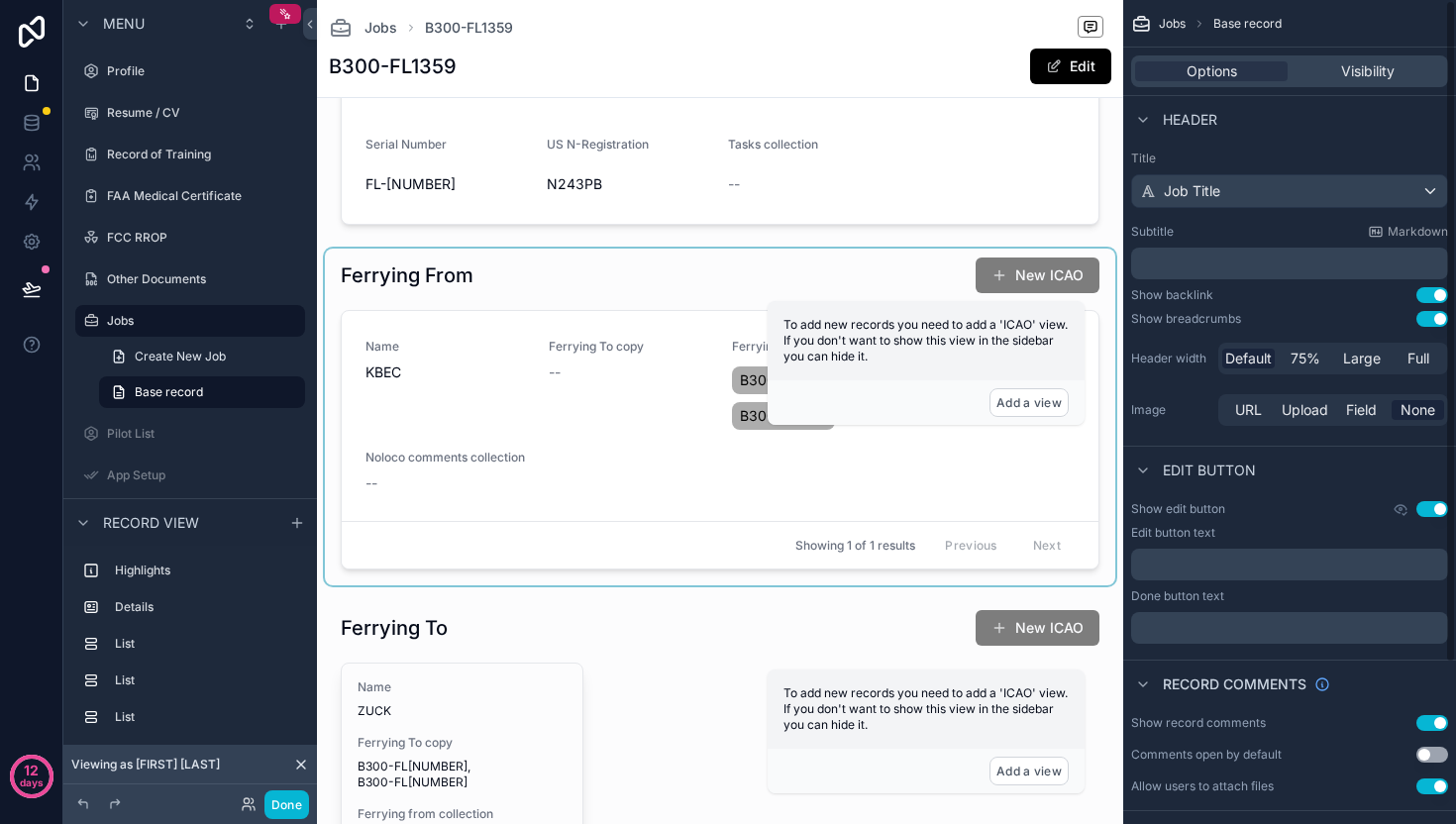 click at bounding box center [720, 417] 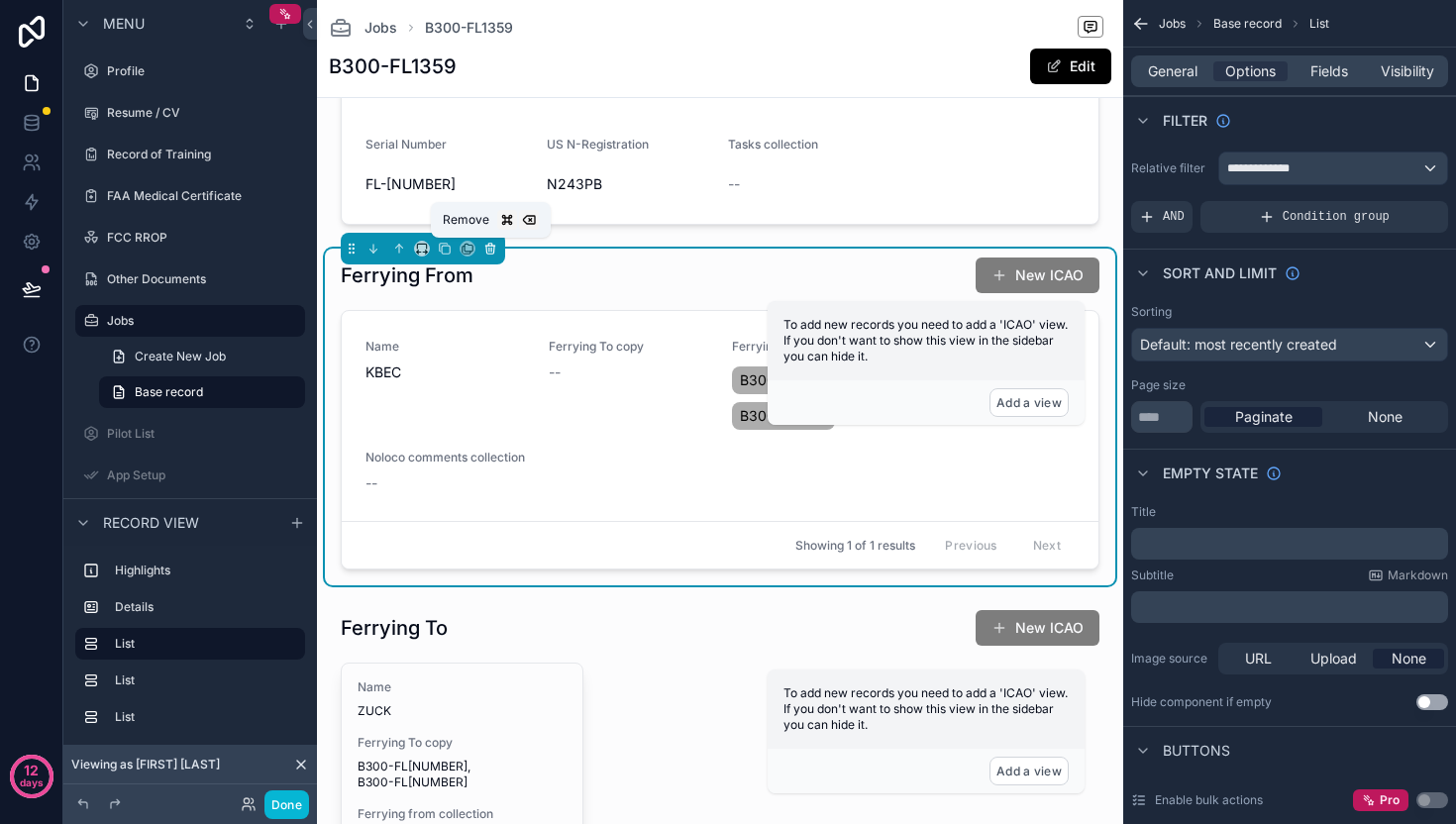 click 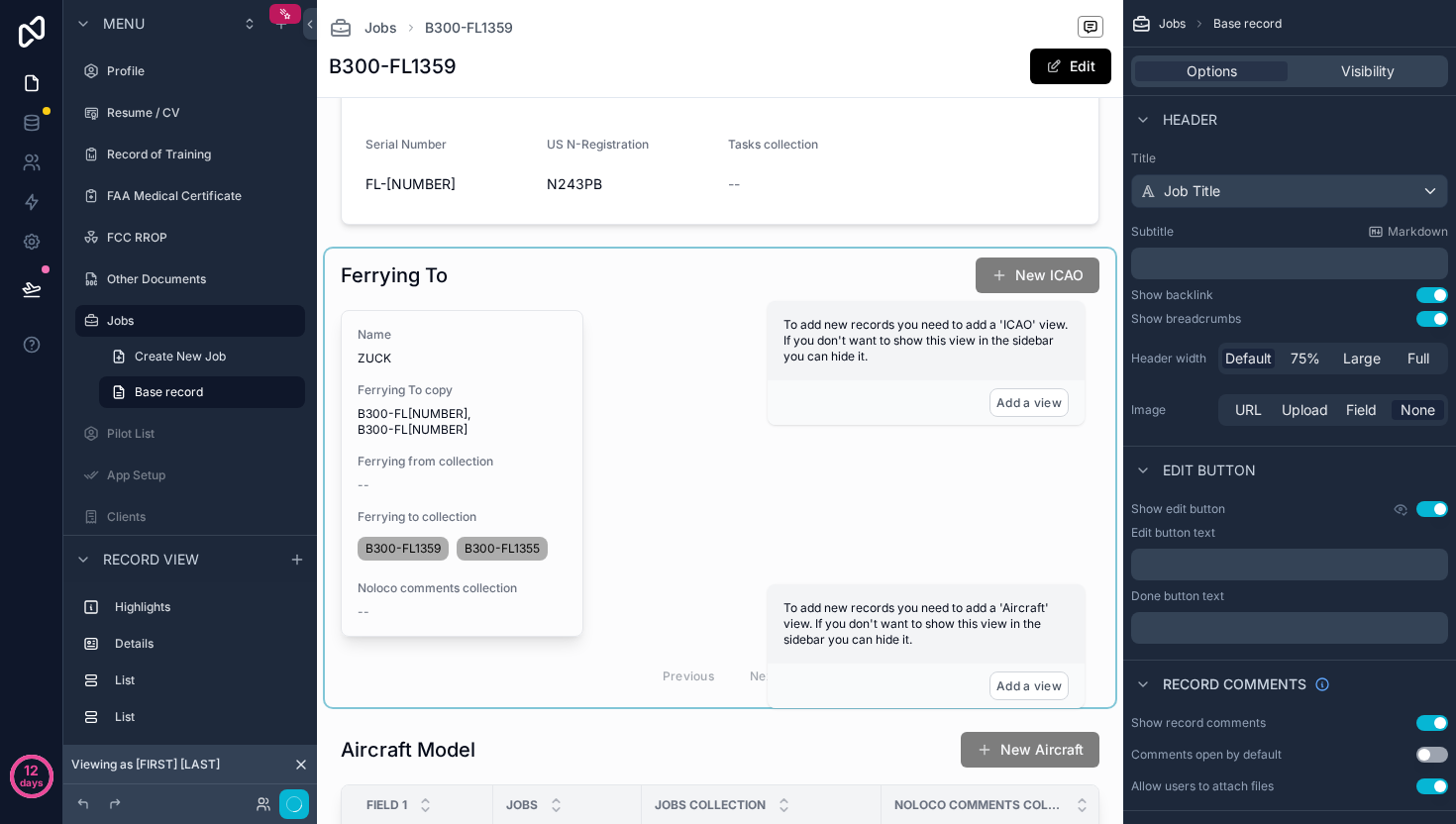 click at bounding box center [720, 477] 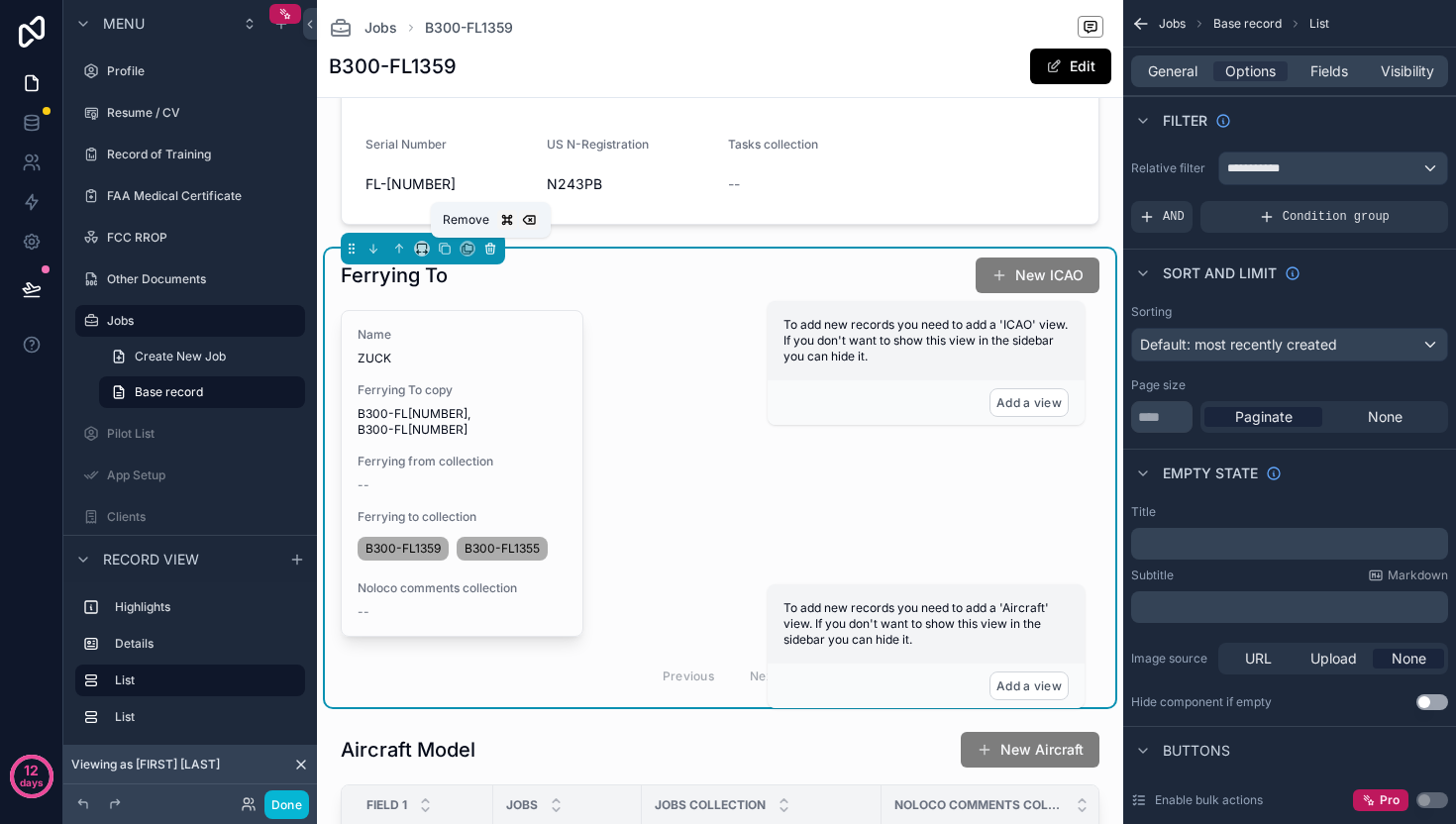 click 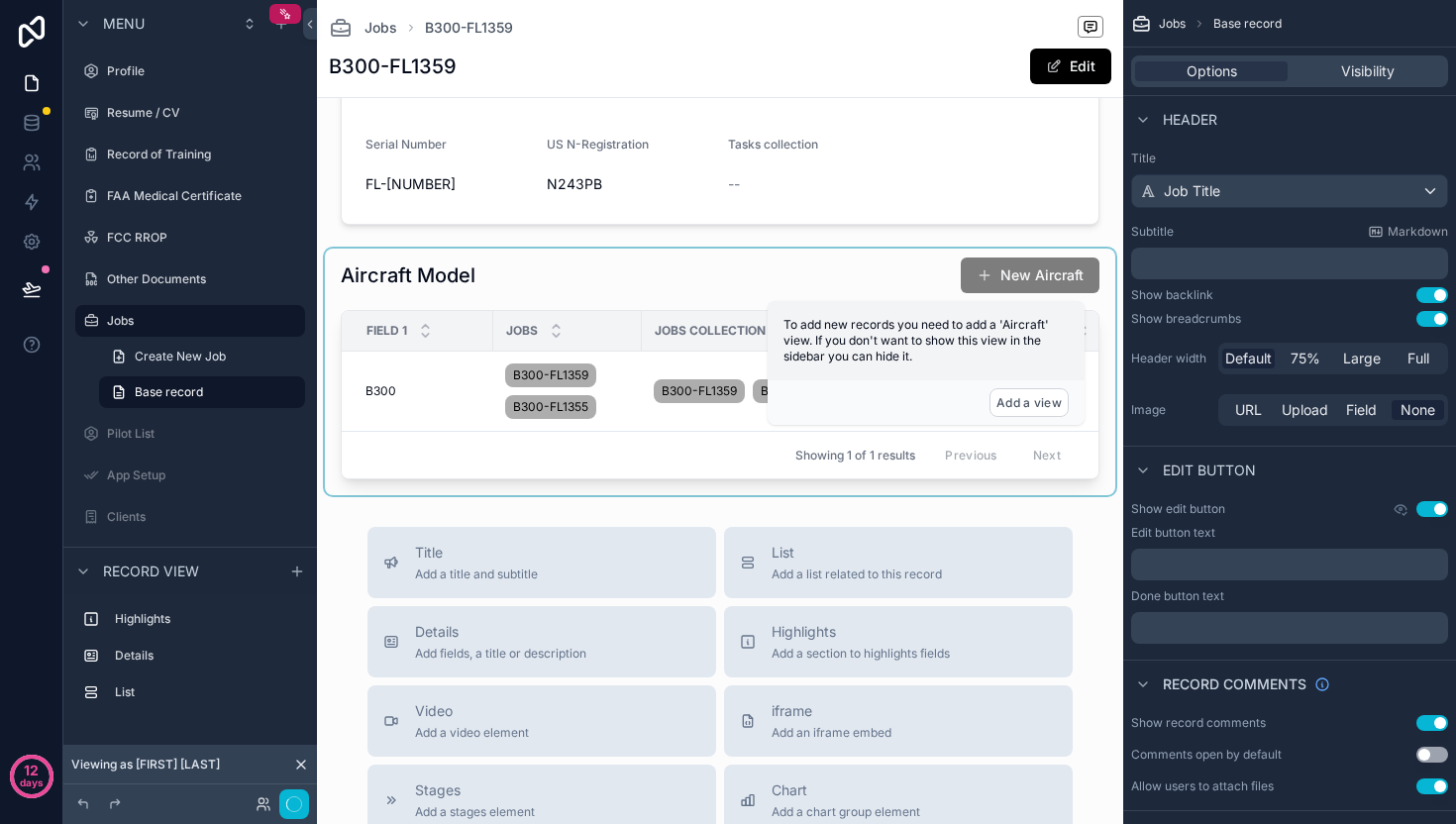 click on "Jobs" at bounding box center (522, 331) 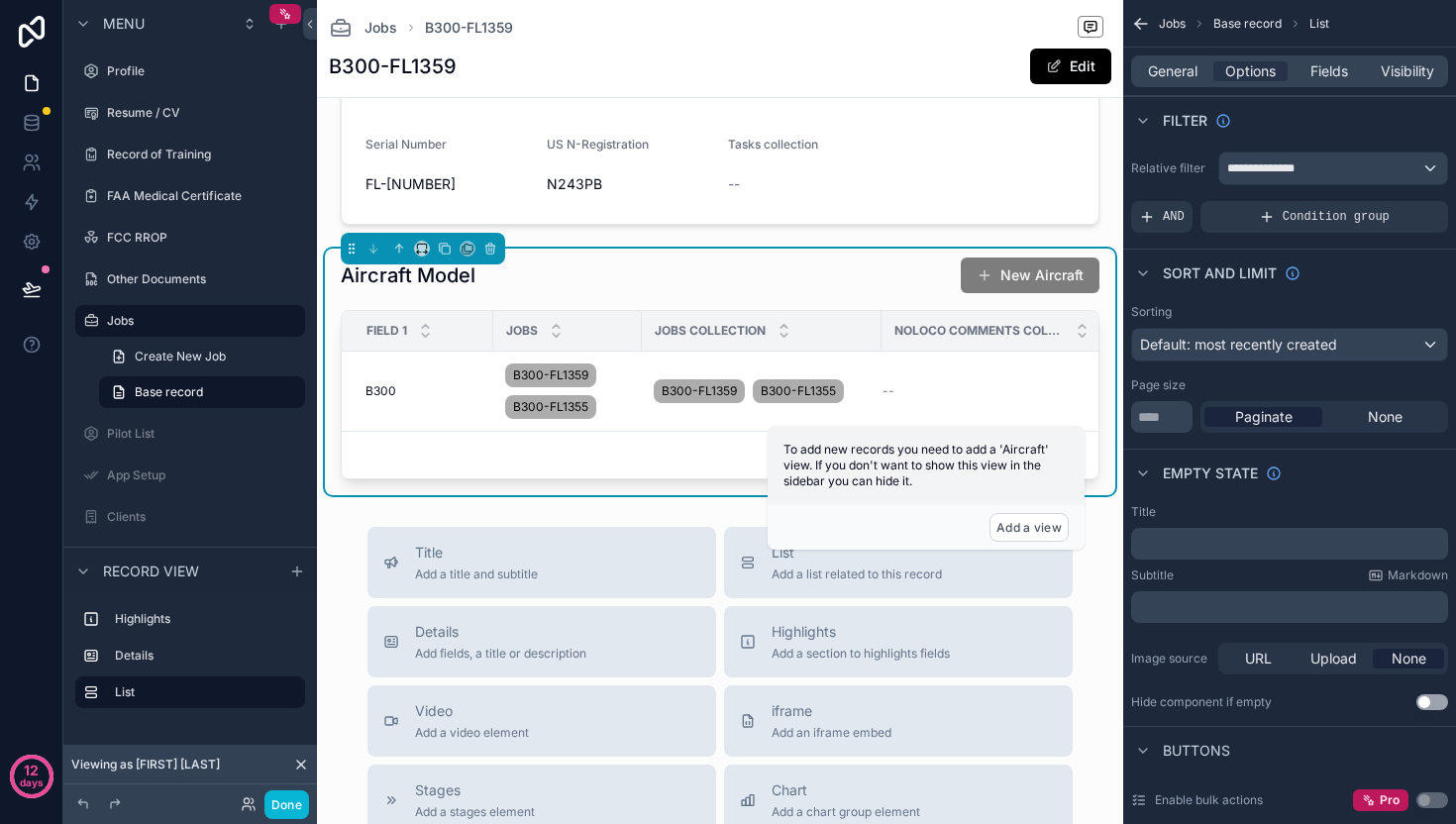 scroll, scrollTop: 0, scrollLeft: 0, axis: both 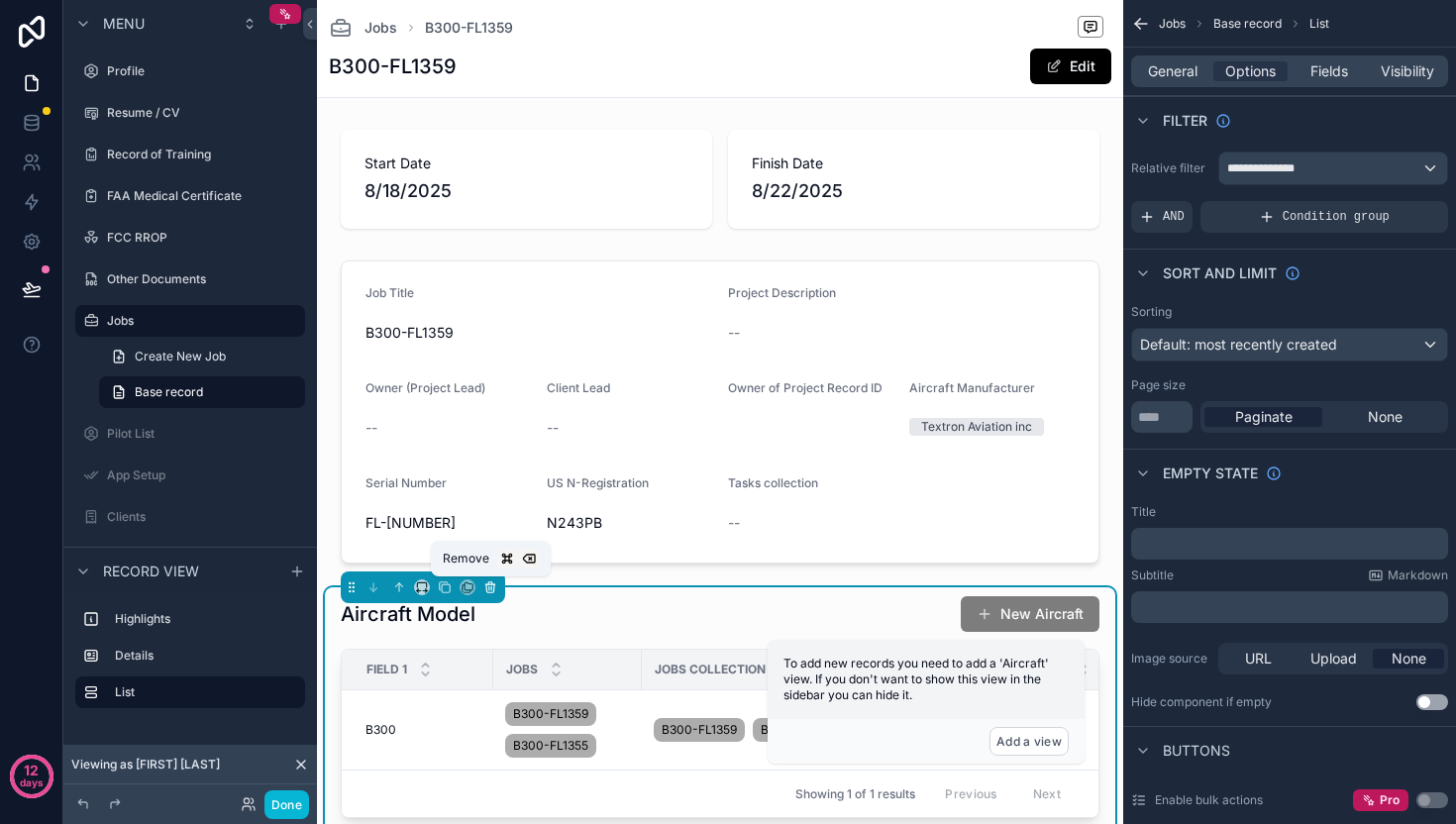 click 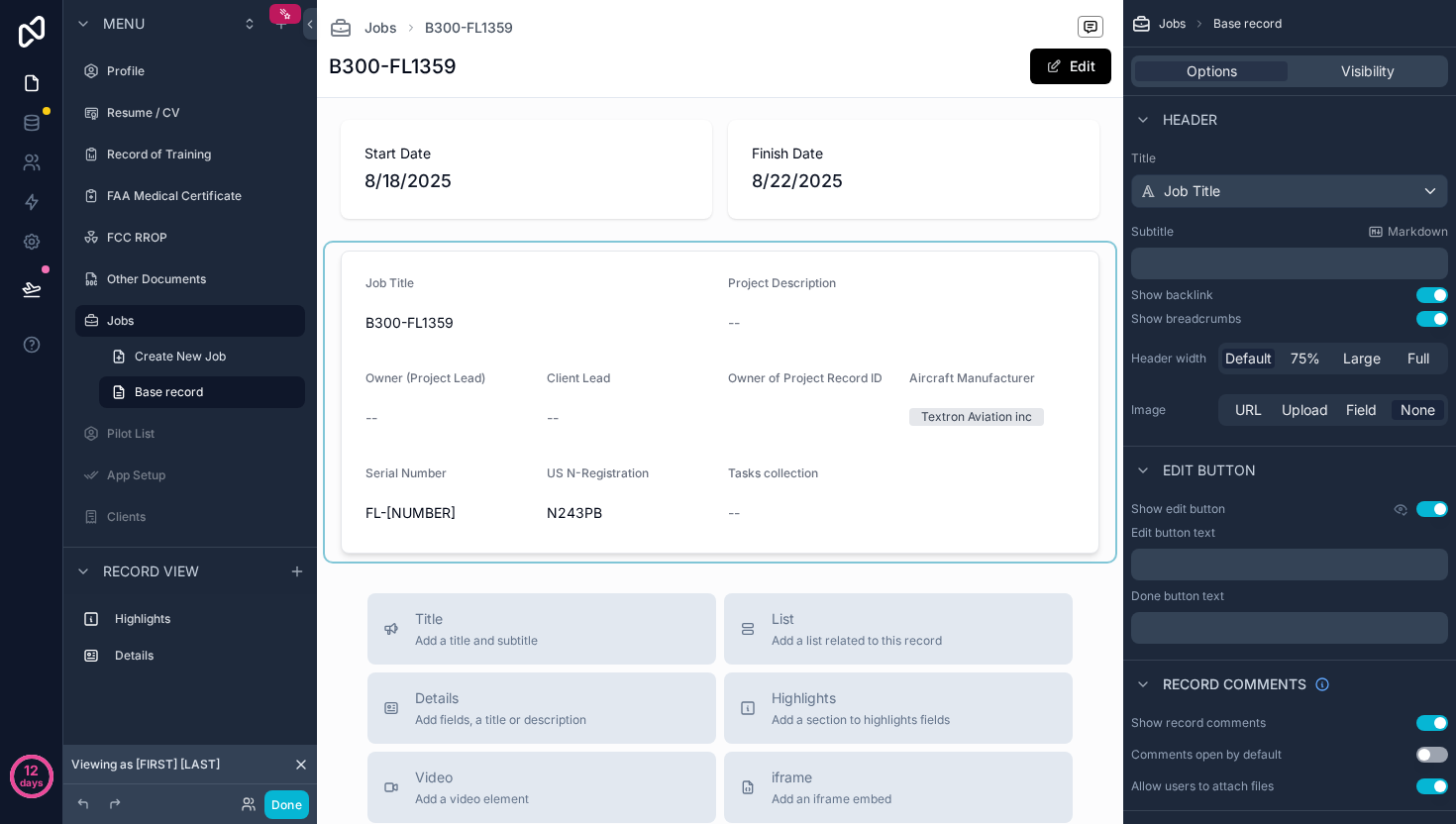 scroll, scrollTop: 0, scrollLeft: 0, axis: both 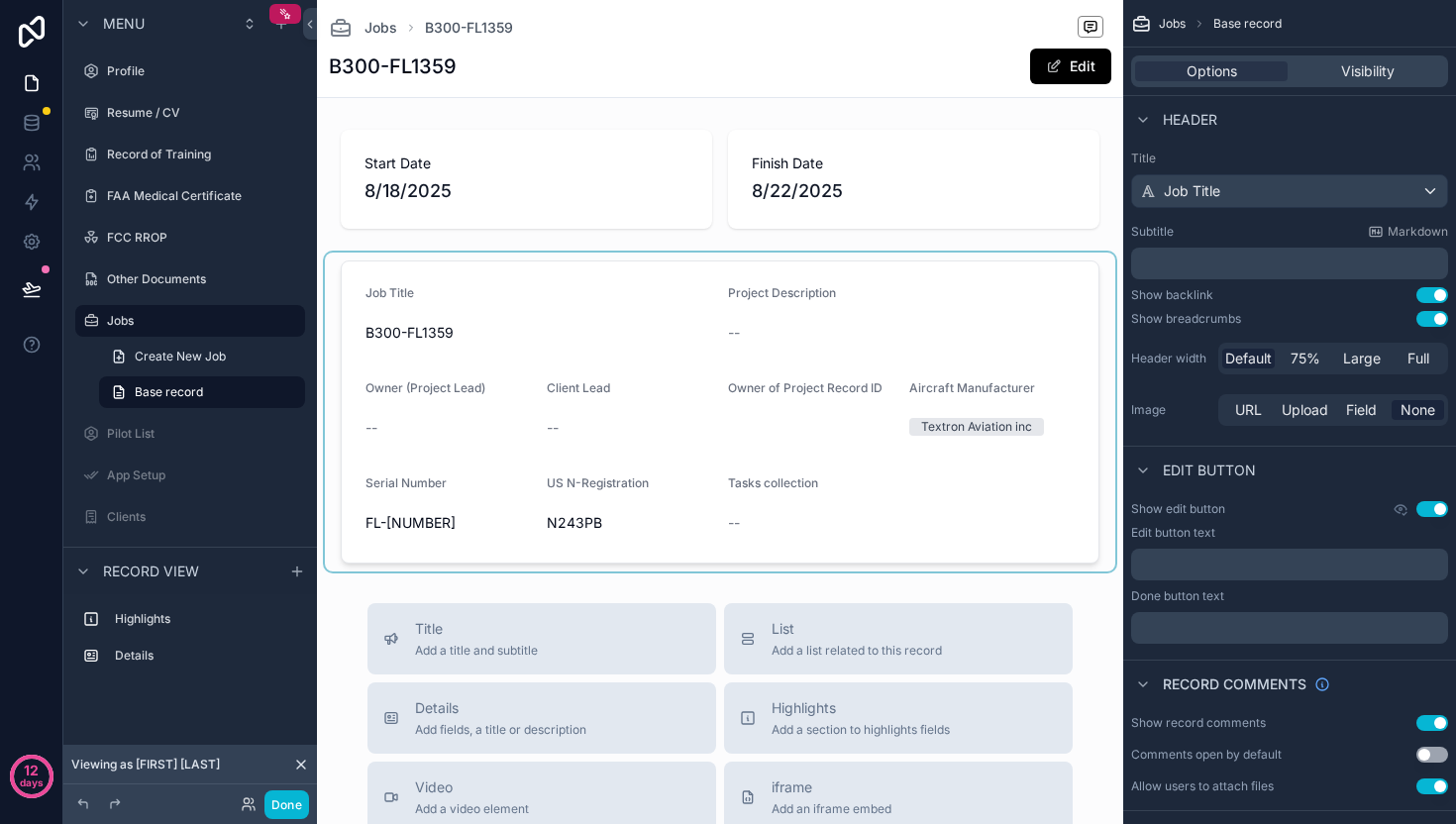 click at bounding box center [720, 412] 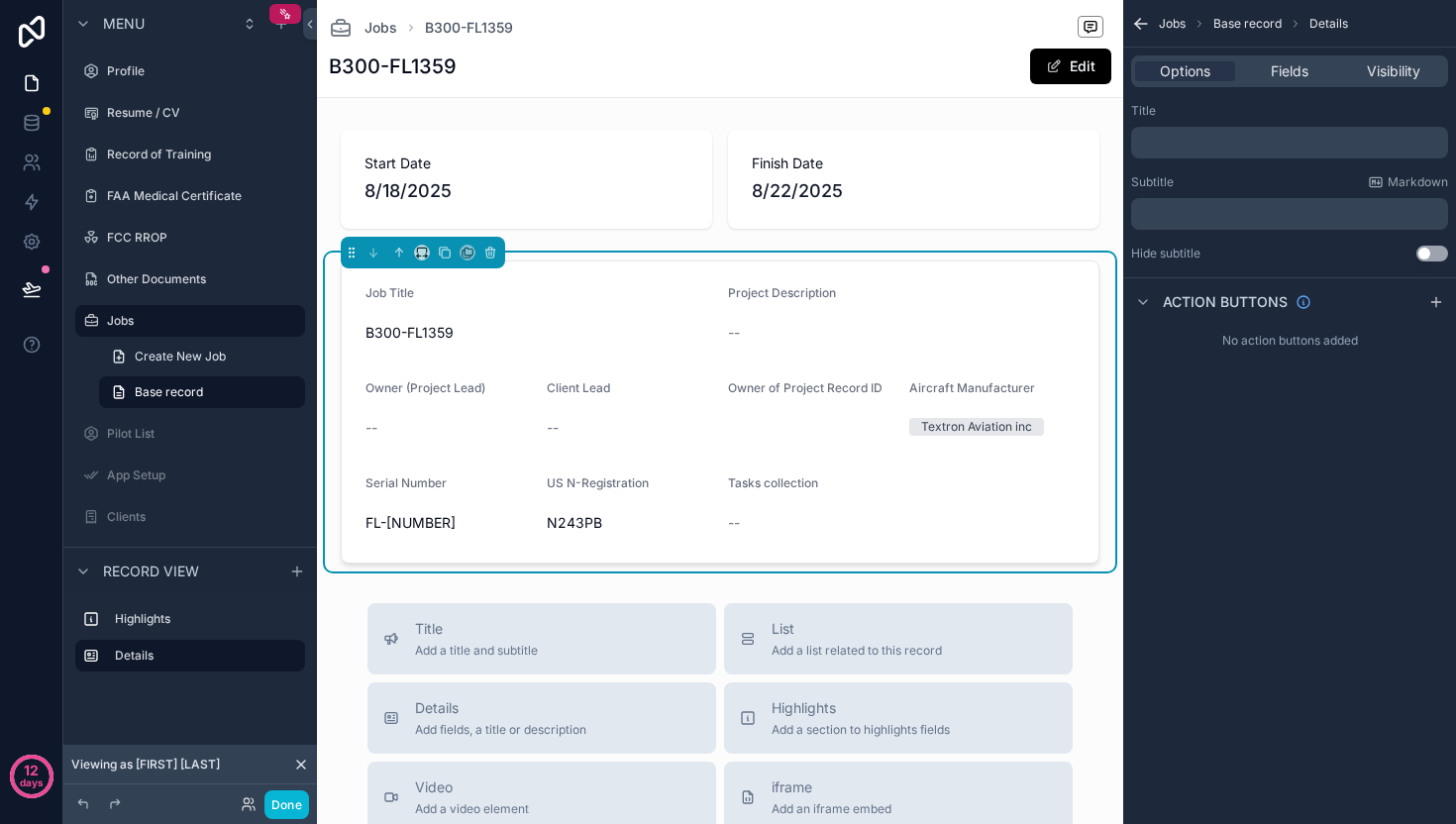 scroll, scrollTop: 1, scrollLeft: 0, axis: vertical 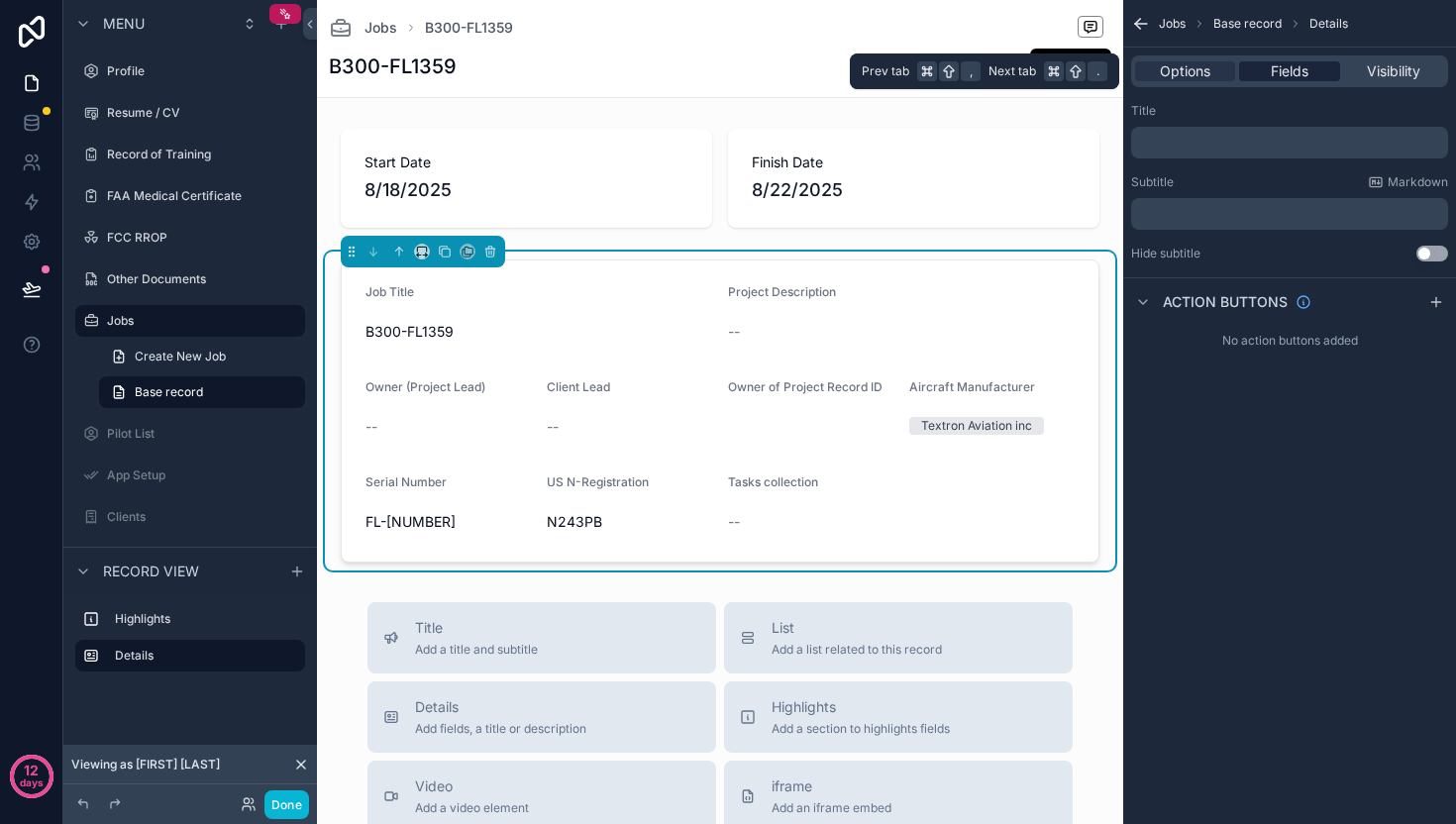 click on "Fields" at bounding box center (1290, 71) 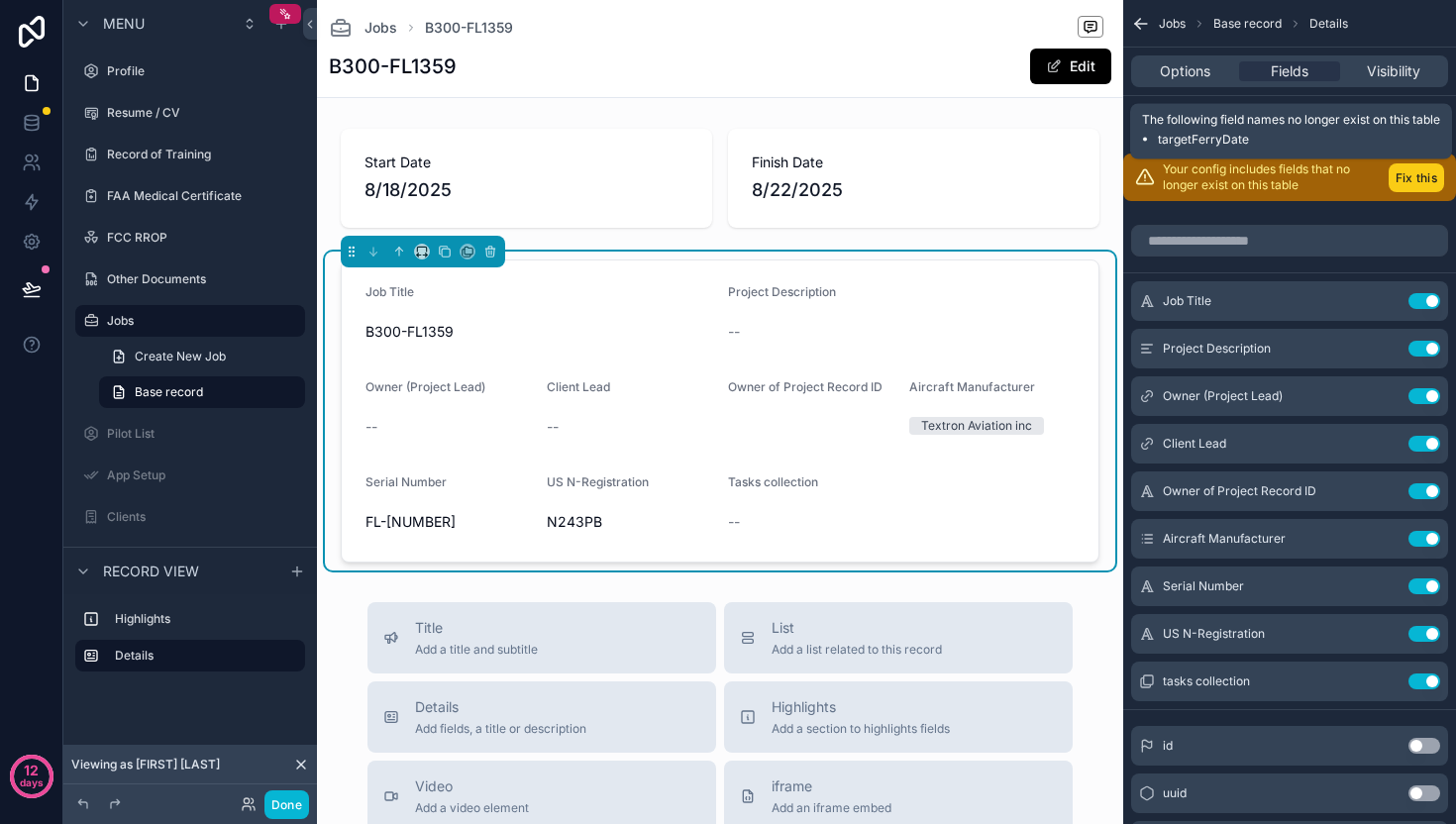 click on "Fix this" at bounding box center [1416, 177] 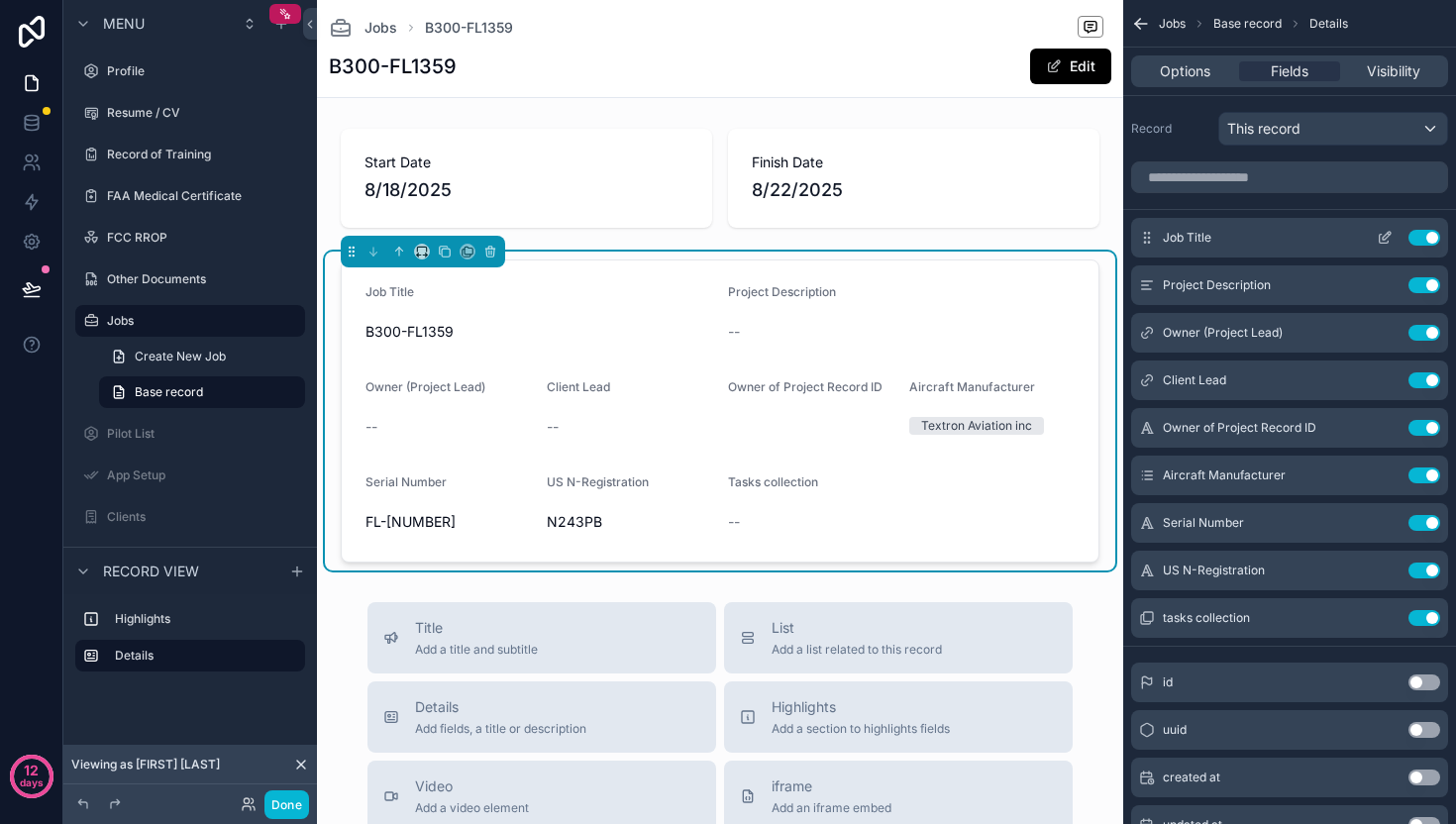click on "Use setting" at bounding box center (1424, 238) 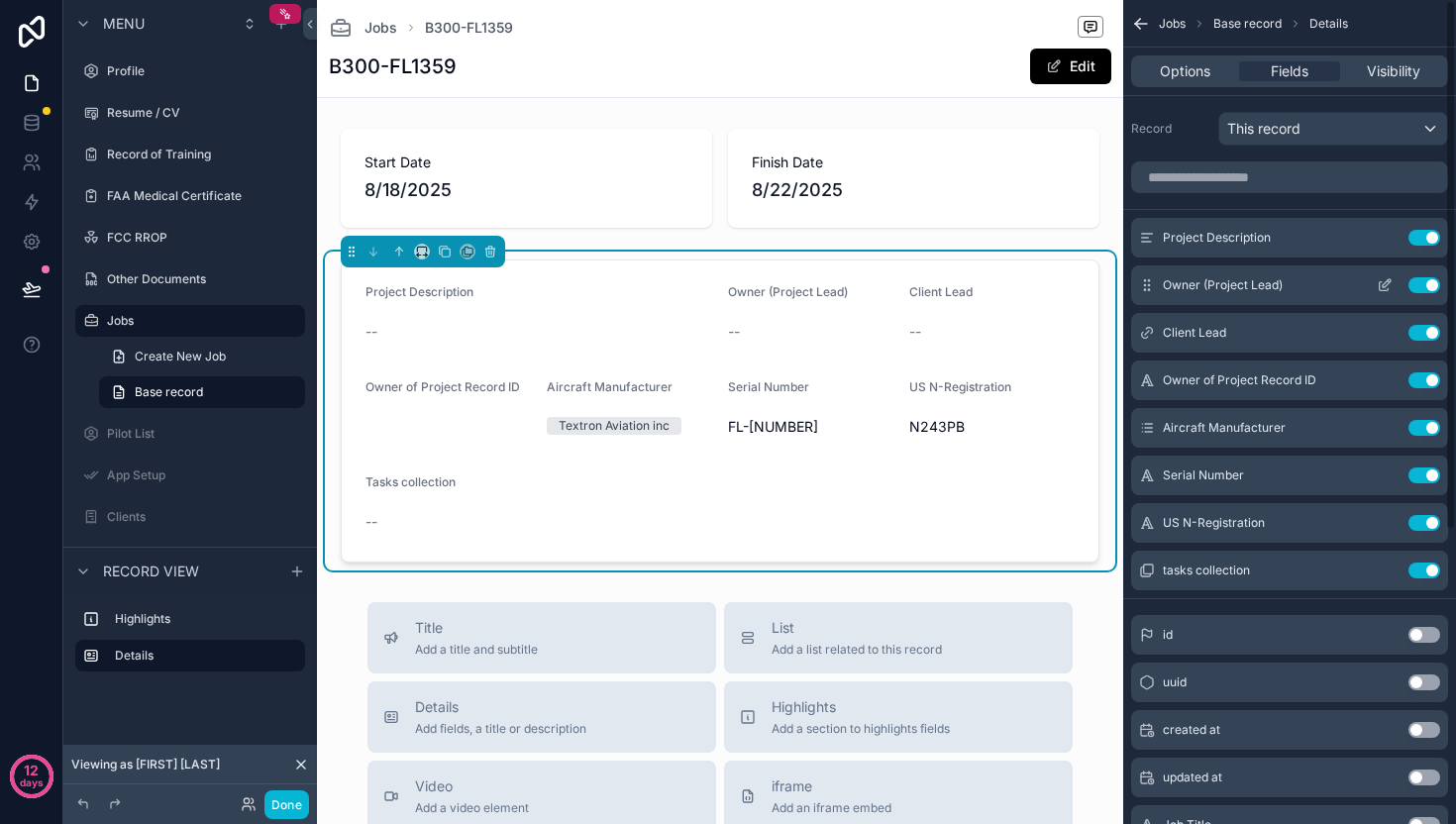 click on "Use setting" at bounding box center [1424, 238] 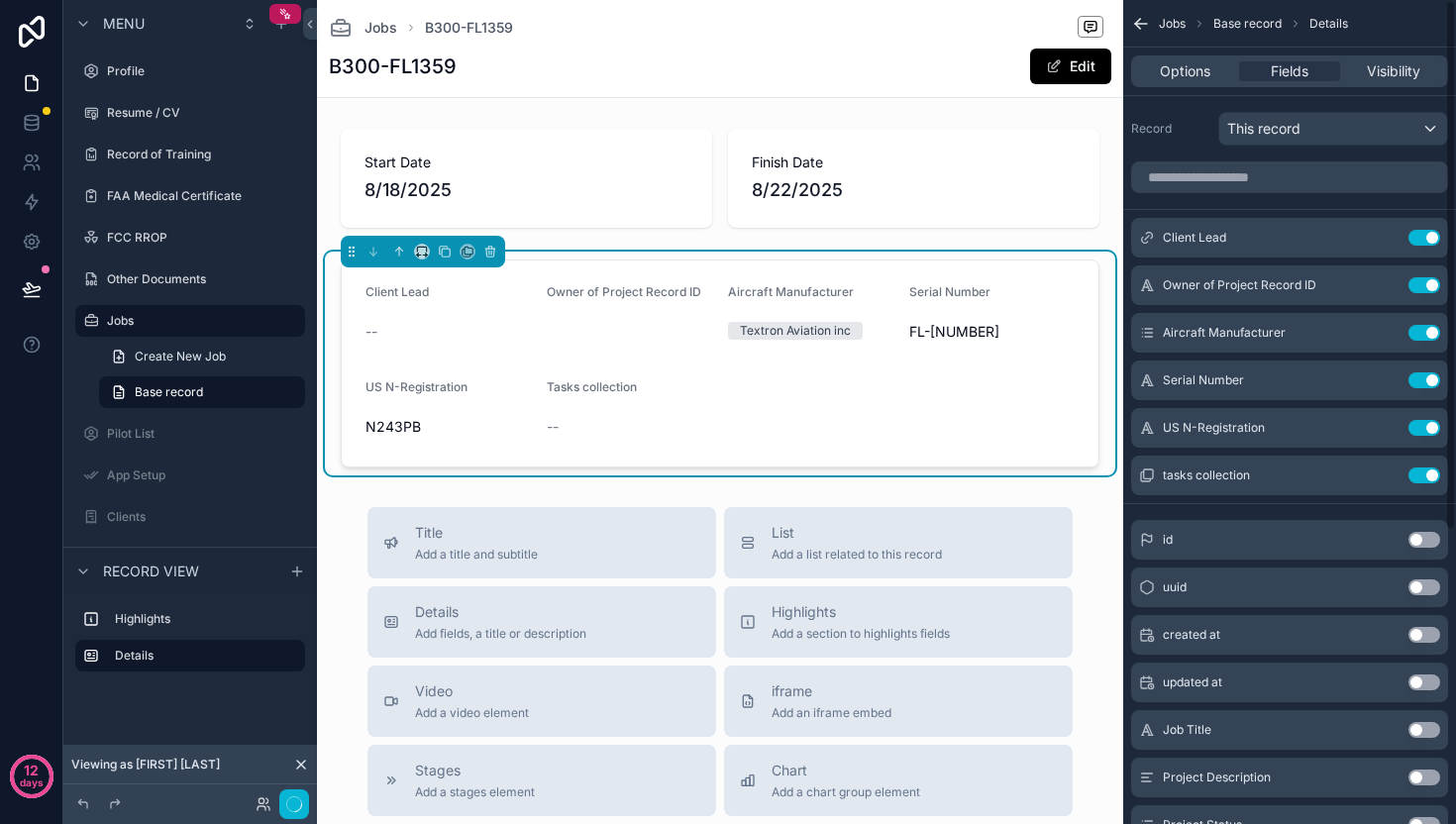 click on "Use setting" at bounding box center (1424, 238) 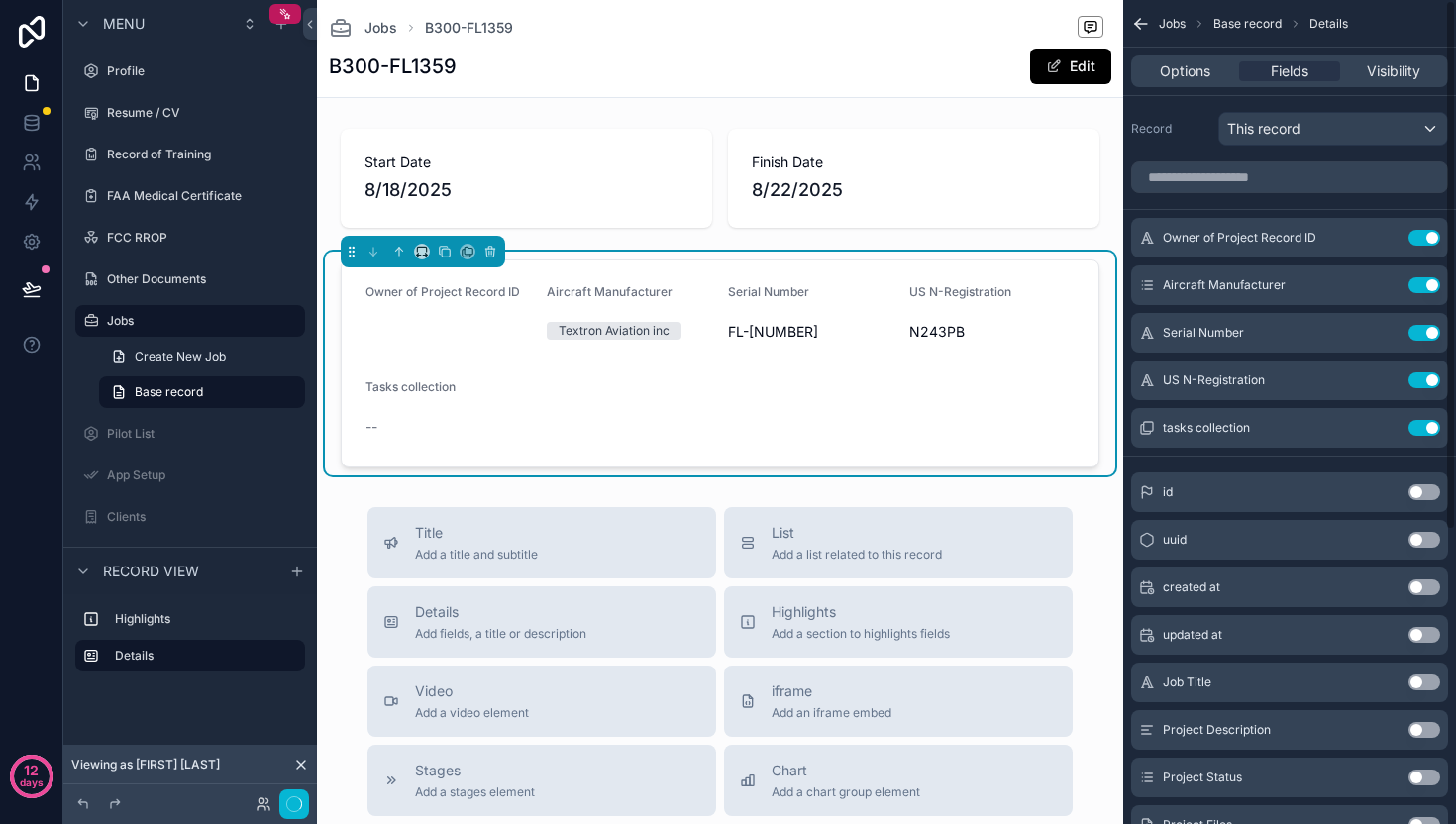 click on "Use setting" at bounding box center (1424, 238) 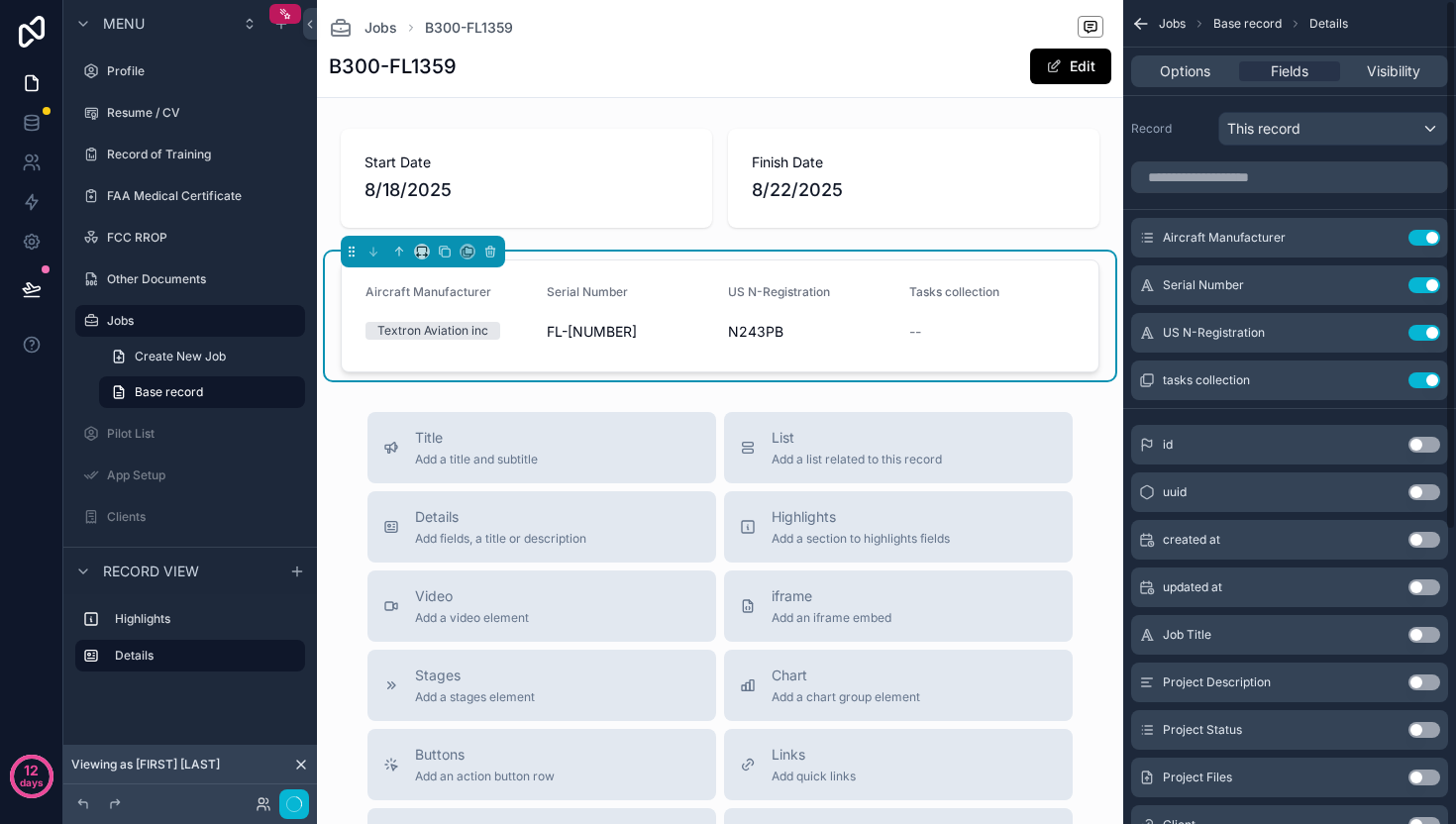 click on "Use setting" at bounding box center (1424, 238) 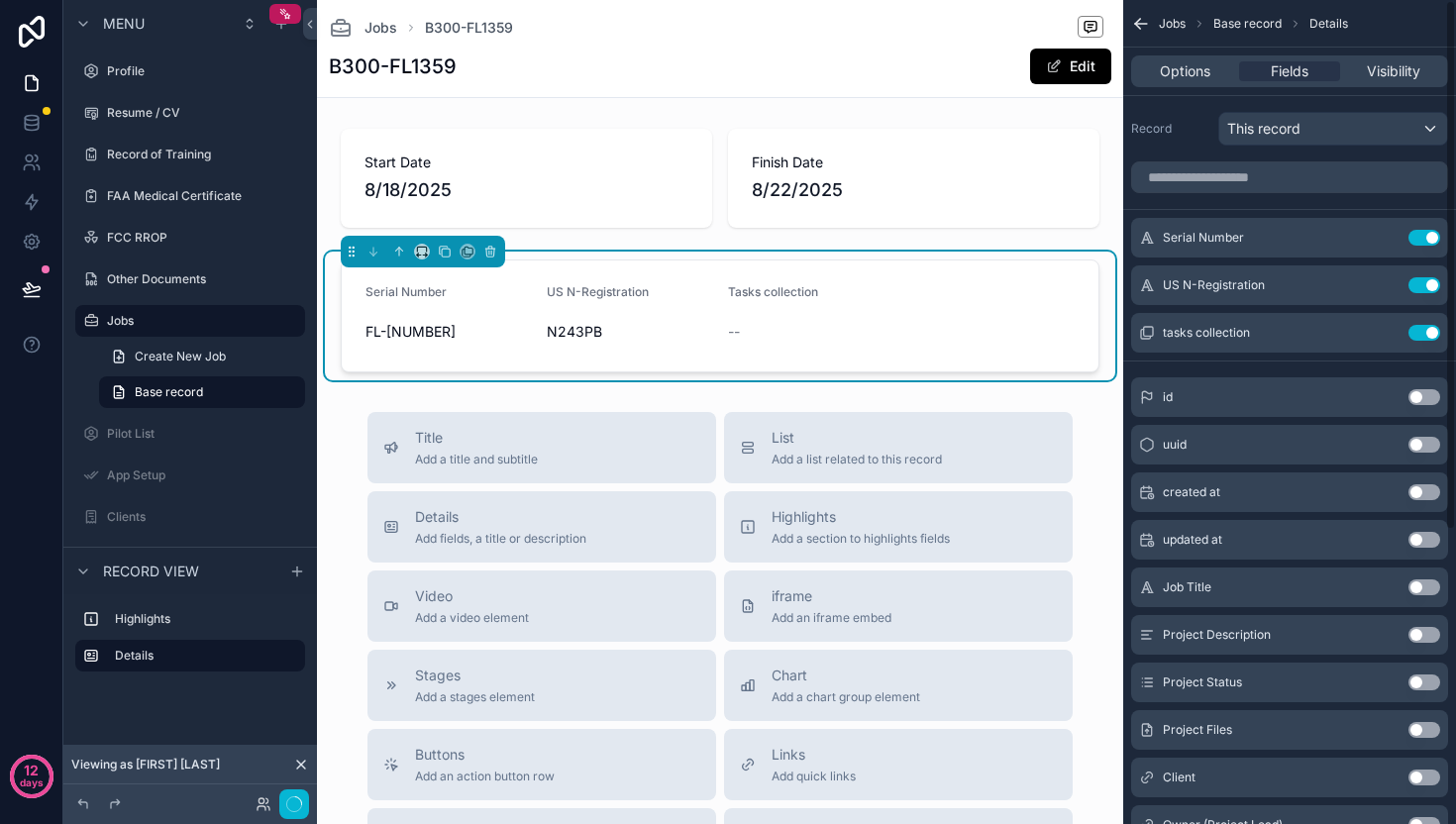 click on "Use setting" at bounding box center (1424, 238) 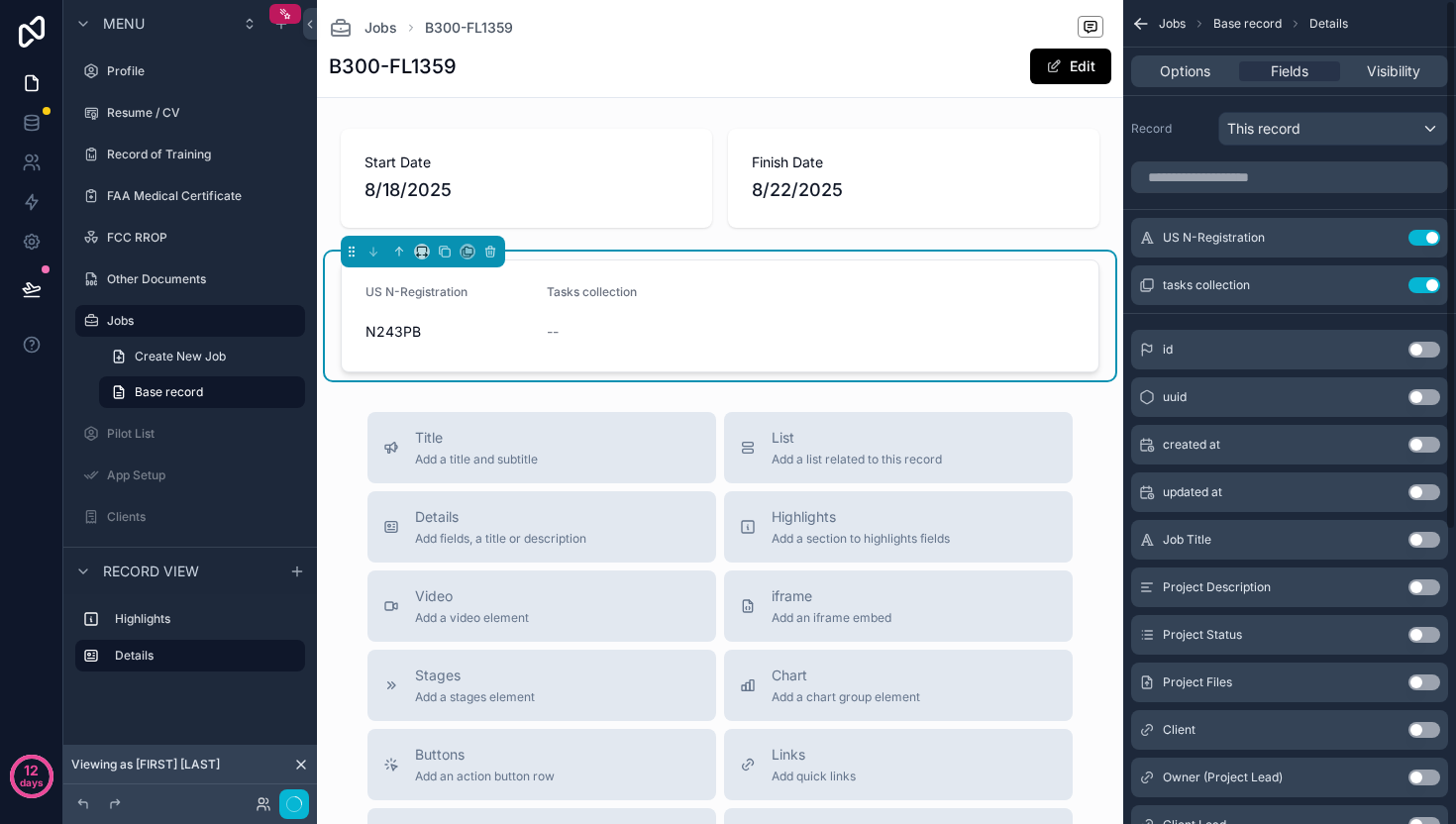 click on "Use setting" at bounding box center (1424, 238) 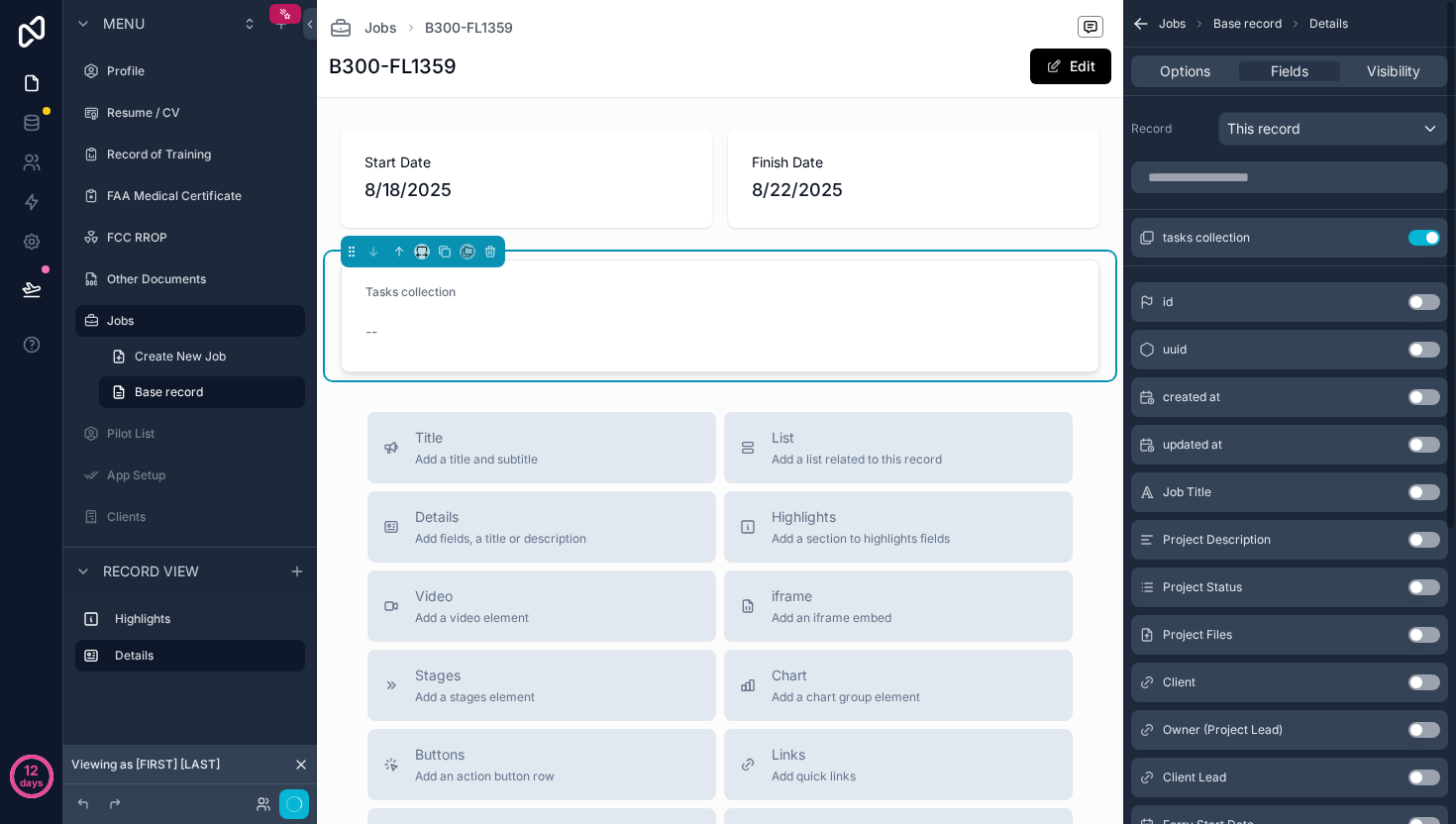 click on "Use setting" at bounding box center (1424, 238) 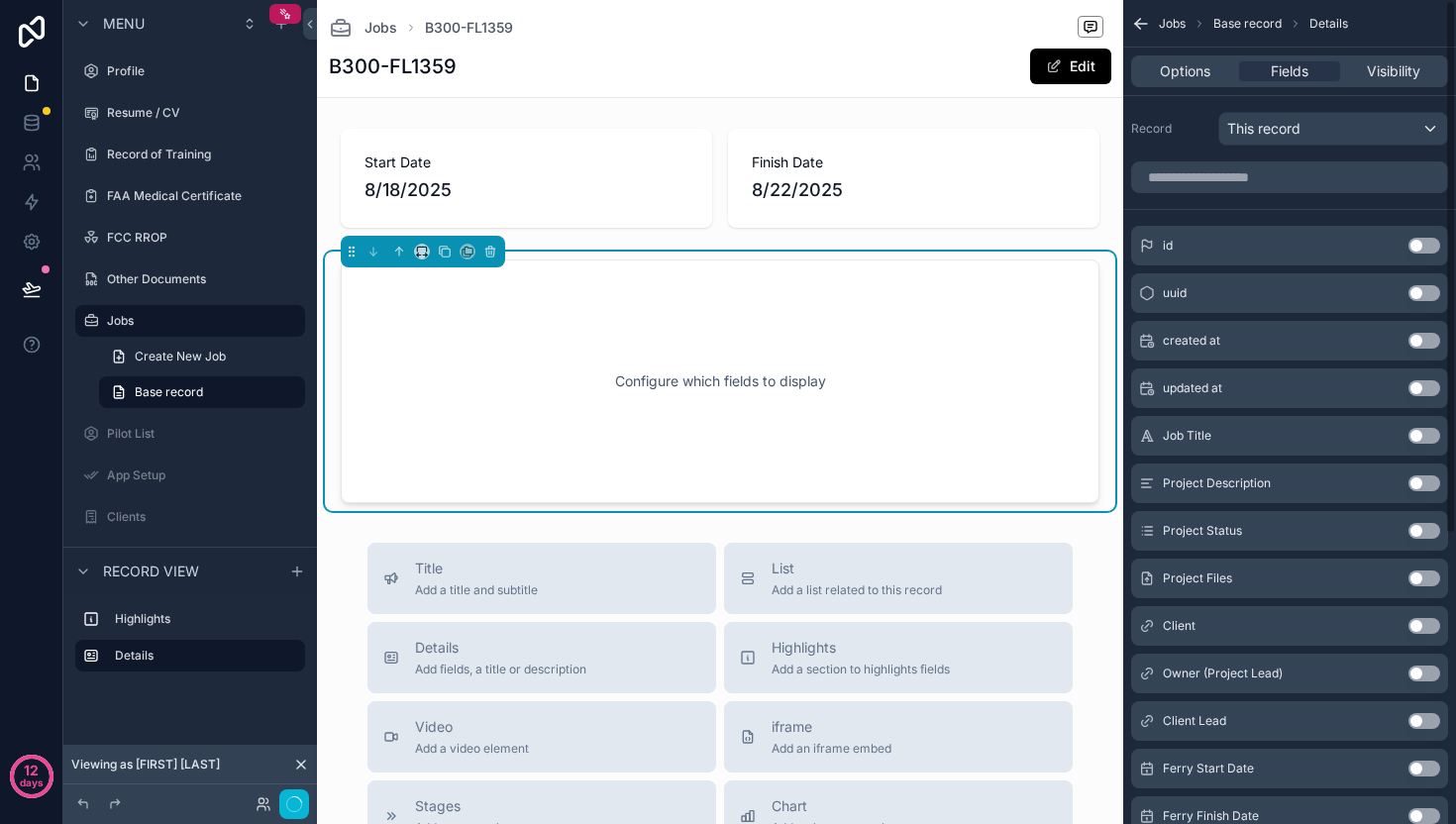 click on "Use setting" at bounding box center (1424, 246) 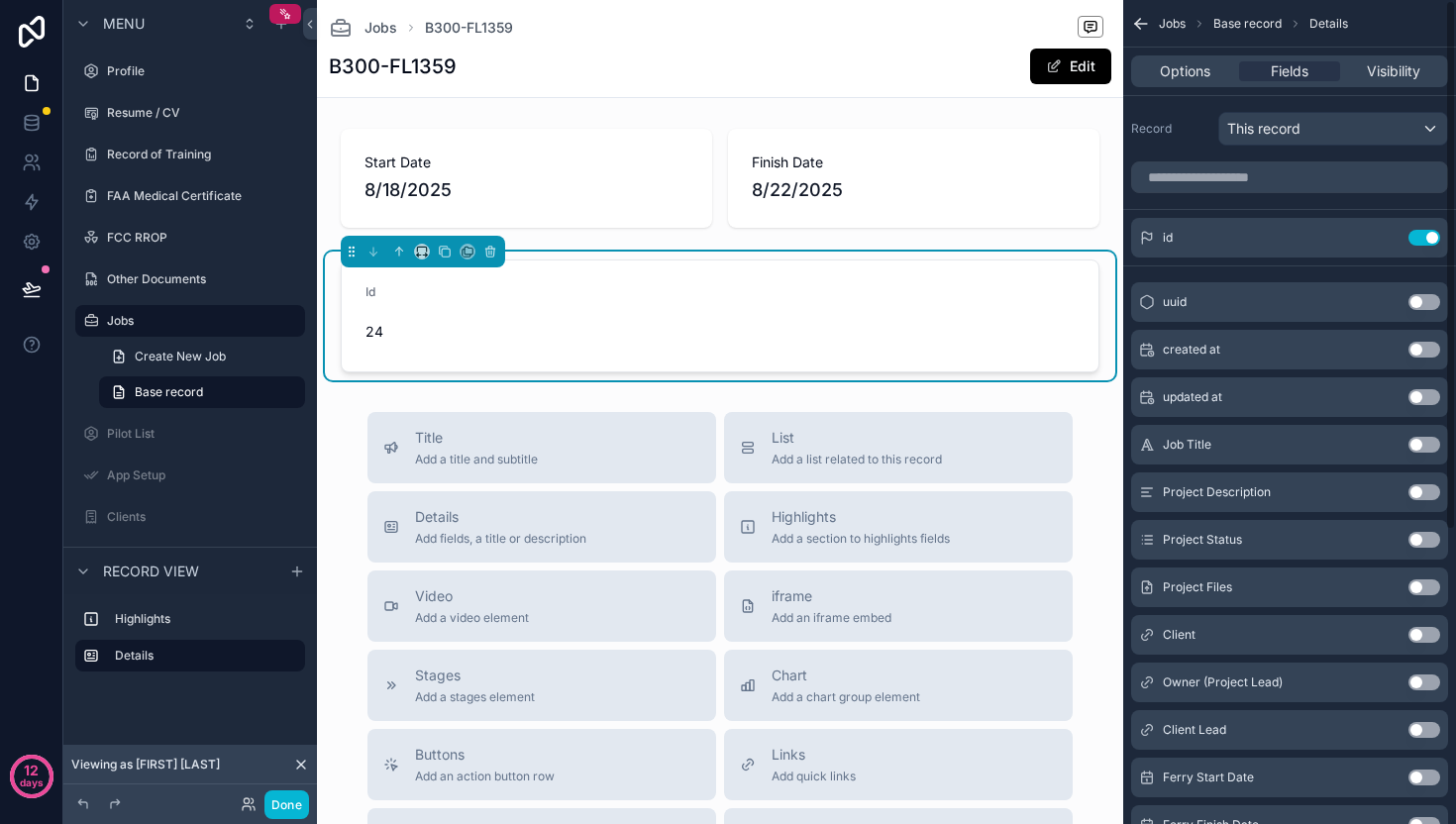 click on "Use setting" at bounding box center (1424, 238) 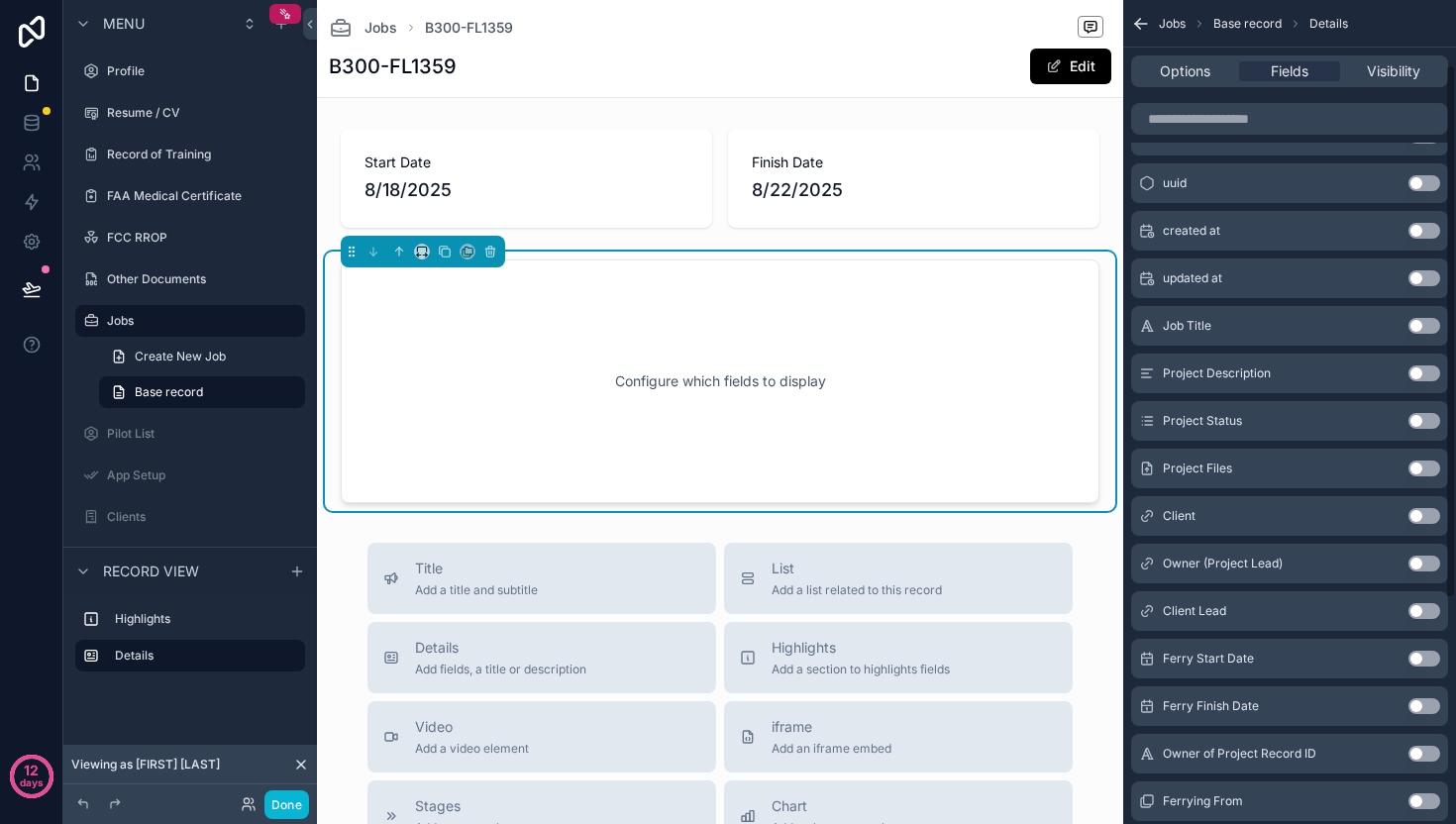 scroll, scrollTop: 111, scrollLeft: 0, axis: vertical 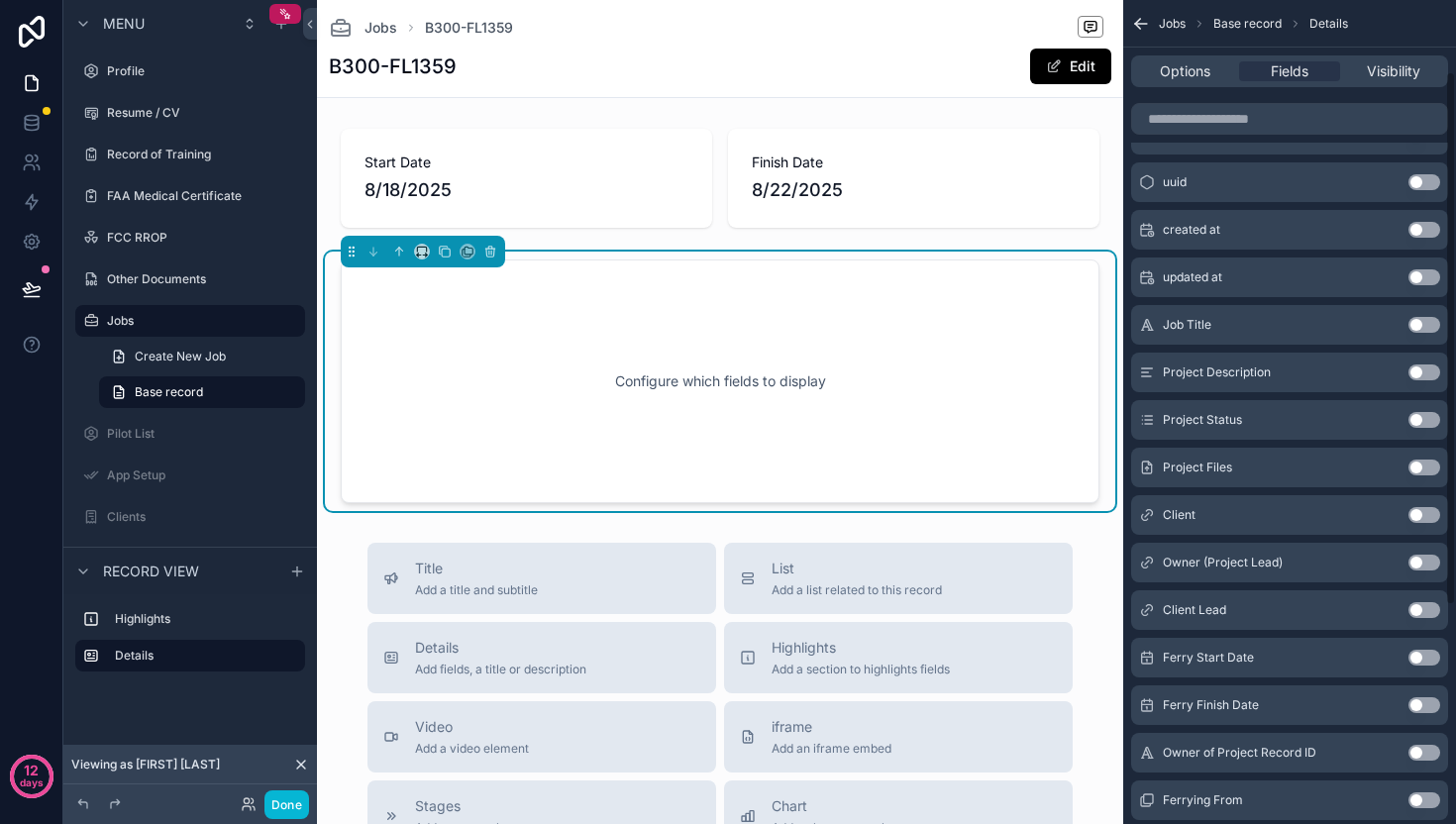 click on "Use setting" at bounding box center (1424, 325) 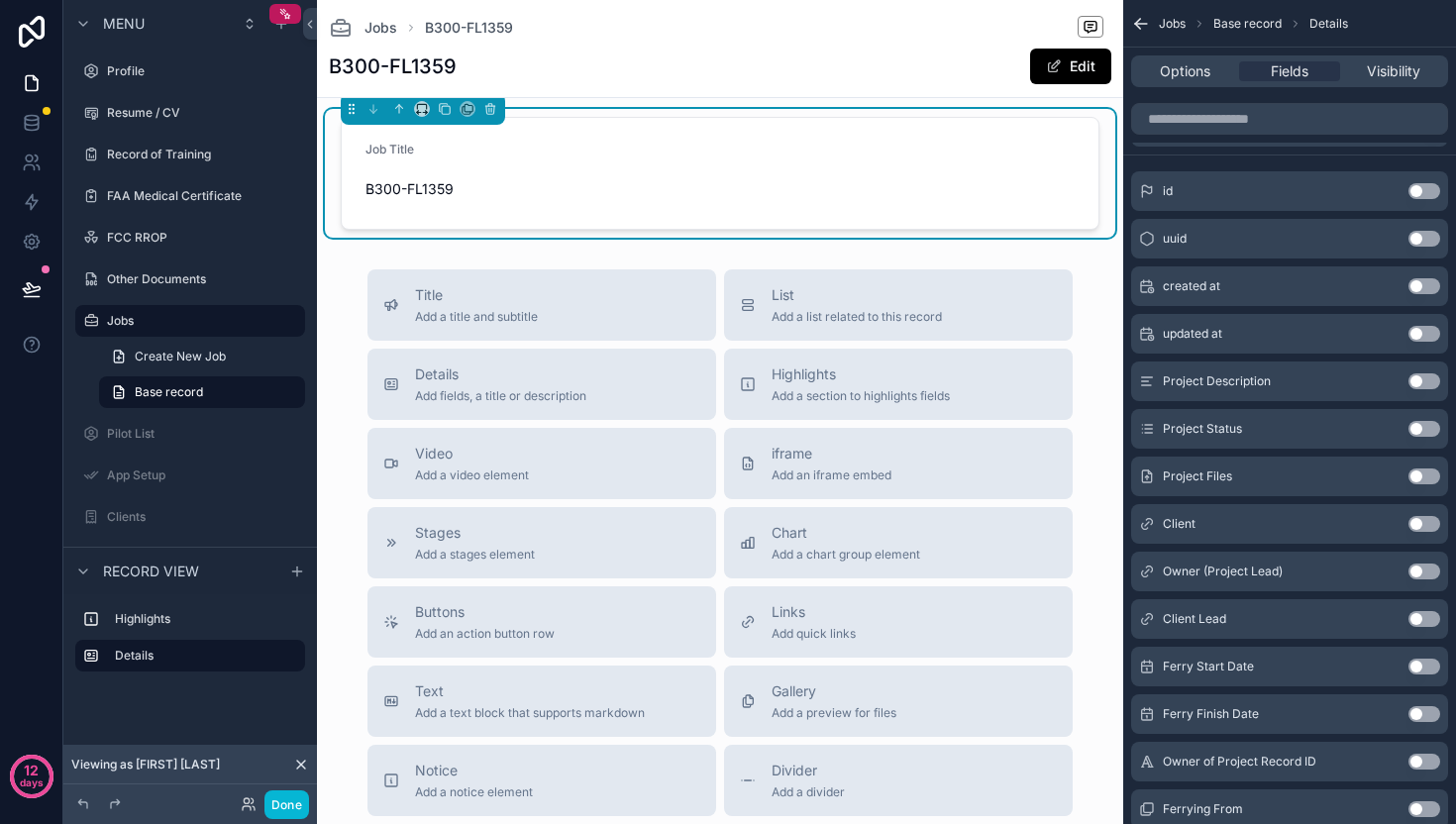 scroll, scrollTop: 0, scrollLeft: 0, axis: both 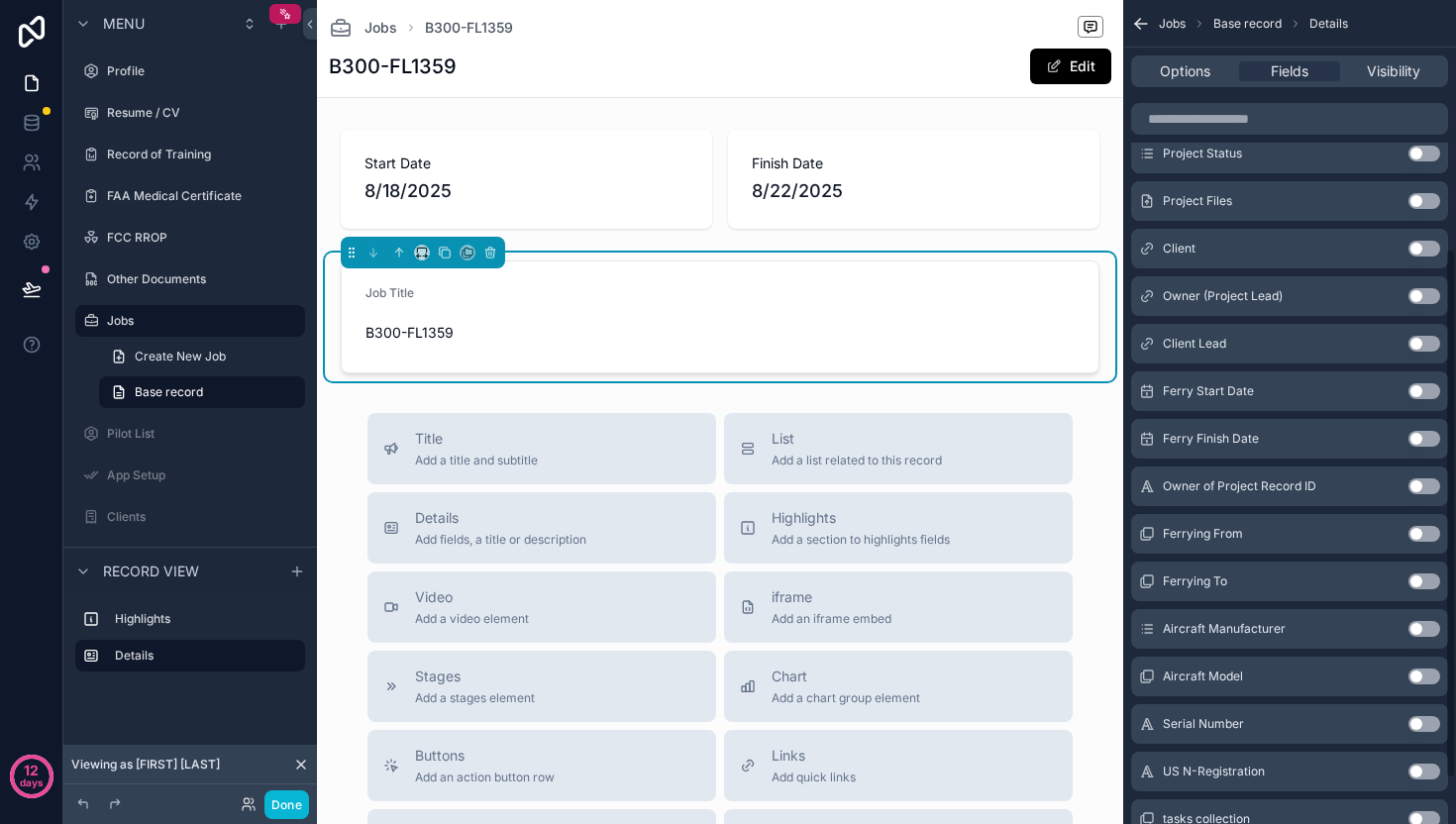 click on "Use setting" at bounding box center (1424, 391) 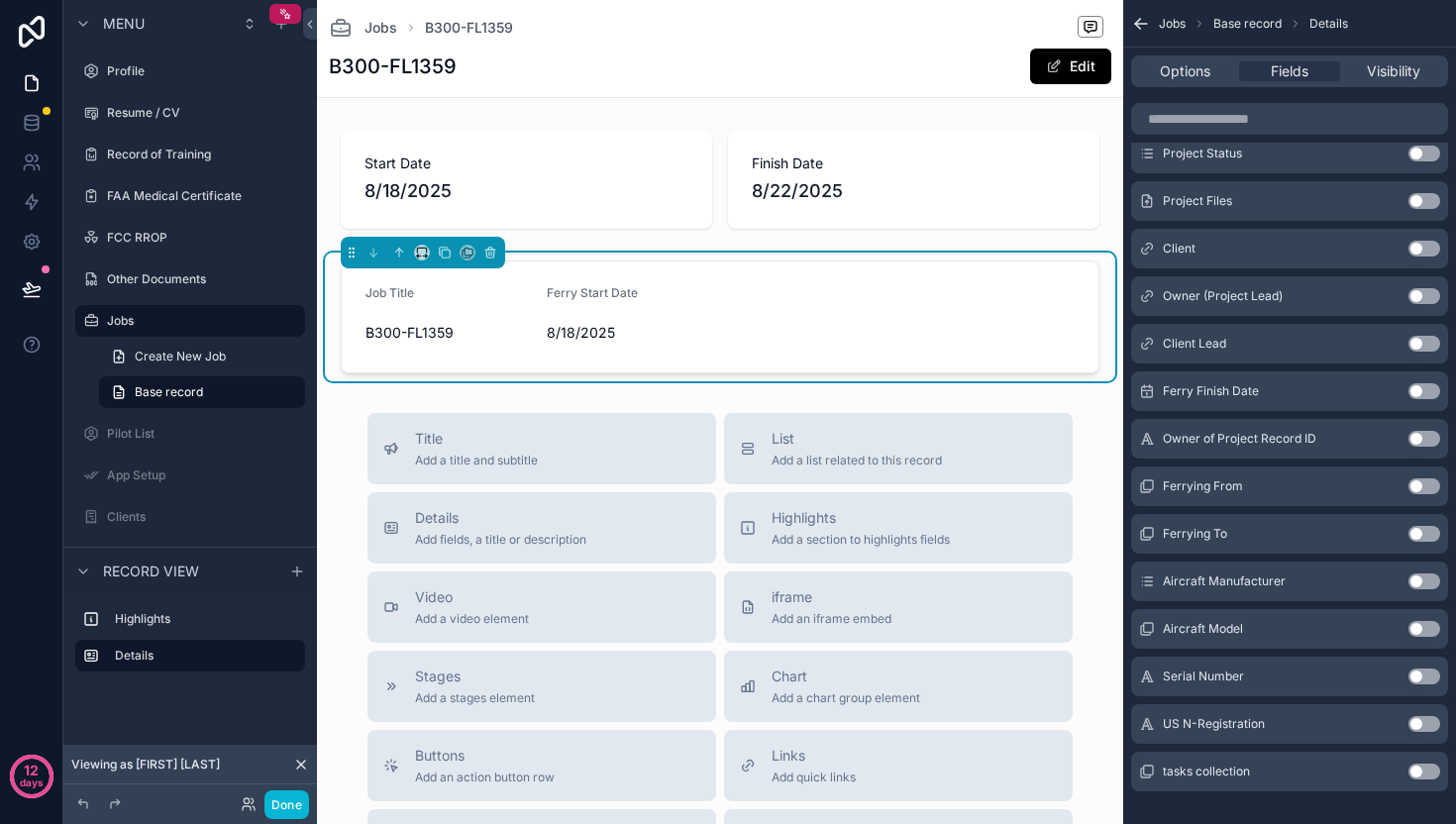click on "Use setting" at bounding box center (1424, 391) 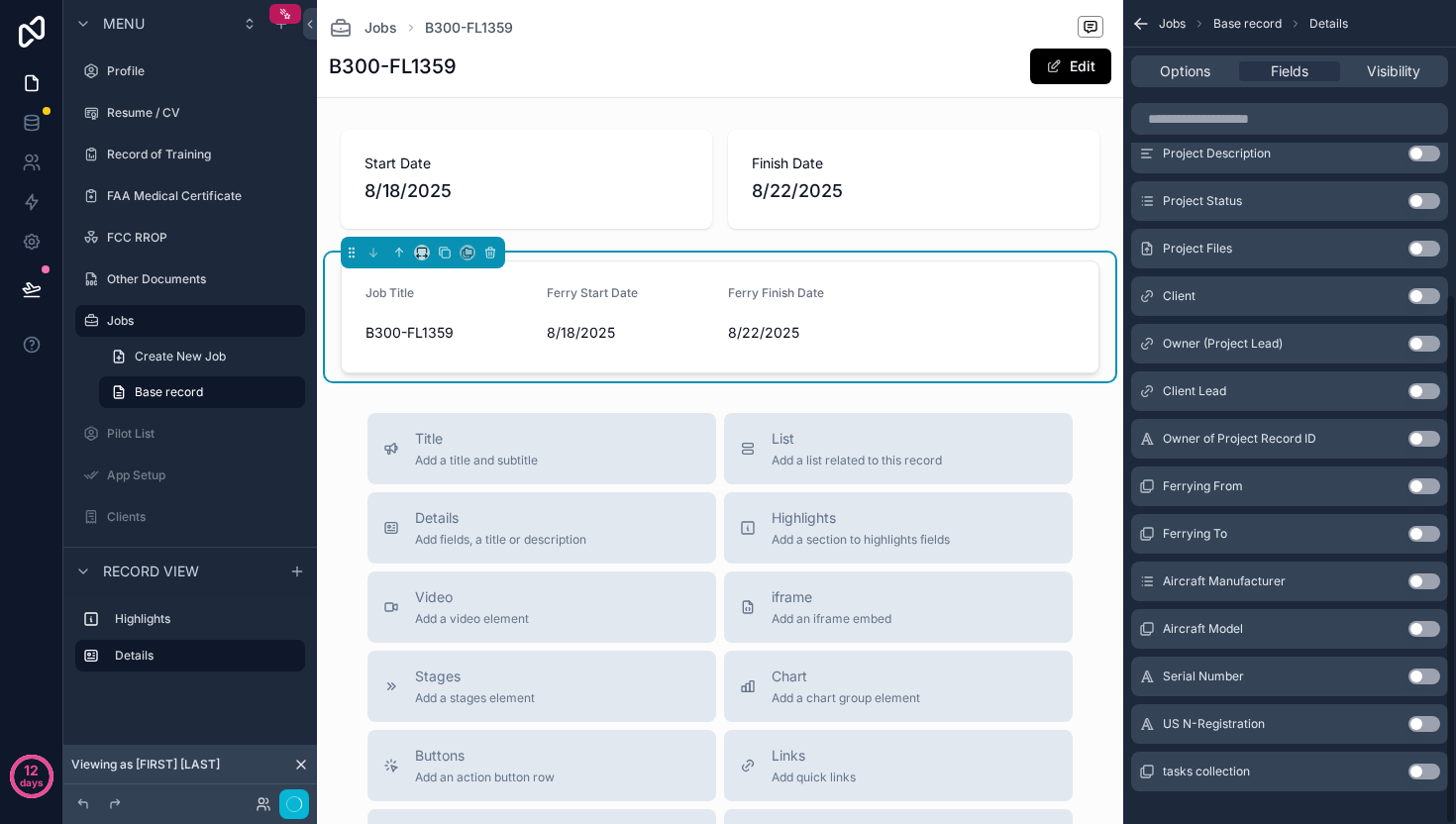 scroll, scrollTop: 457, scrollLeft: 0, axis: vertical 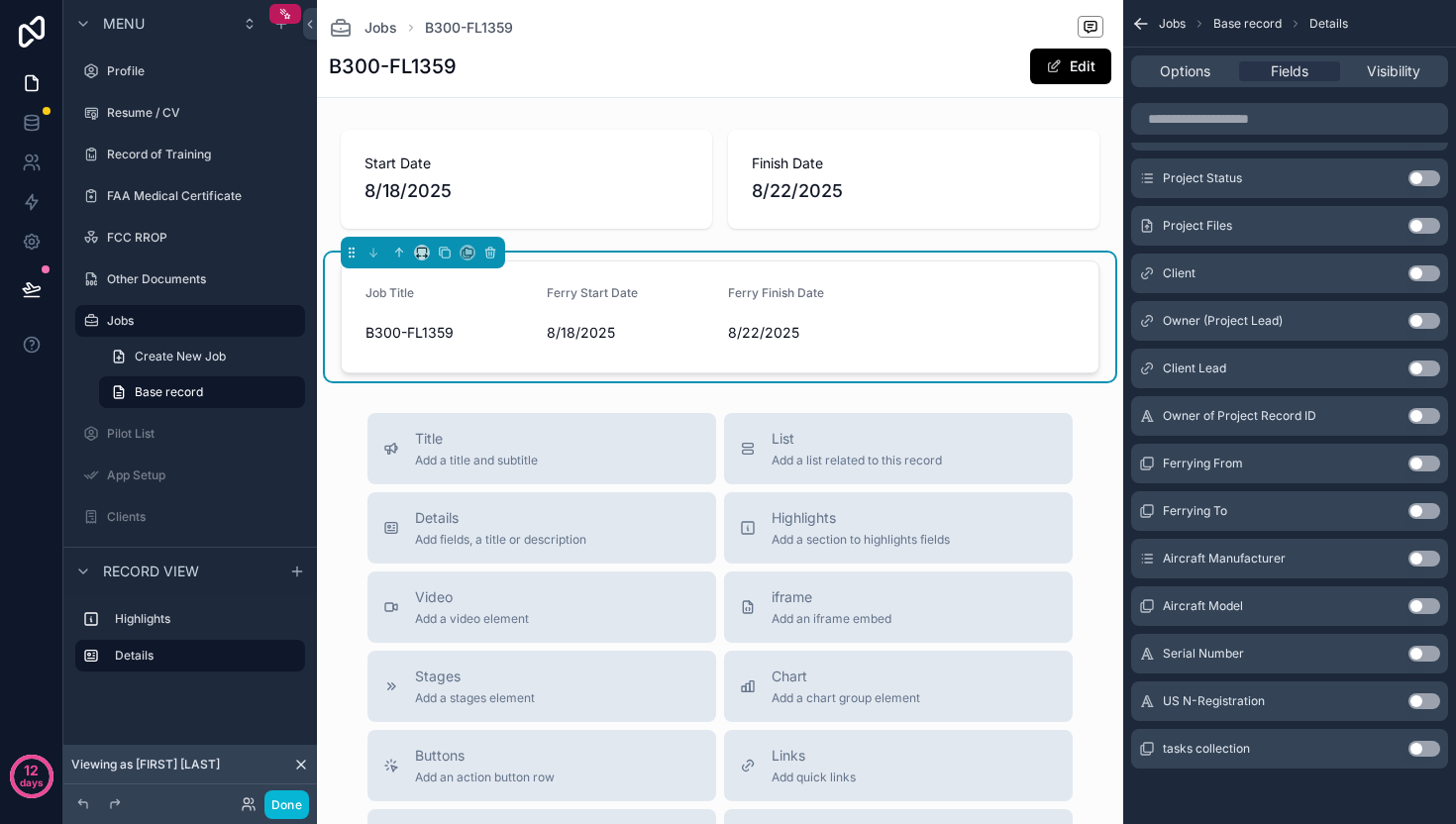 click on "Use setting" at bounding box center [1424, 464] 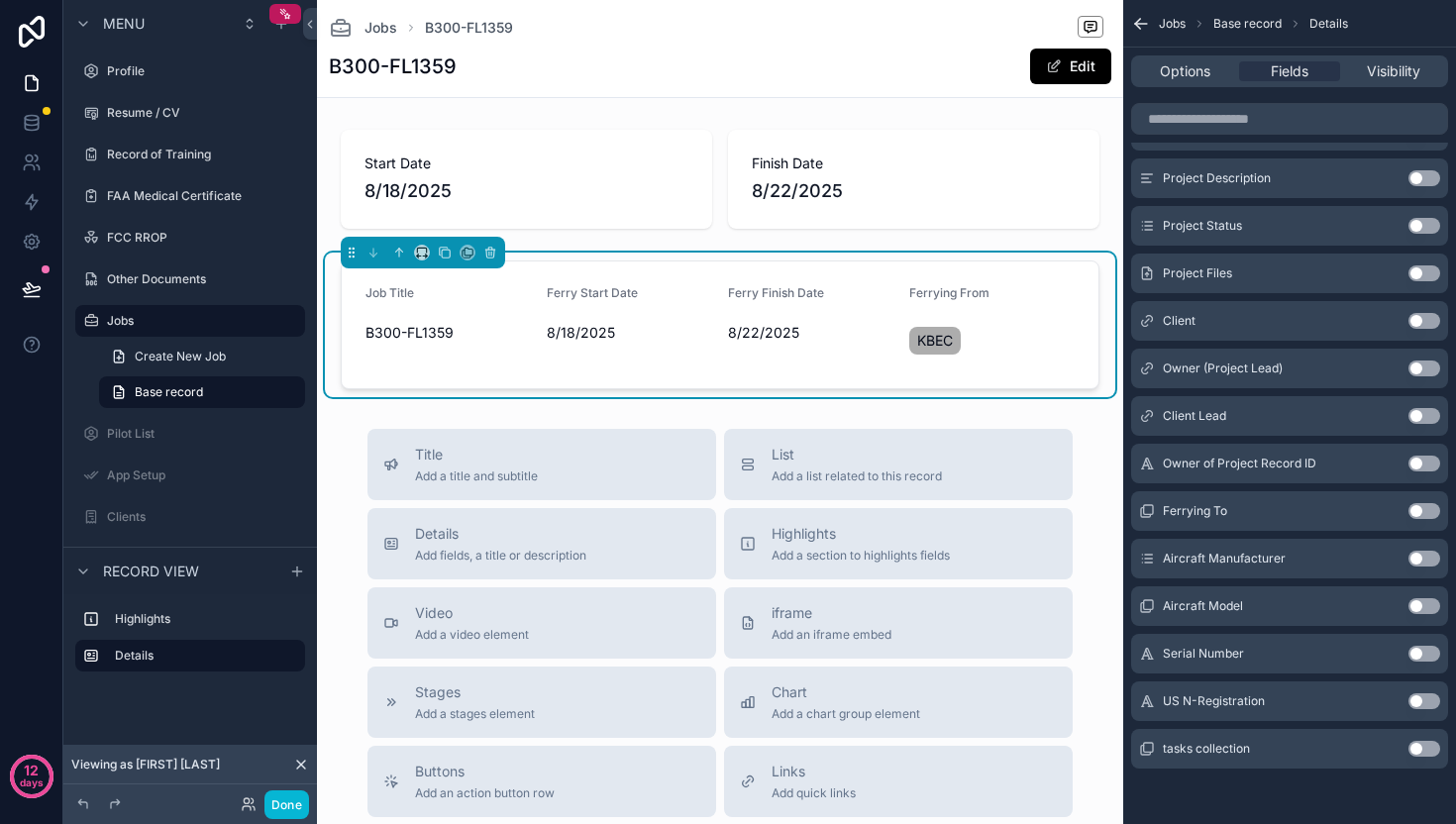 click on "Use setting" at bounding box center [1424, 511] 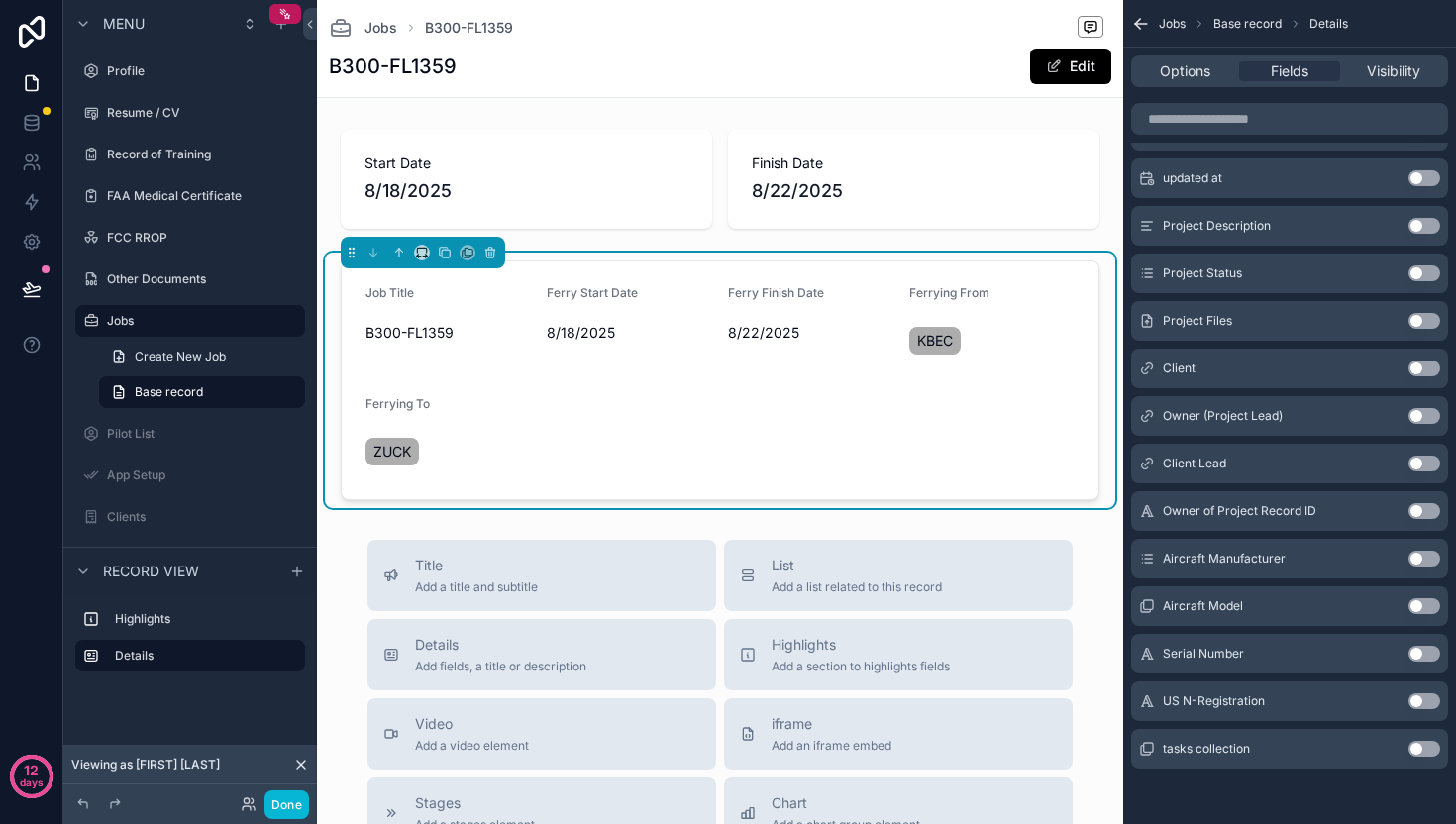 click on "Use setting" at bounding box center (1424, 559) 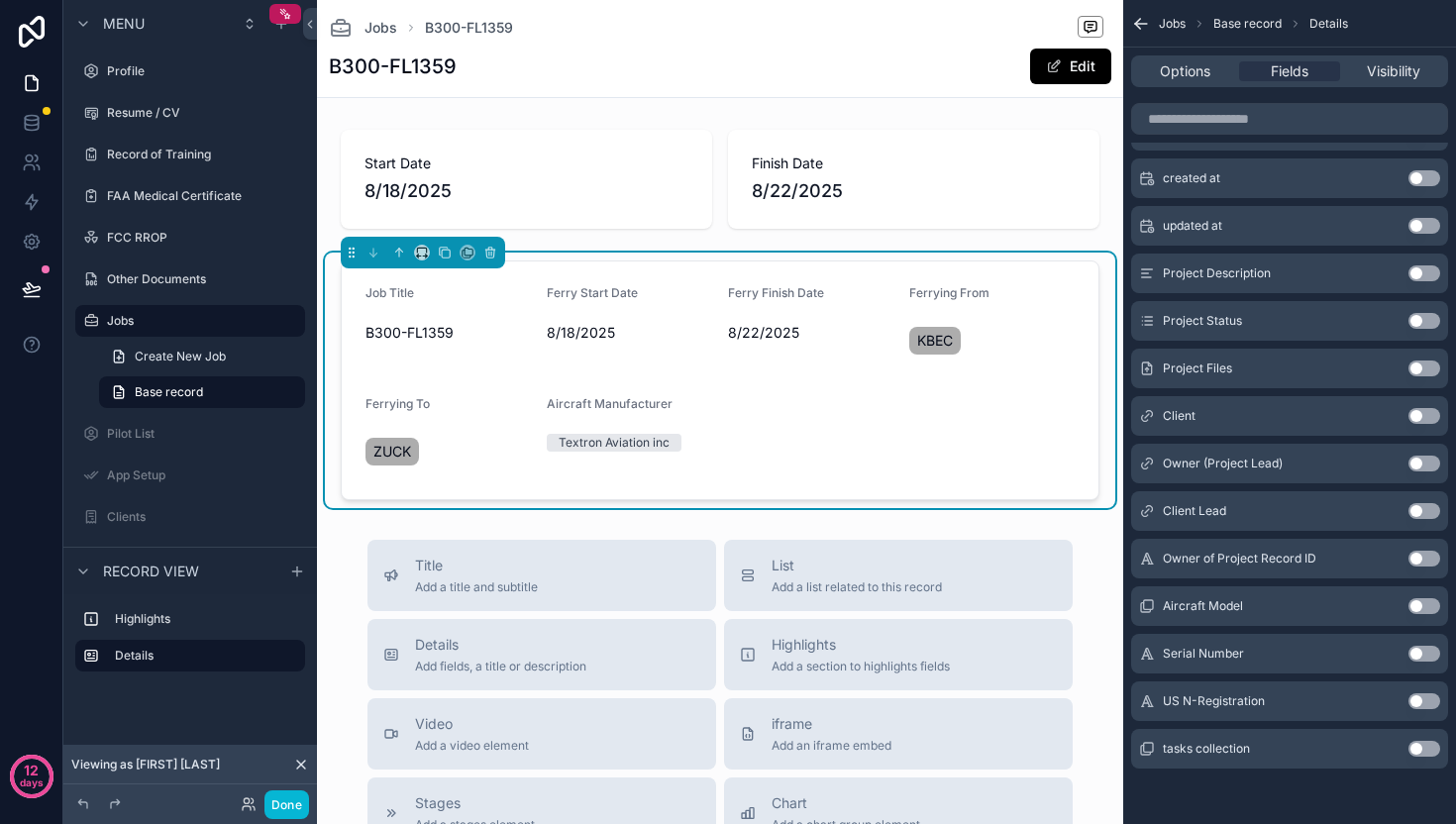 click on "Use setting" at bounding box center (1424, 606) 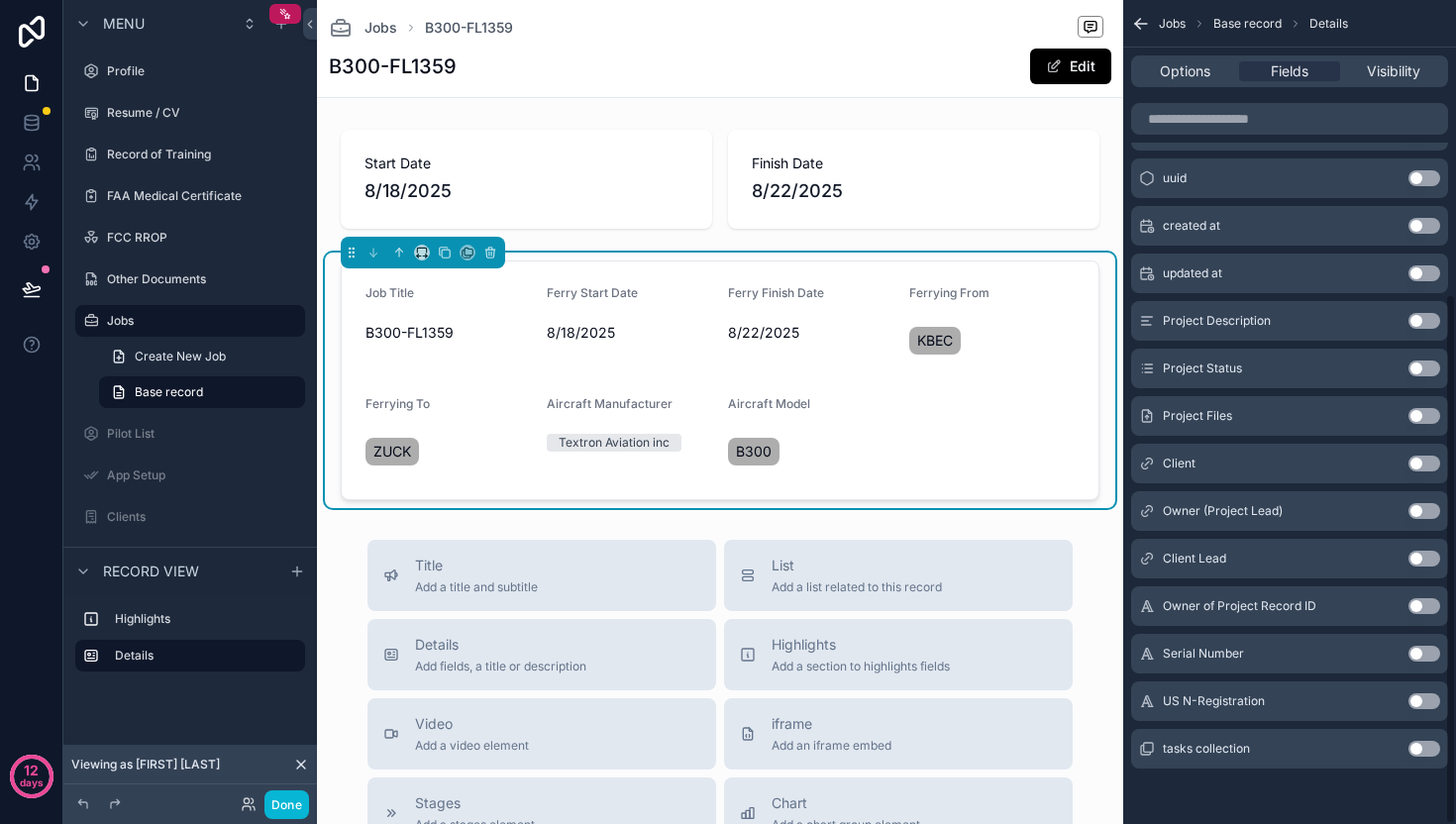 scroll, scrollTop: 0, scrollLeft: 0, axis: both 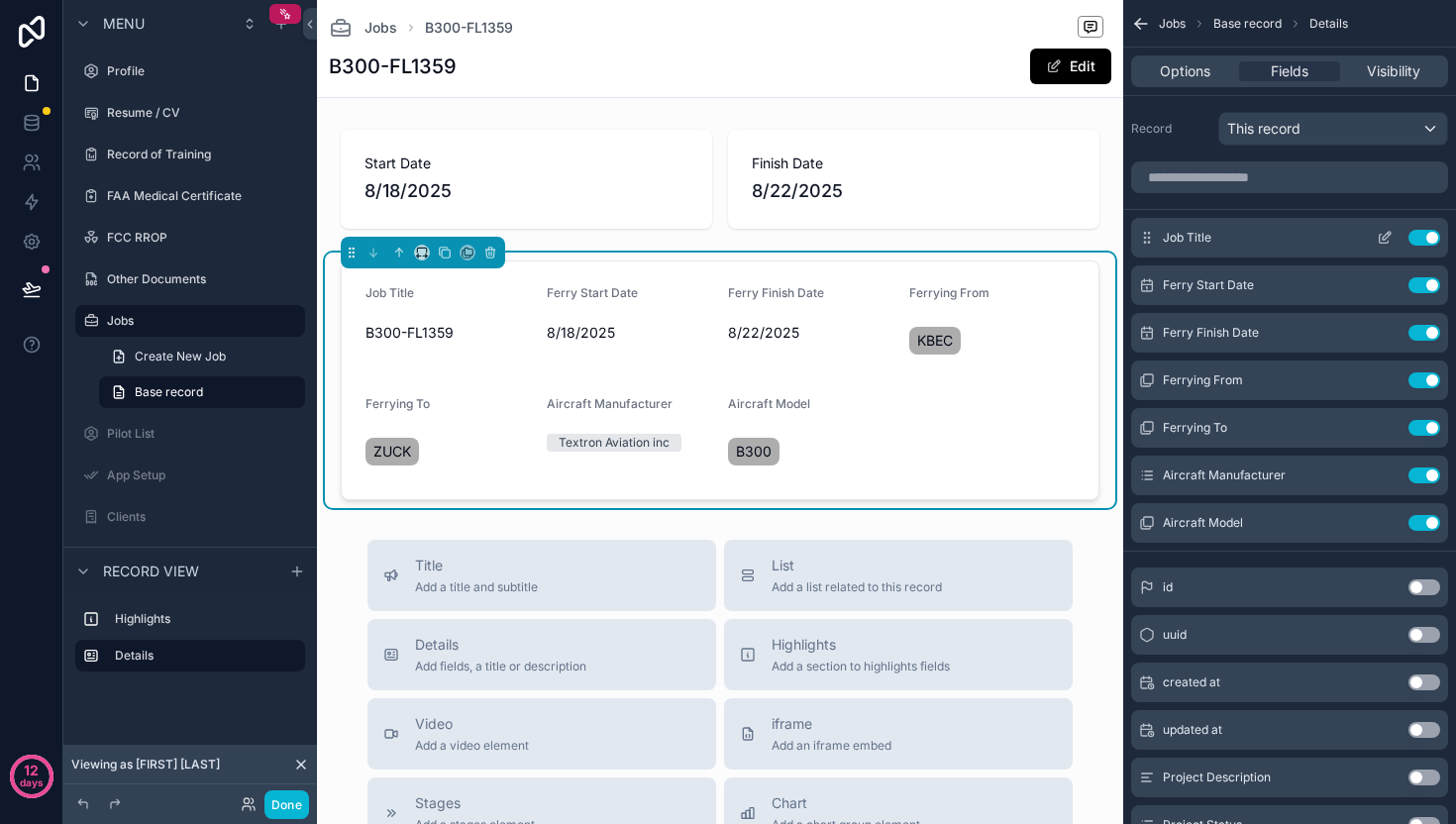 click 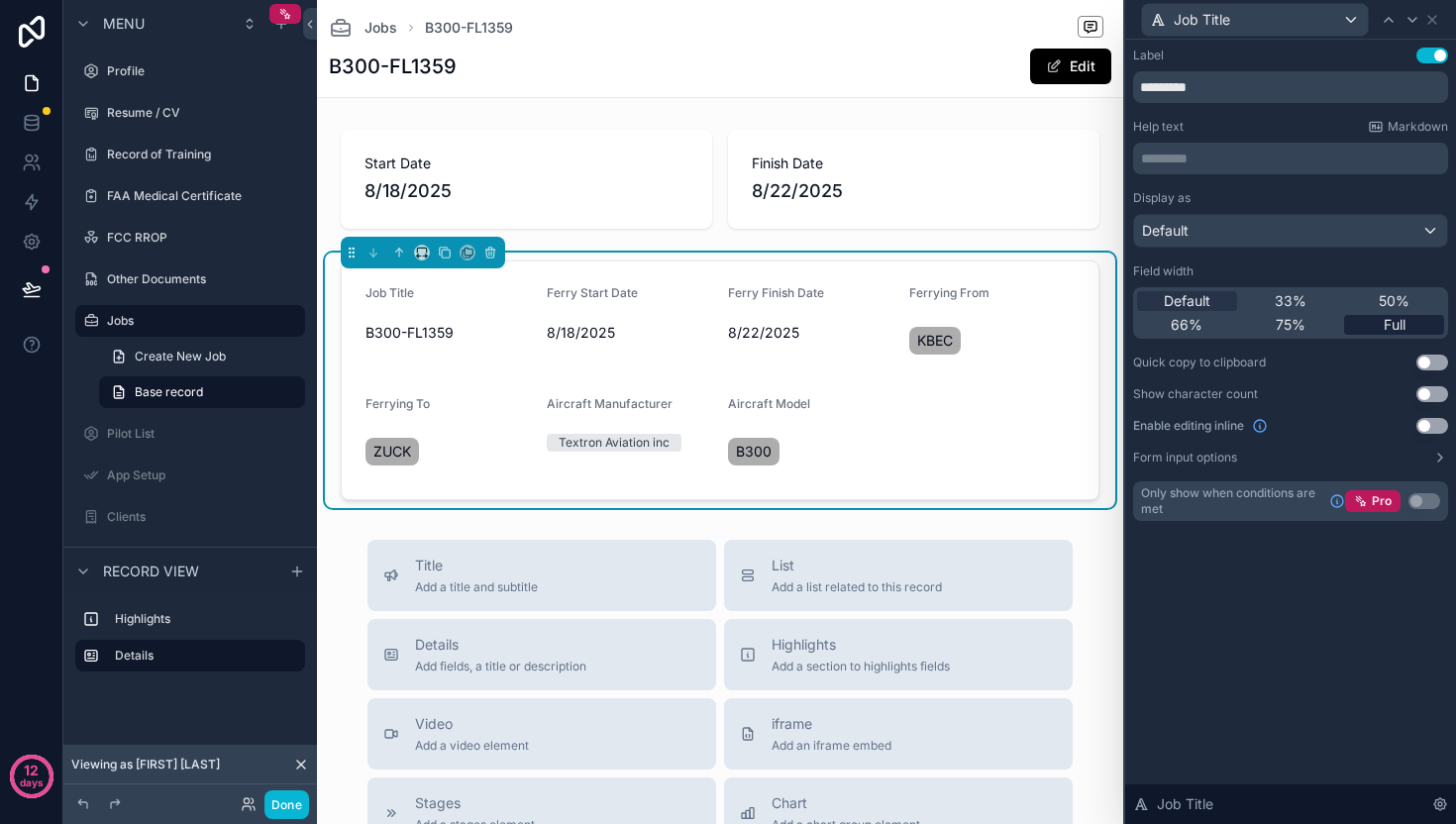 click on "Full" at bounding box center (1395, 325) 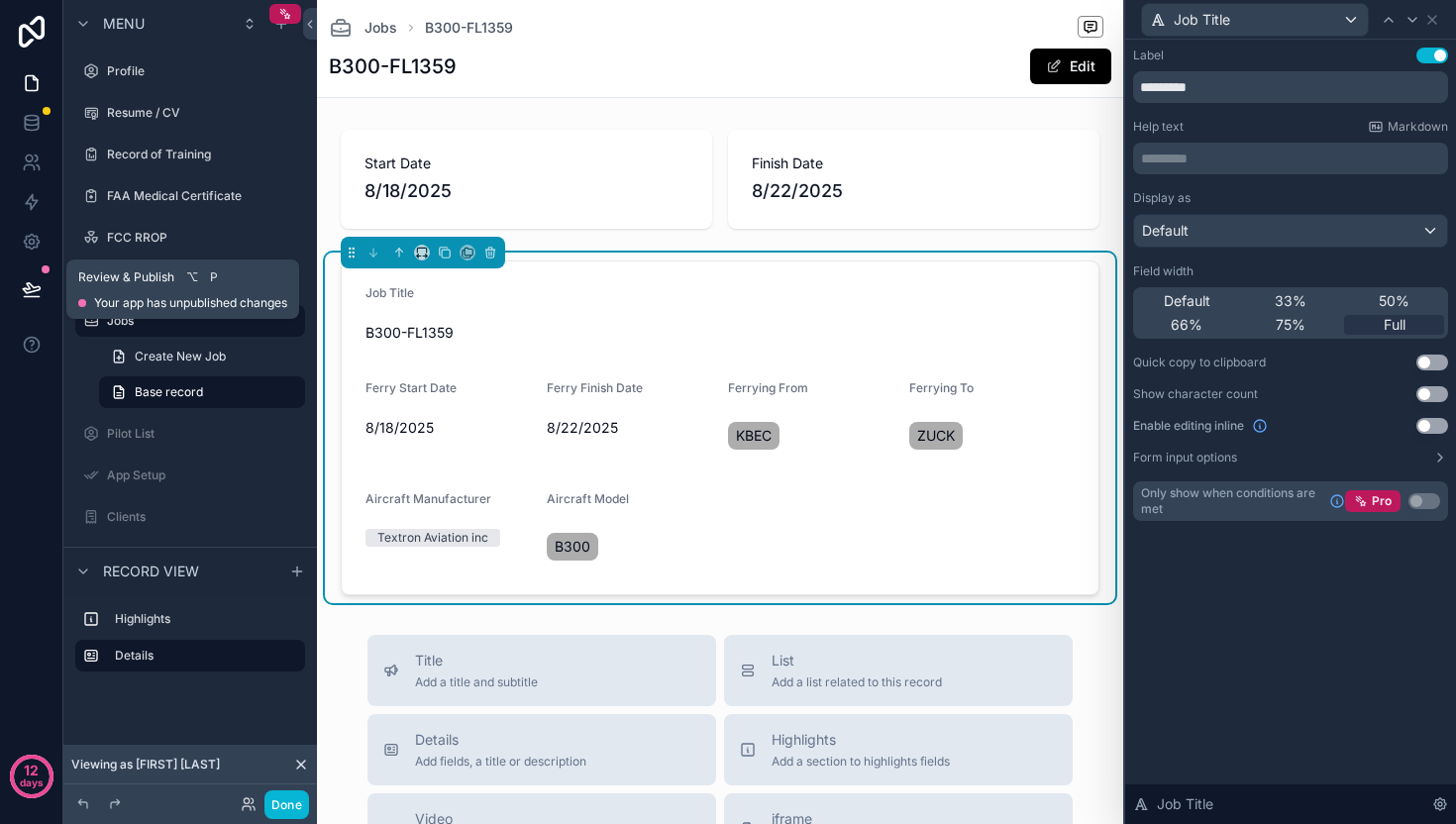 click at bounding box center (32, 289) 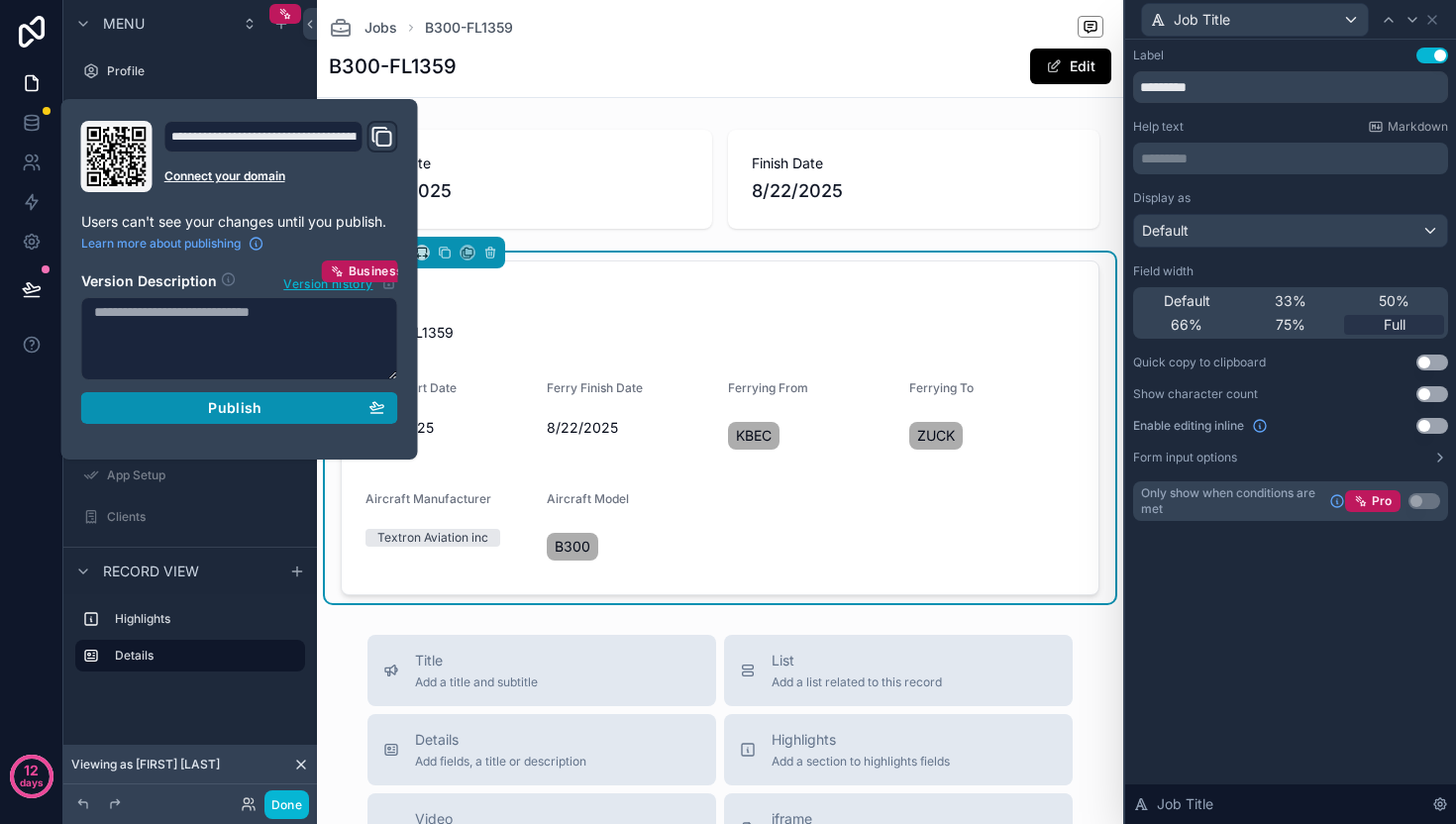 click on "Publish" at bounding box center [235, 408] 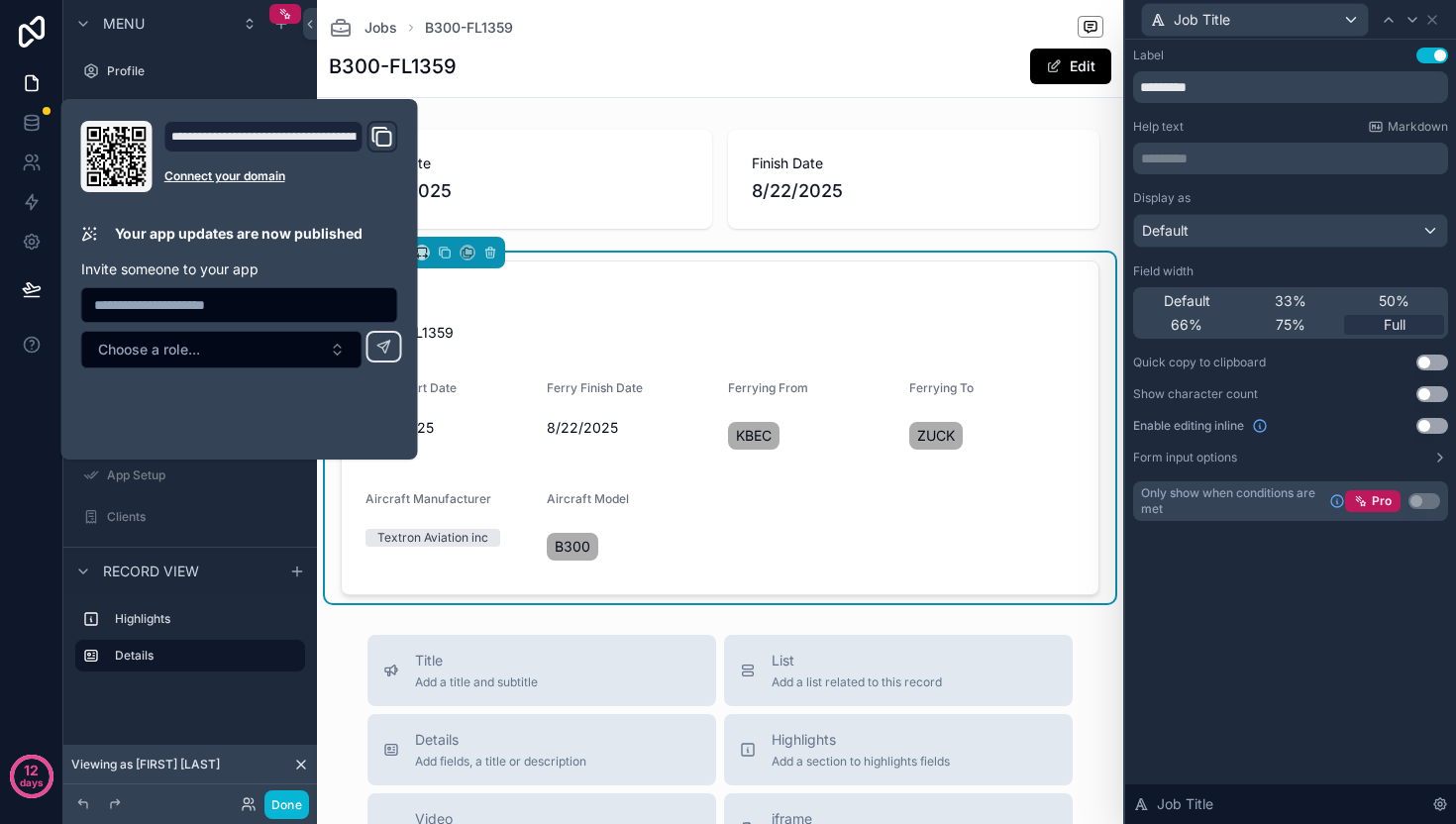 click 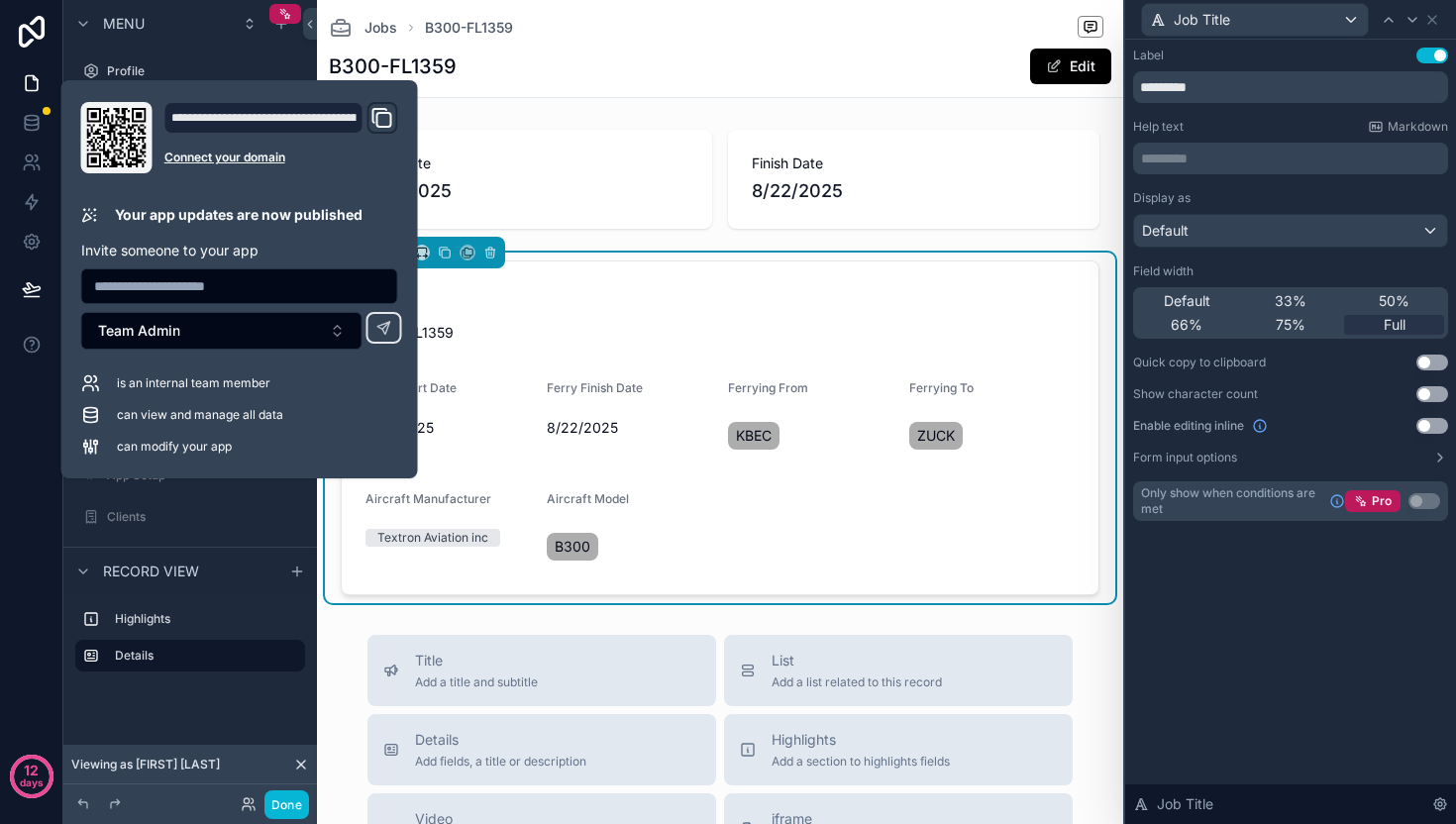 click on "B300-FL1359 Edit" at bounding box center (720, 66) 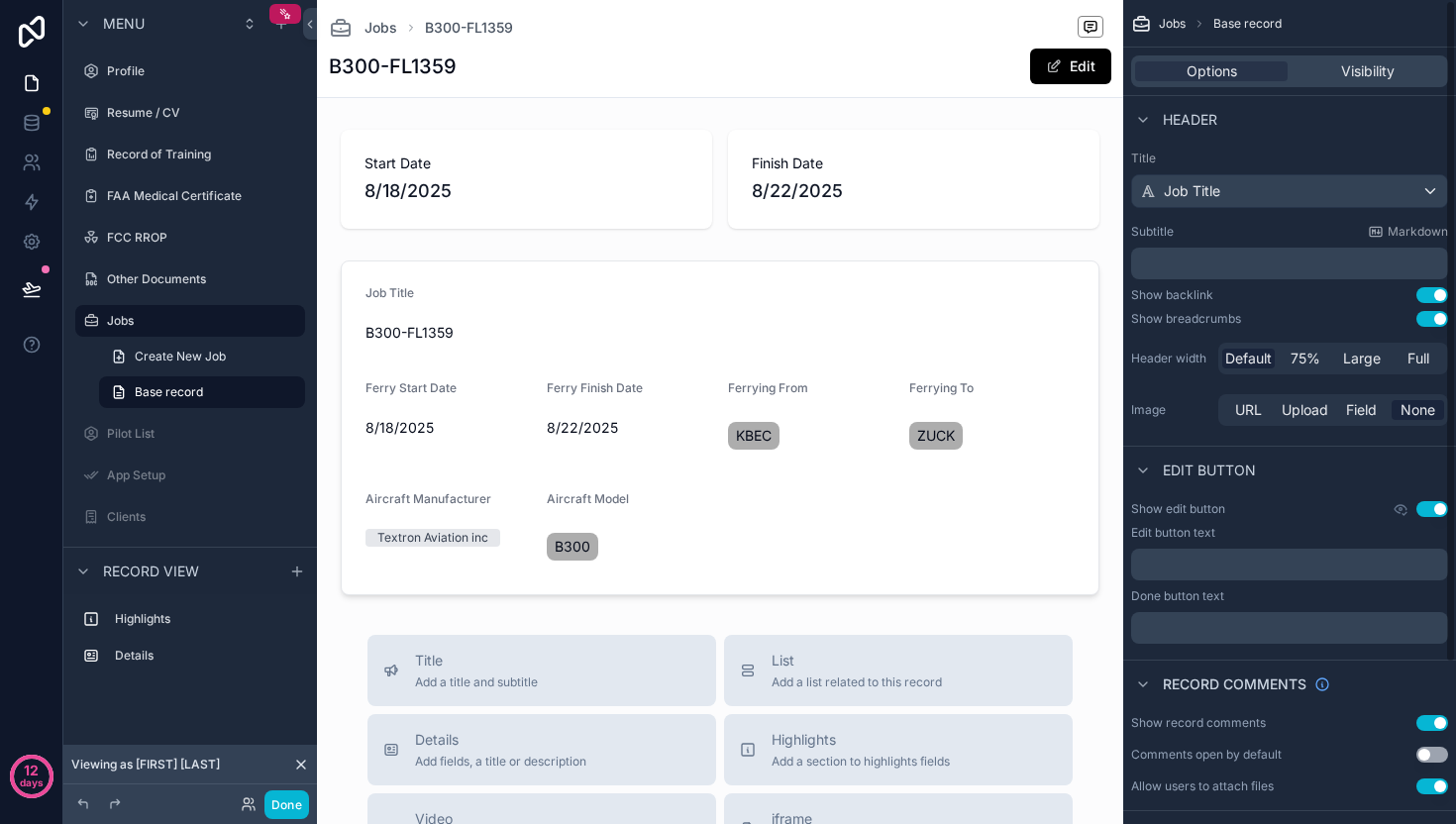 click on "Use setting" at bounding box center (1432, 509) 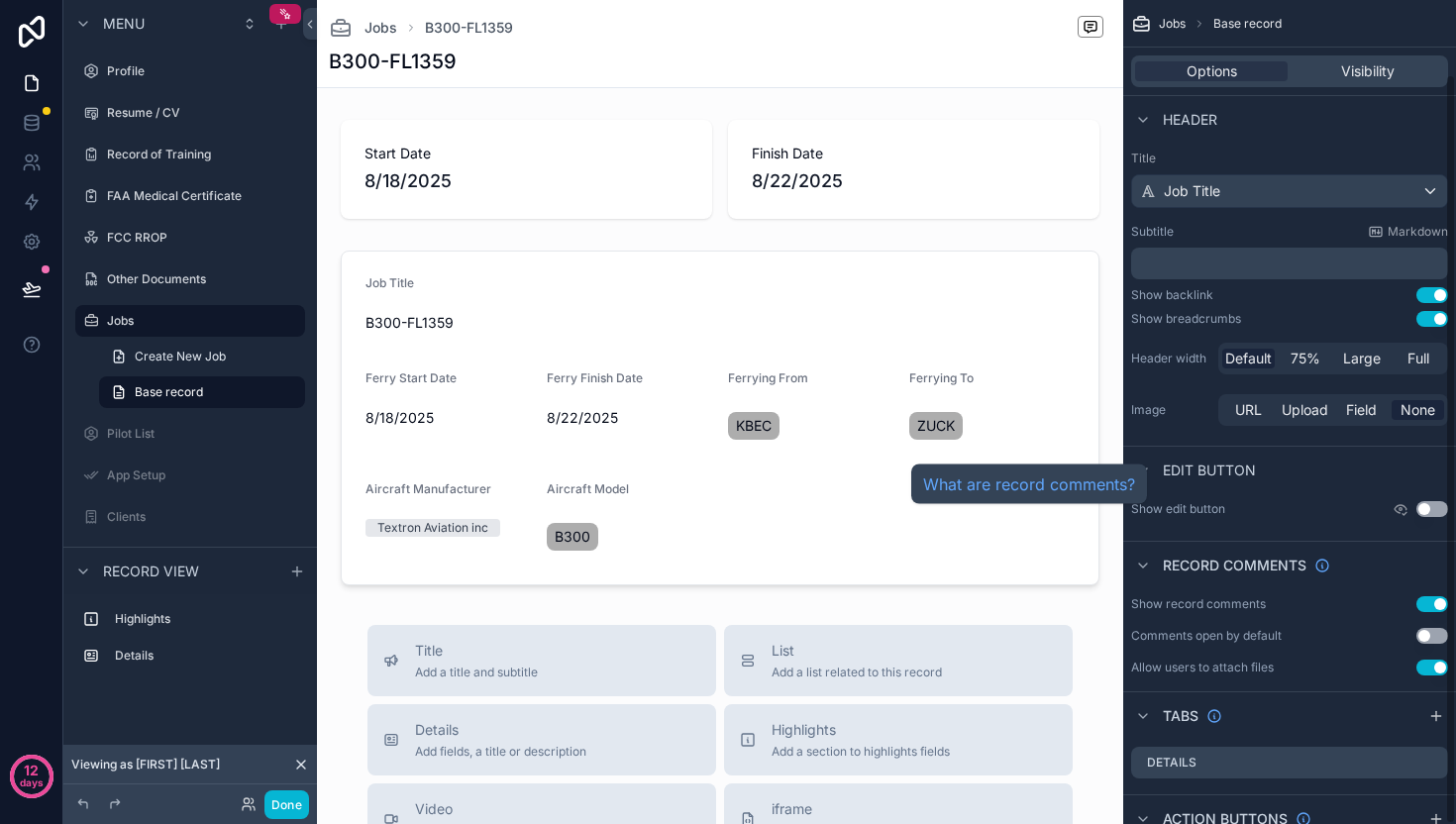 scroll, scrollTop: 81, scrollLeft: 0, axis: vertical 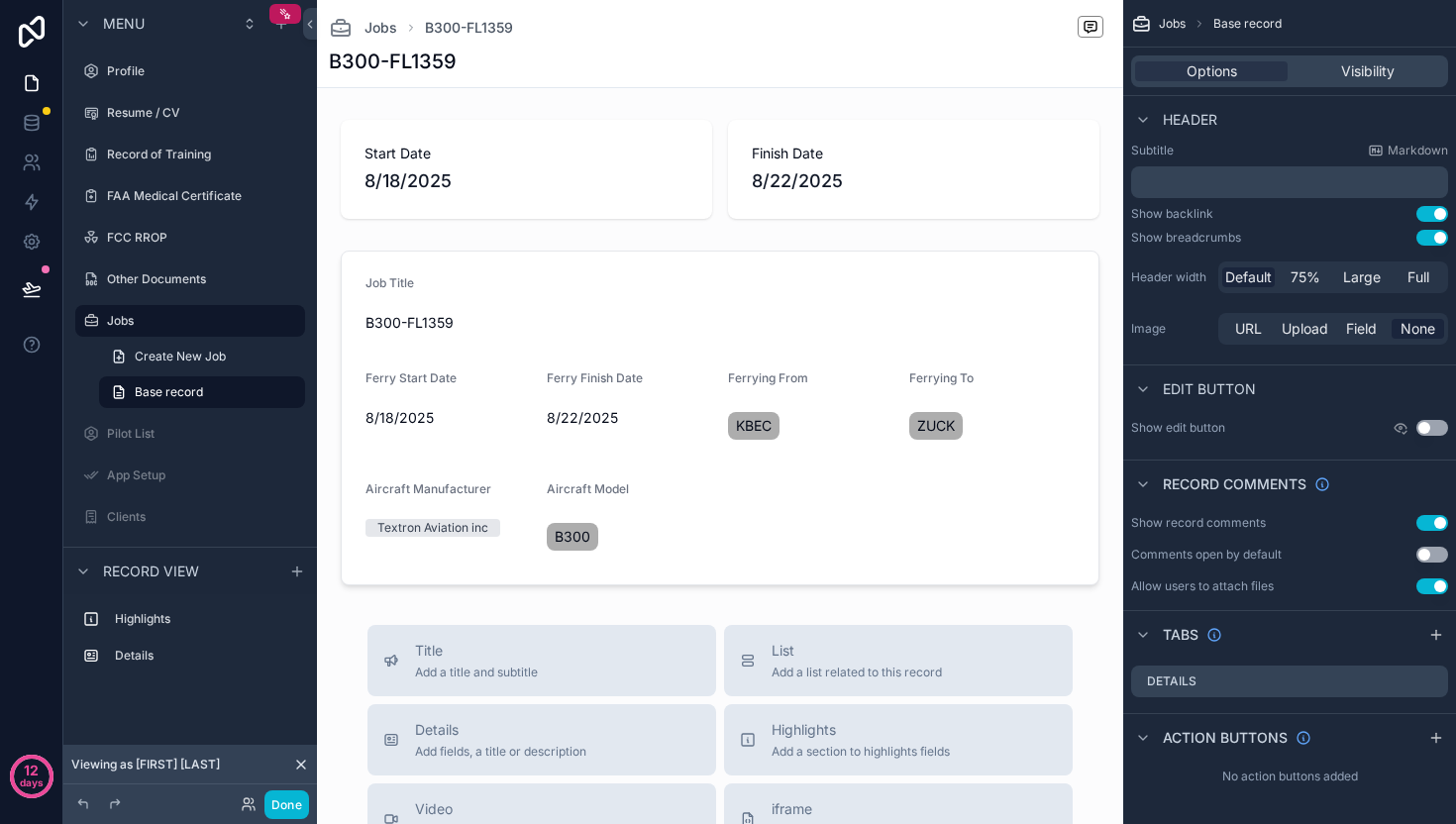 click on "Use setting" at bounding box center (1432, 523) 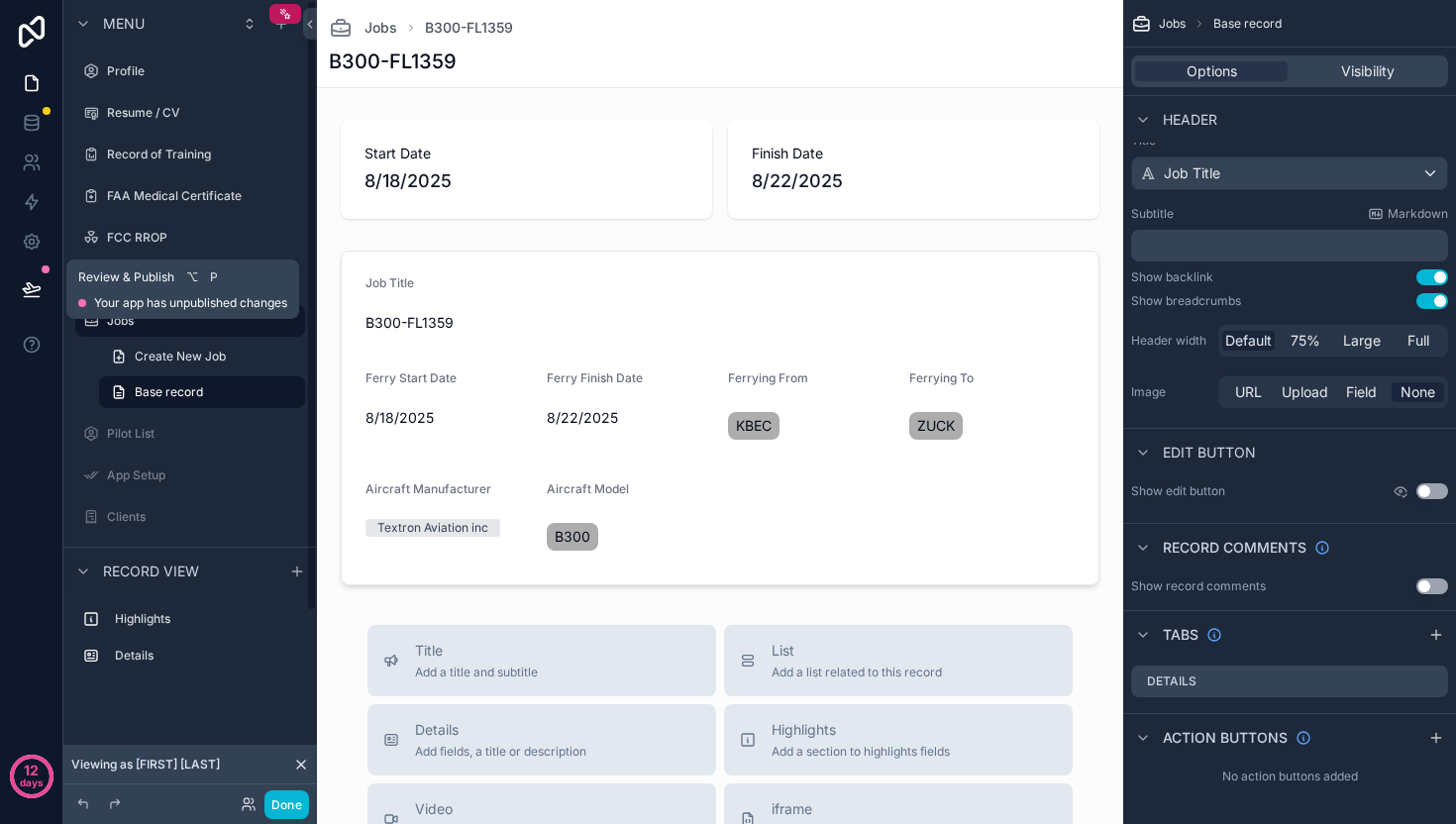 click 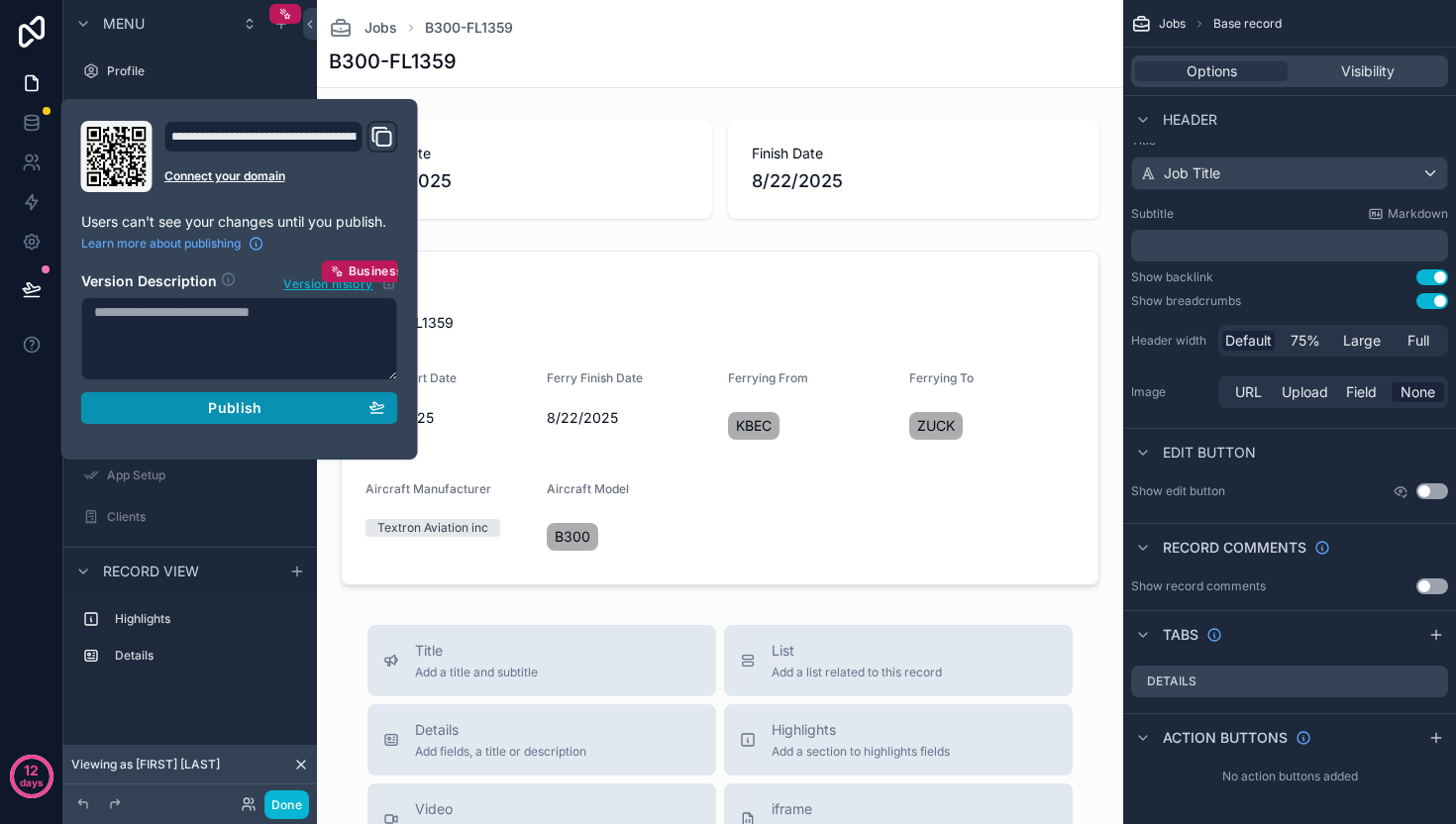 click on "Publish" at bounding box center [235, 408] 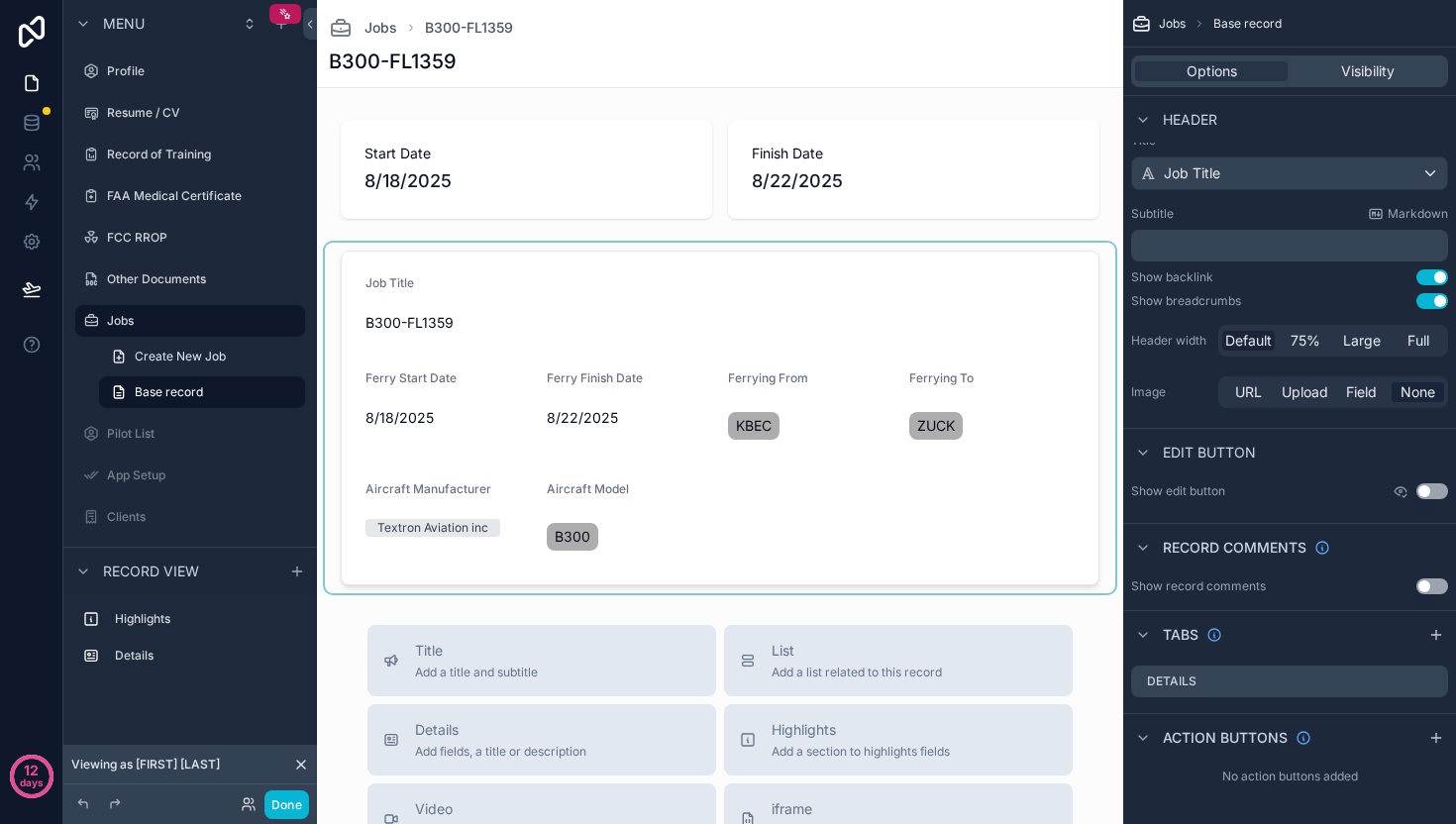 click at bounding box center [720, 418] 